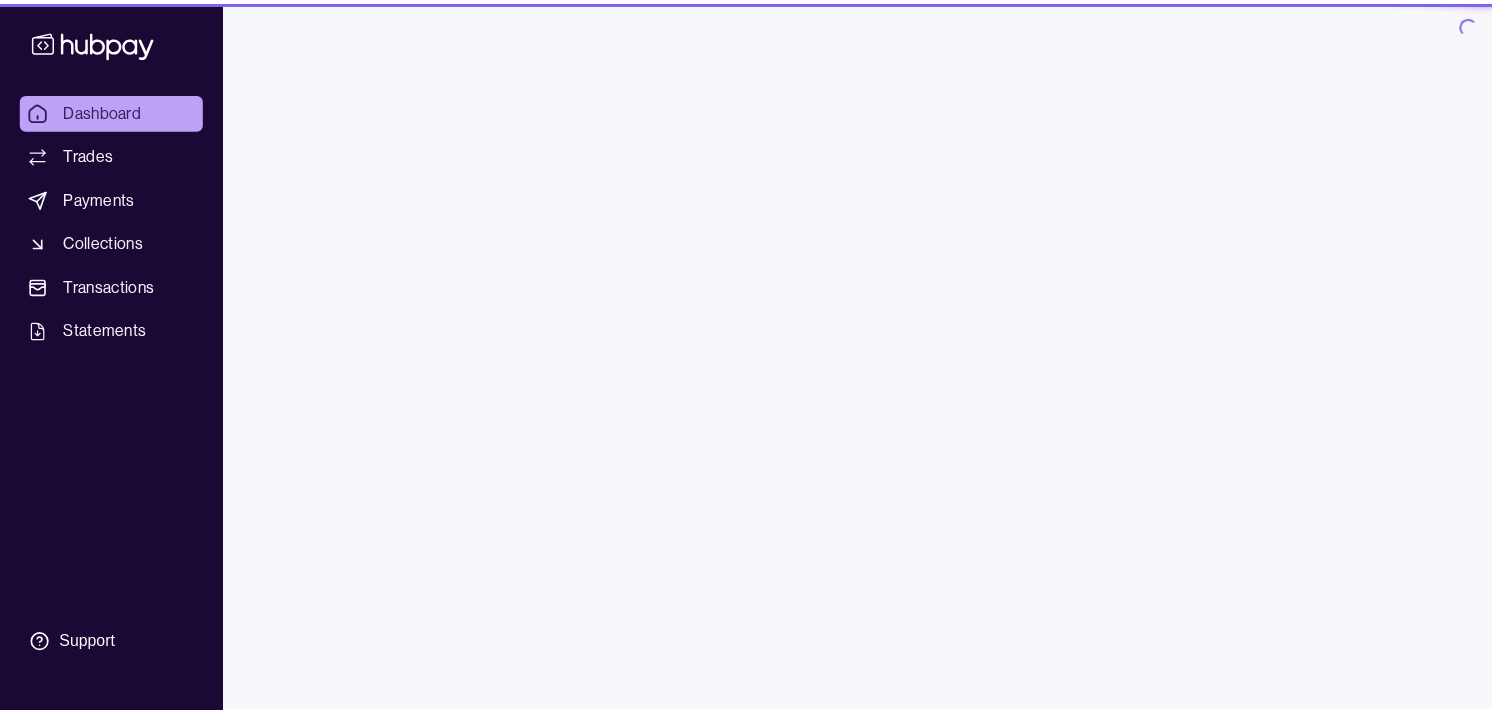 scroll, scrollTop: 0, scrollLeft: 0, axis: both 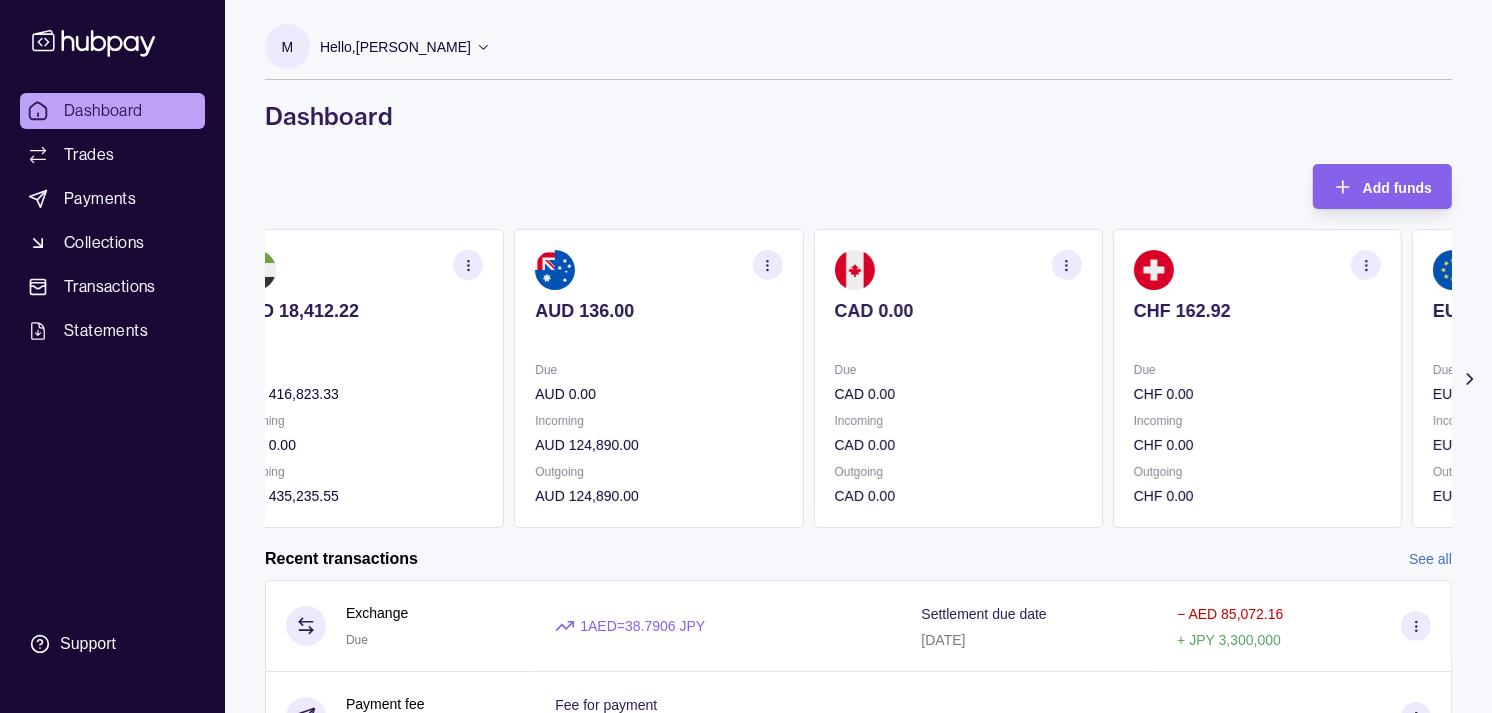 click on "CAD 0.00" at bounding box center (958, 394) 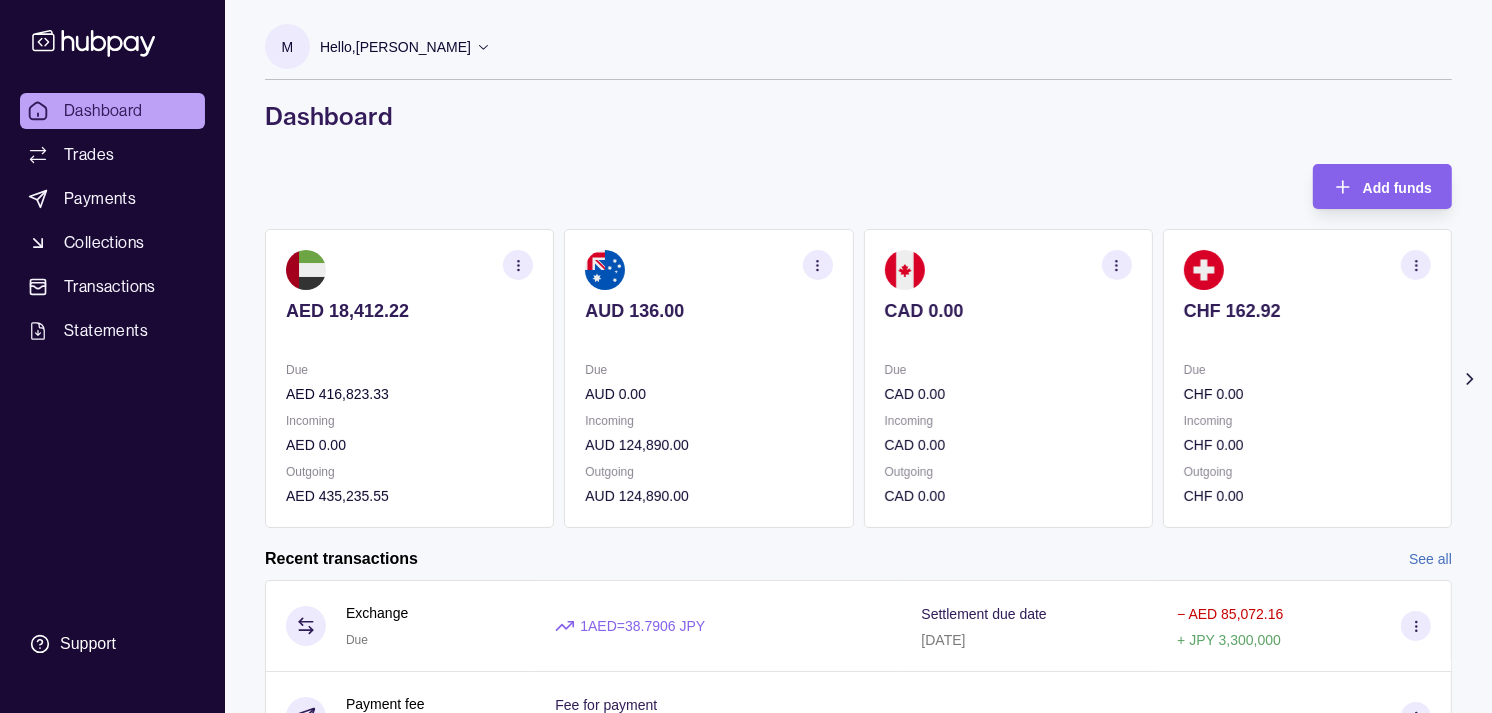 click on "Due CAD 0.00" at bounding box center [1008, 382] 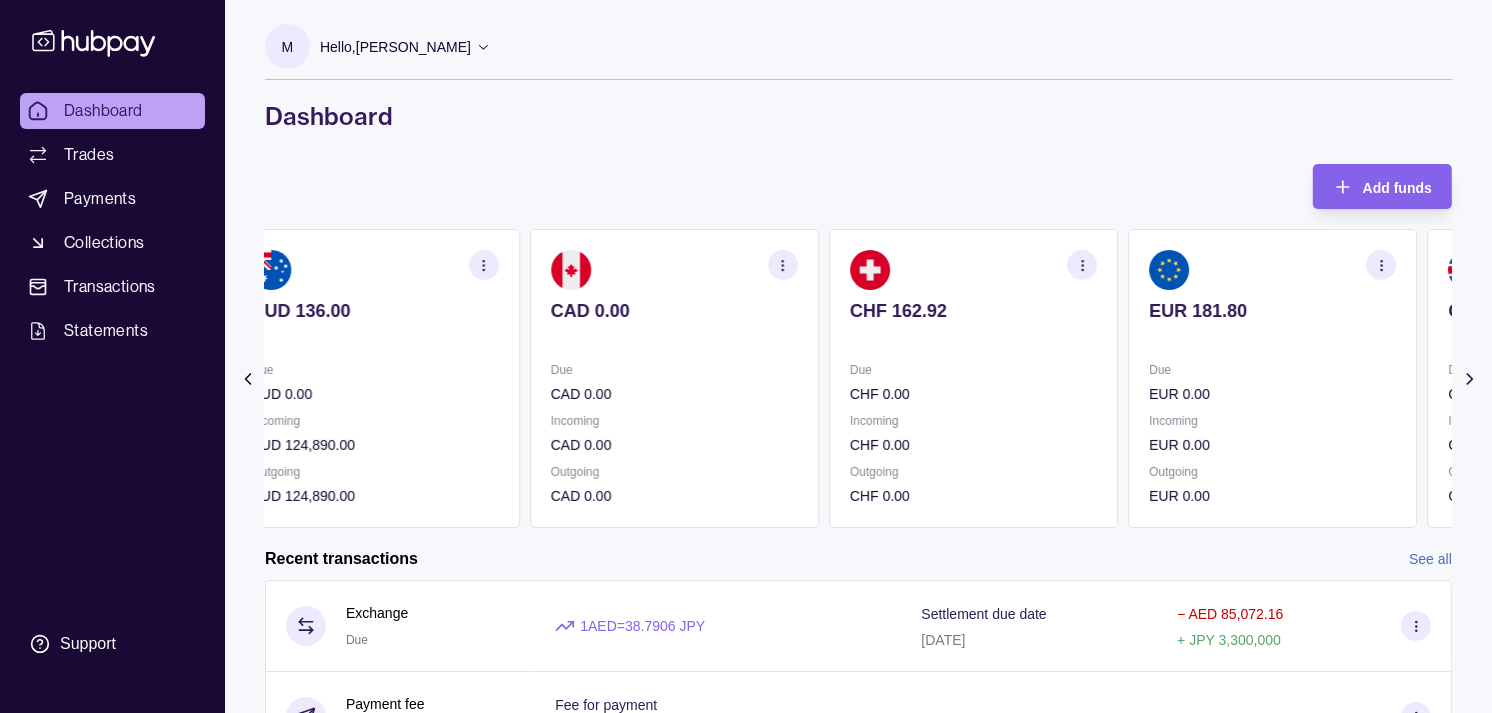 click on "Due" at bounding box center (973, 370) 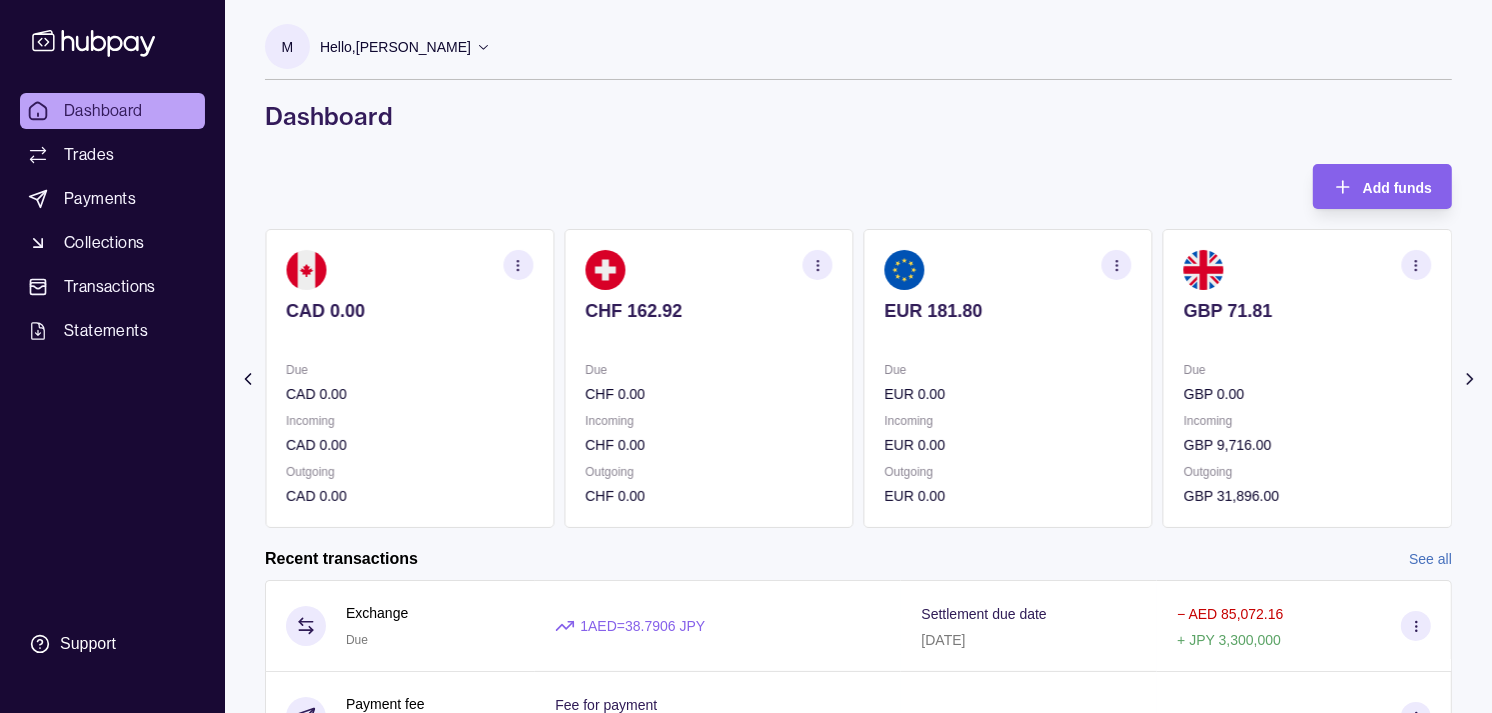 click on "EUR 181.80                                                                                                               Due EUR 0.00 Incoming EUR 0.00 Outgoing EUR 0.00" at bounding box center (1008, 378) 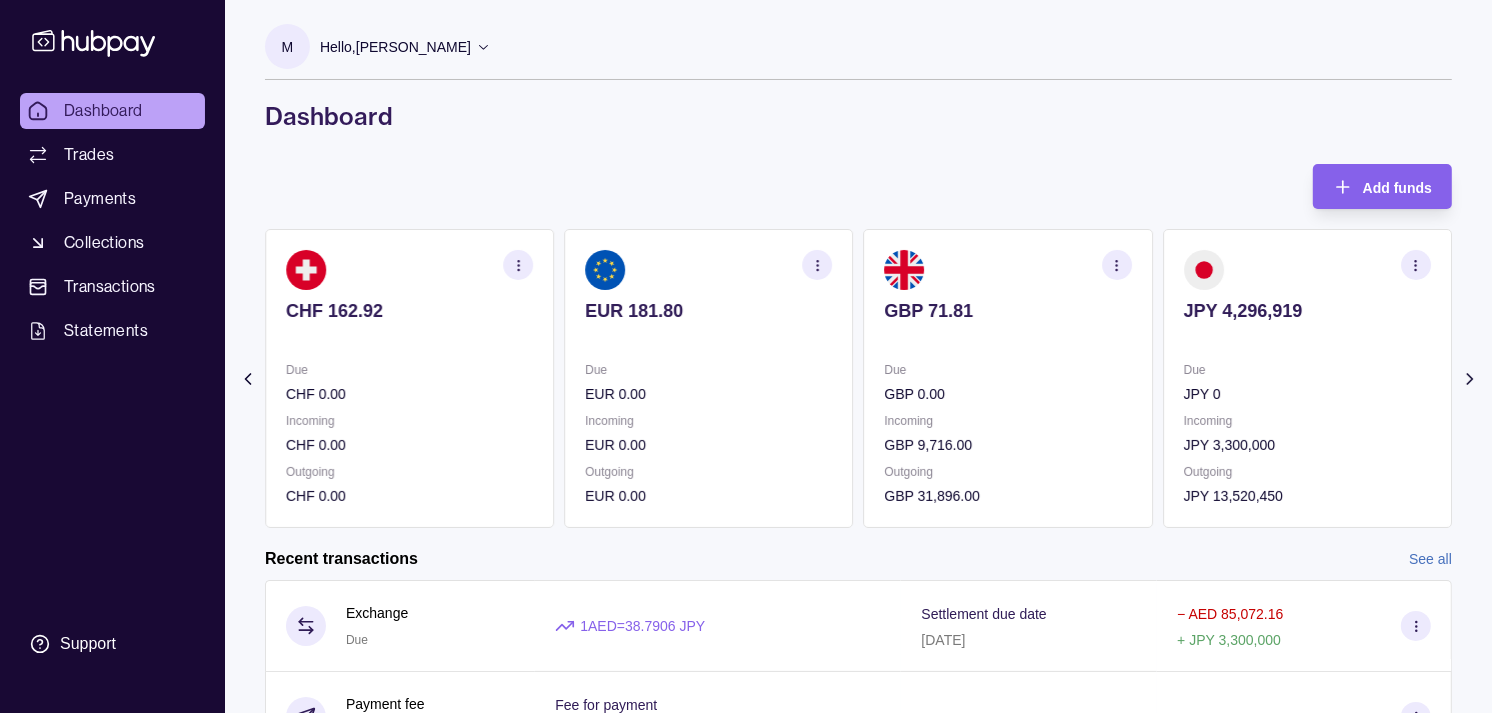 click 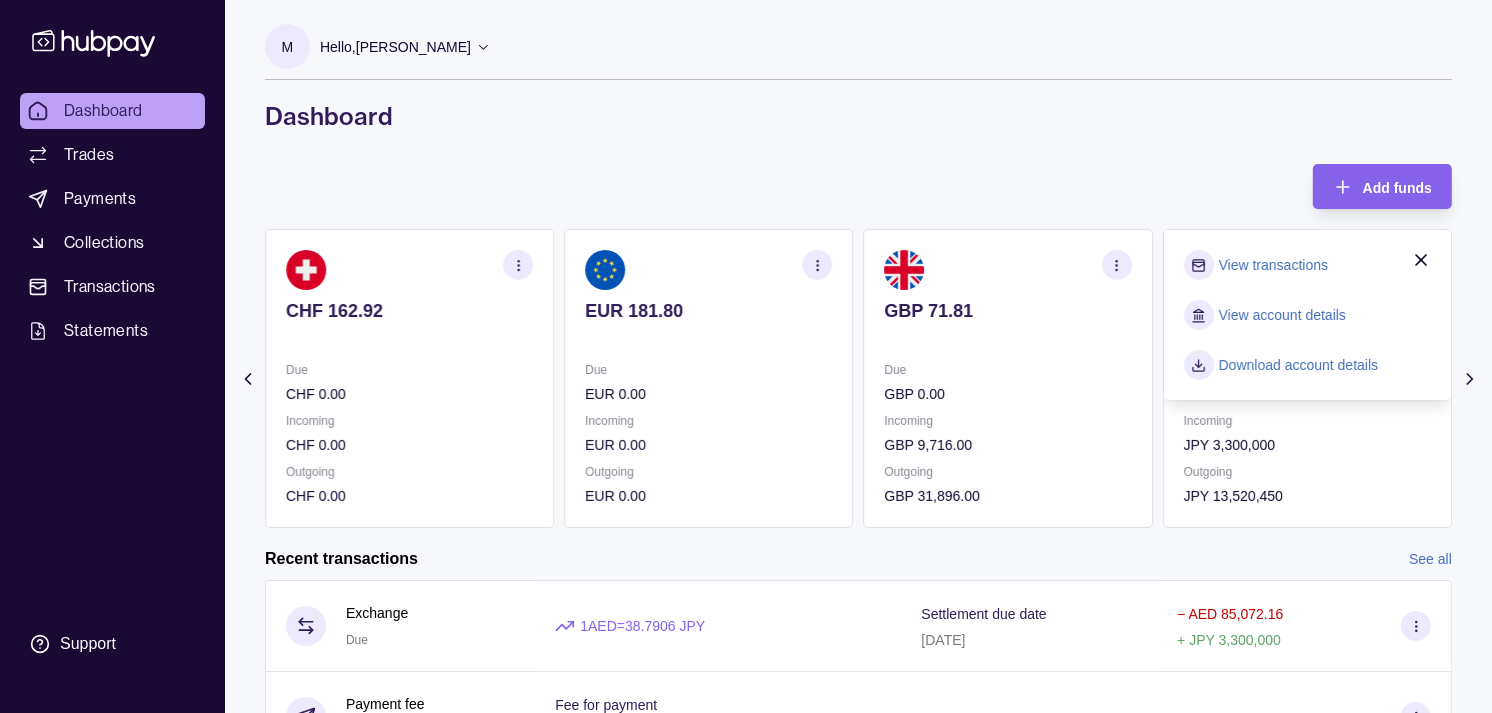 click on "View transactions" at bounding box center [1273, 265] 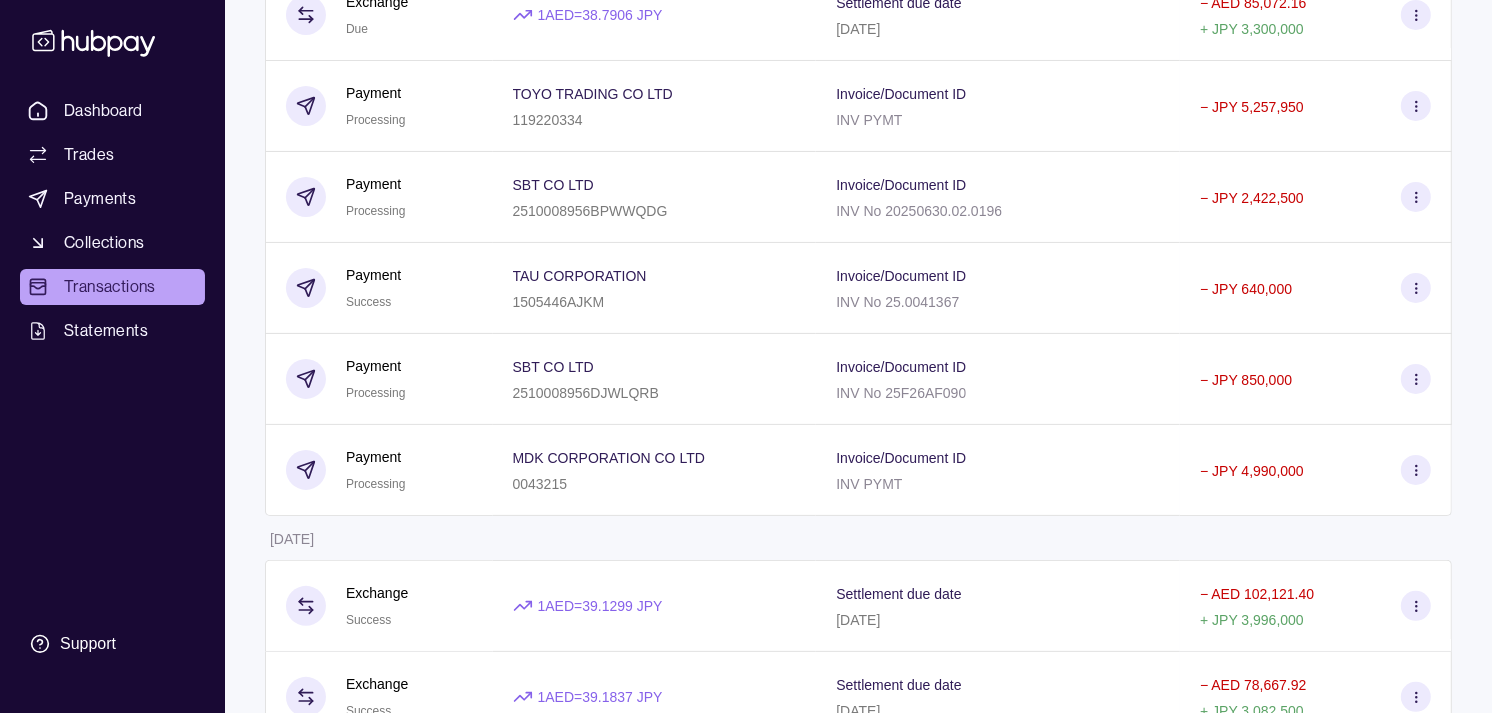 scroll, scrollTop: 333, scrollLeft: 0, axis: vertical 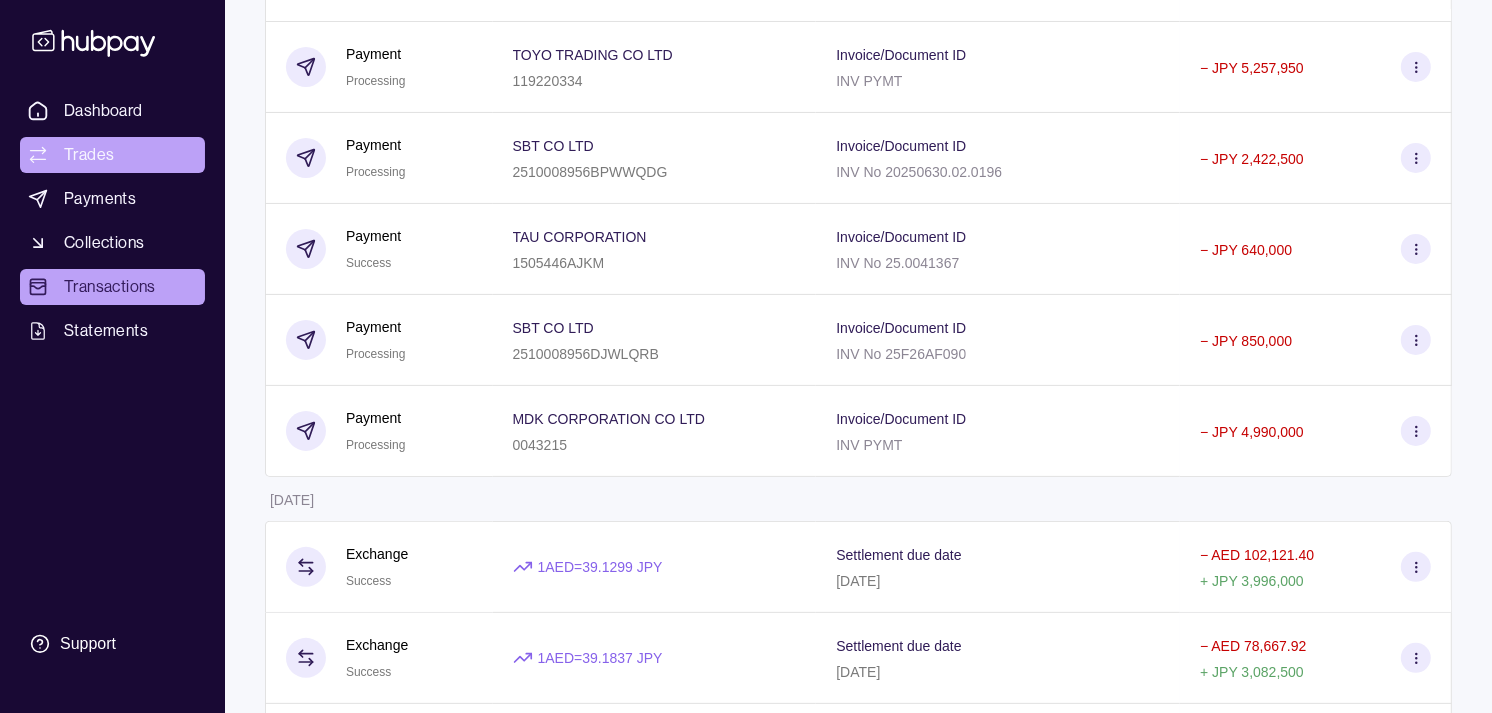 click on "Trades" at bounding box center [89, 155] 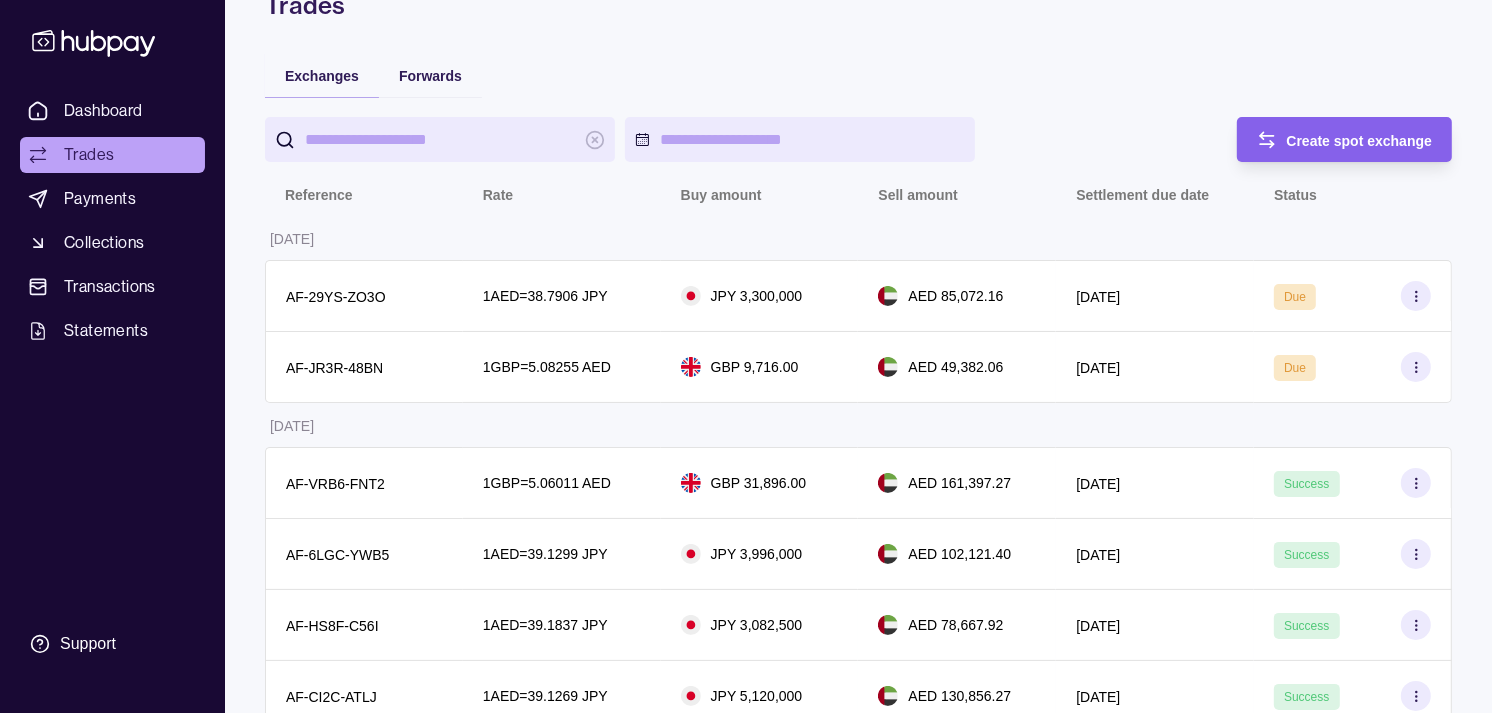 scroll, scrollTop: 0, scrollLeft: 0, axis: both 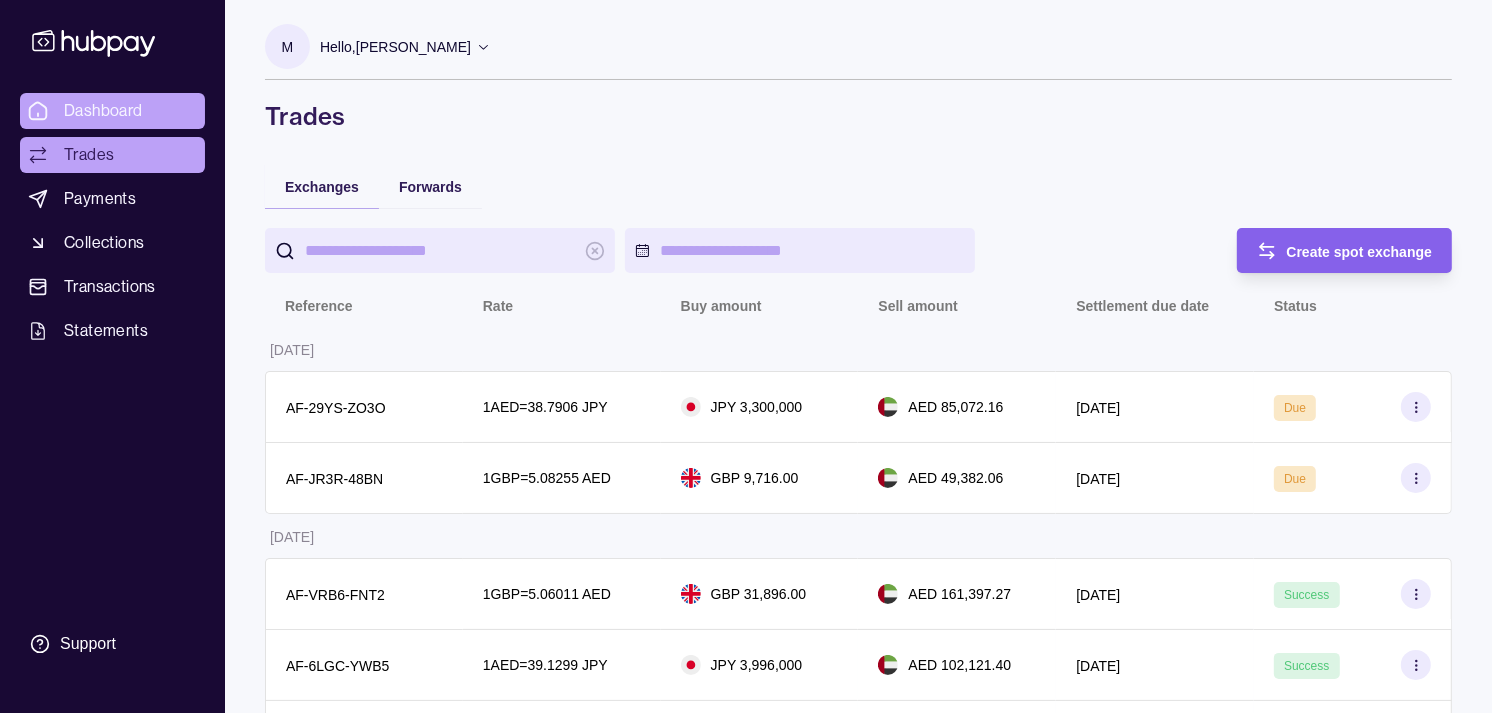 click on "Dashboard" at bounding box center [103, 111] 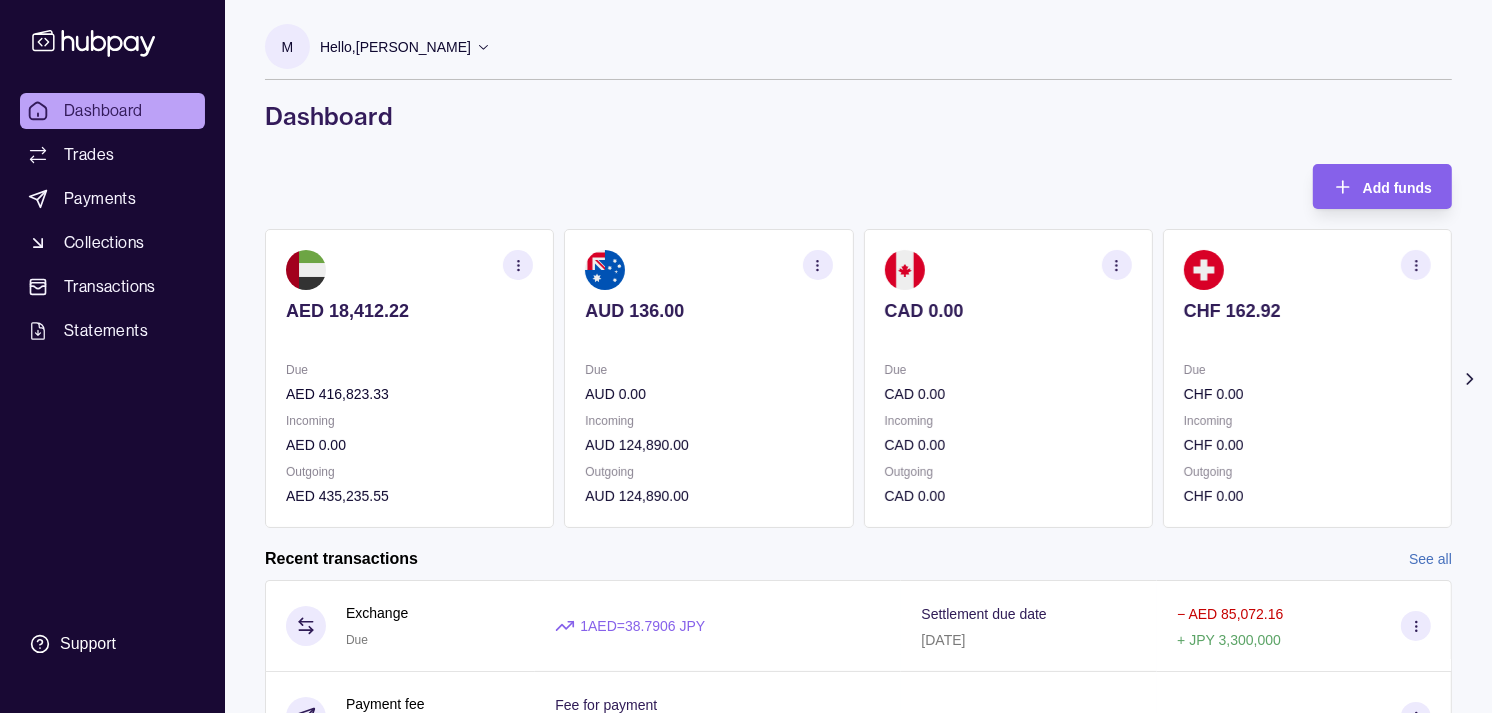 click on "AED 18,412.22                                                                                                               Due AED 416,823.33 Incoming AED 0.00 Outgoing AED 435,235.55 AUD 136.00                                                                                                               Due AUD 0.00 Incoming AUD 124,890.00 Outgoing AUD 124,890.00 CAD 0.00                                                                                                               Due CAD 0.00 Incoming CAD 0.00 Outgoing CAD 0.00 CHF 162.92                                                                                                               Due CHF 0.00 Incoming CHF 0.00 Outgoing CHF 0.00 EUR 181.80" at bounding box center [858, 378] 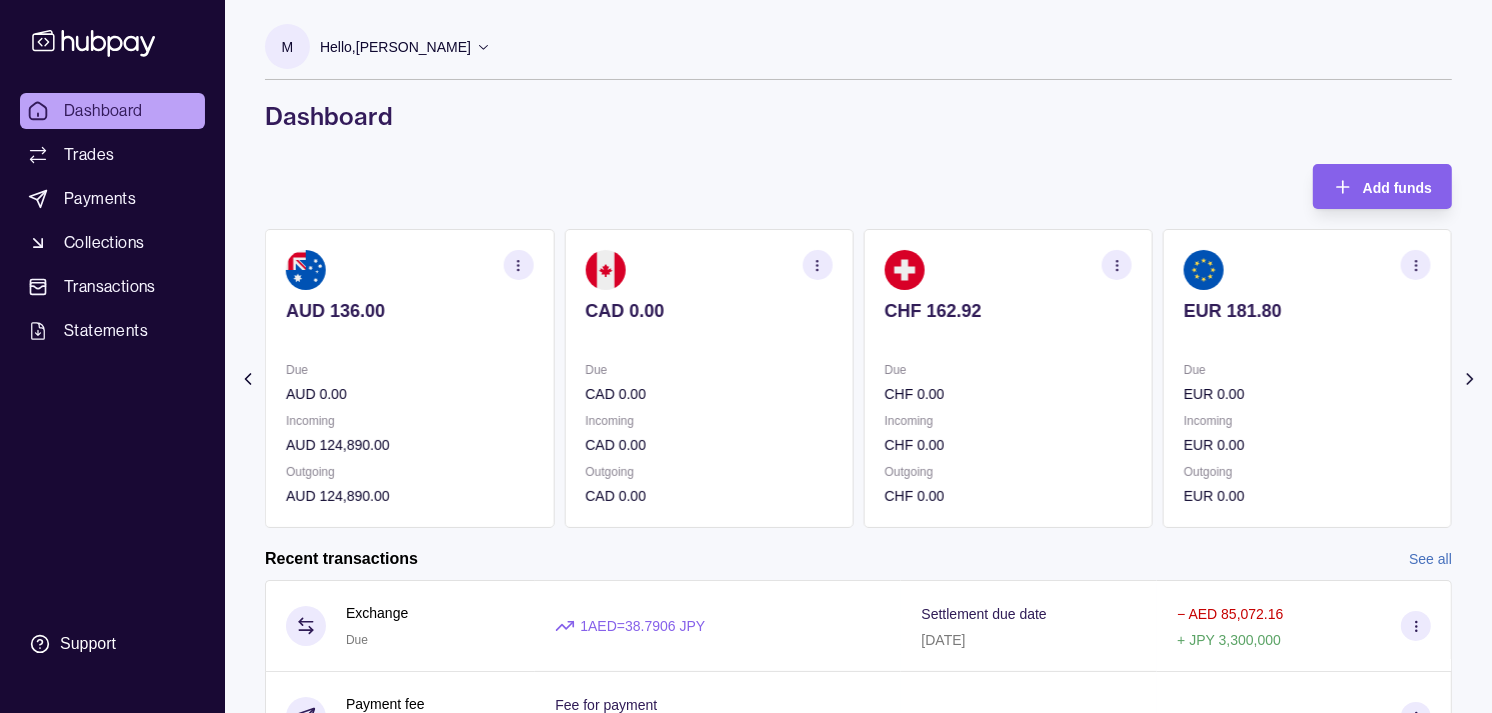 click on "CHF 162.92                                                                                                               Due CHF 0.00 Incoming CHF 0.00 Outgoing CHF 0.00" at bounding box center (1008, 378) 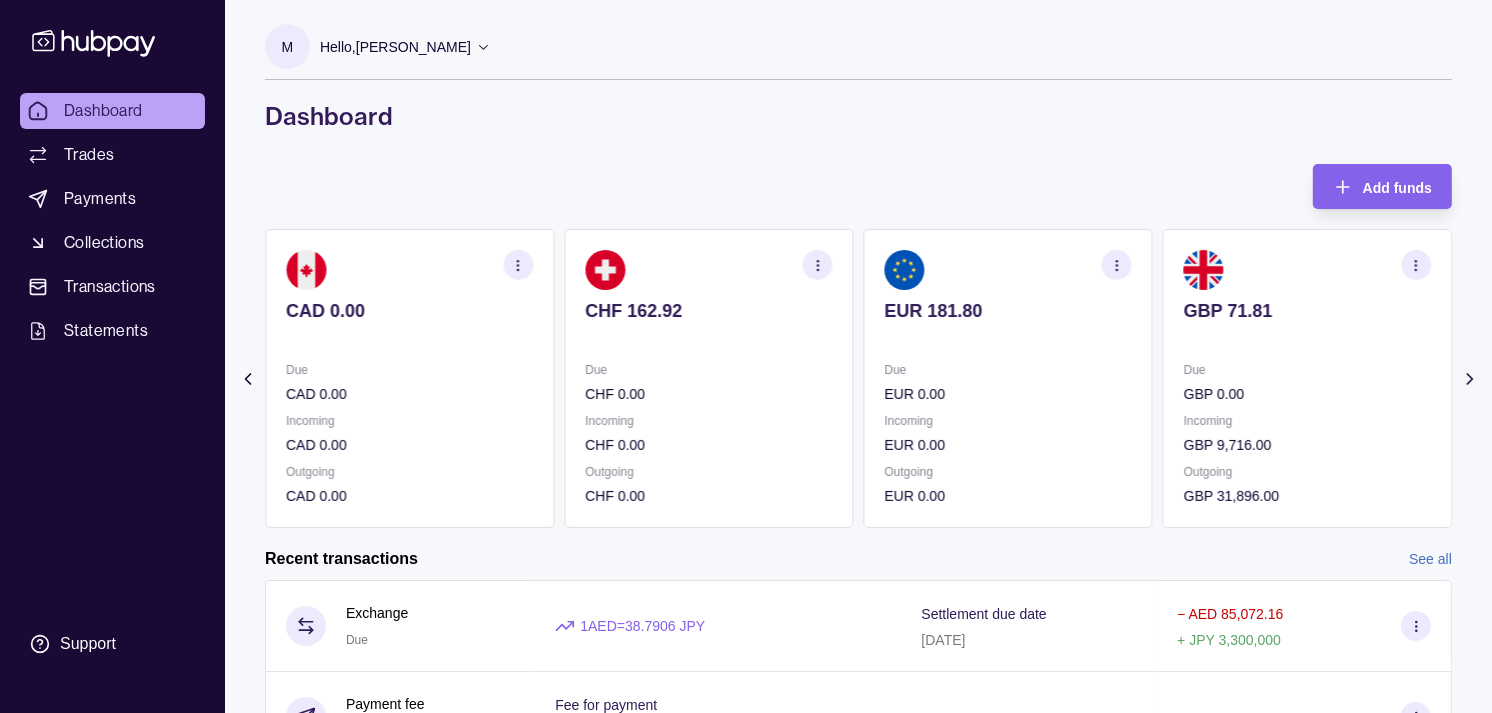 click on "EUR 181.80                                                                                                               Due EUR 0.00 Incoming EUR 0.00 Outgoing EUR 0.00" at bounding box center [1008, 378] 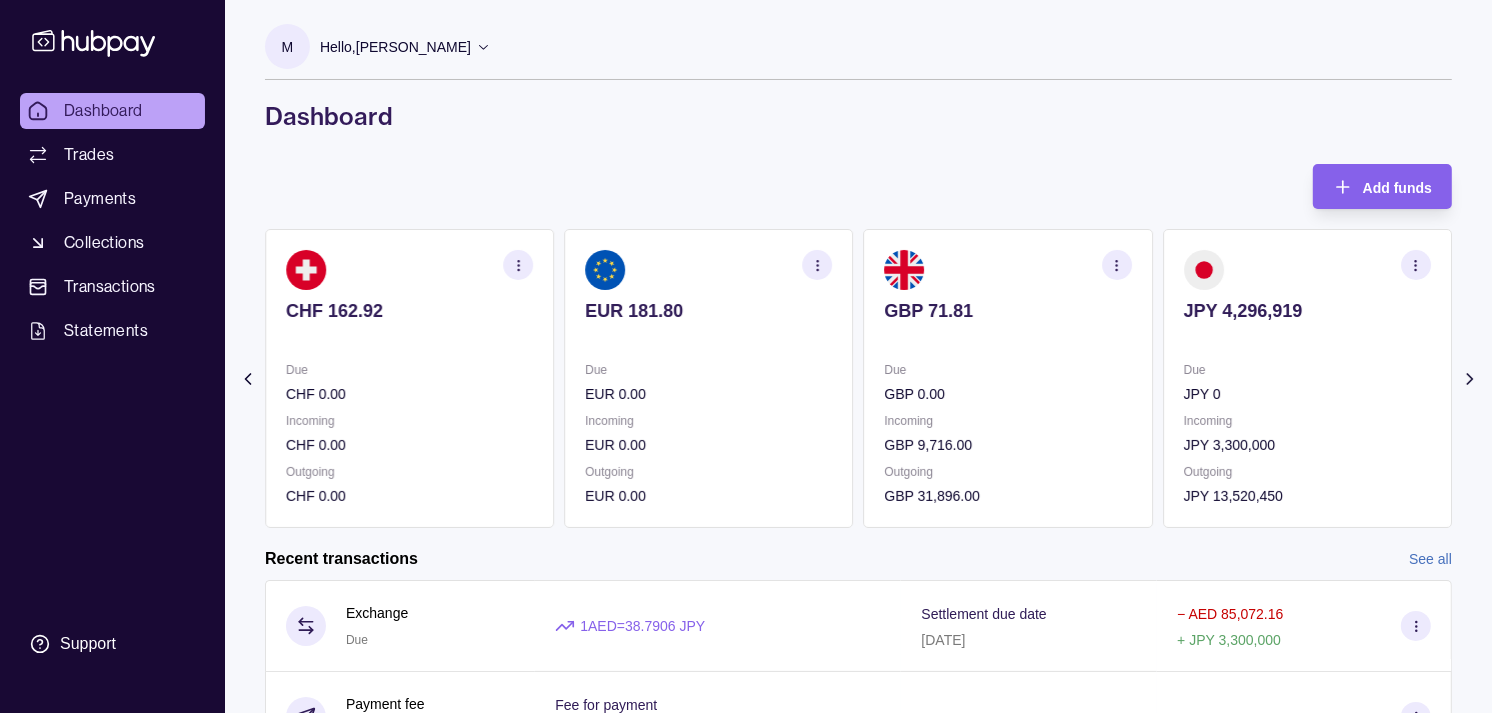 click on "Incoming" at bounding box center (1008, 421) 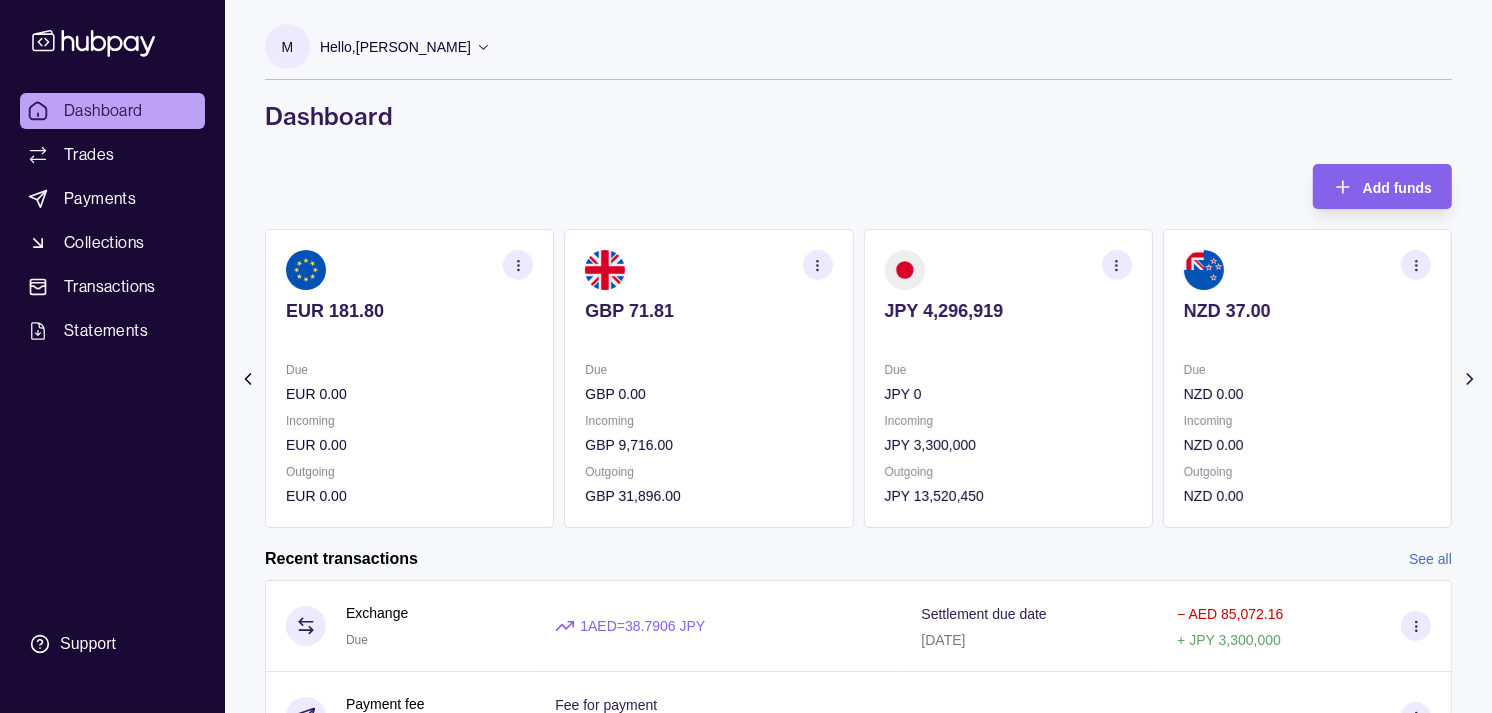 click 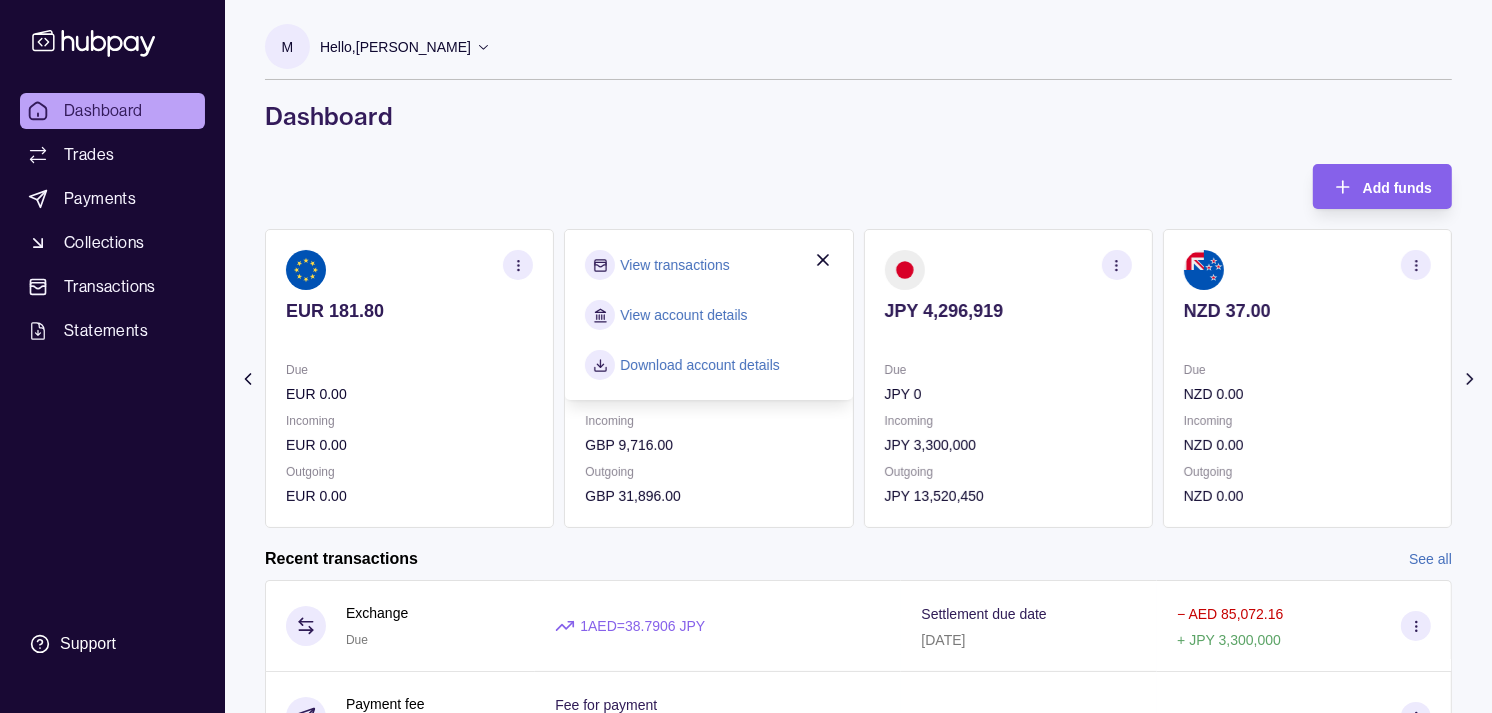 click on "View transactions" at bounding box center (674, 265) 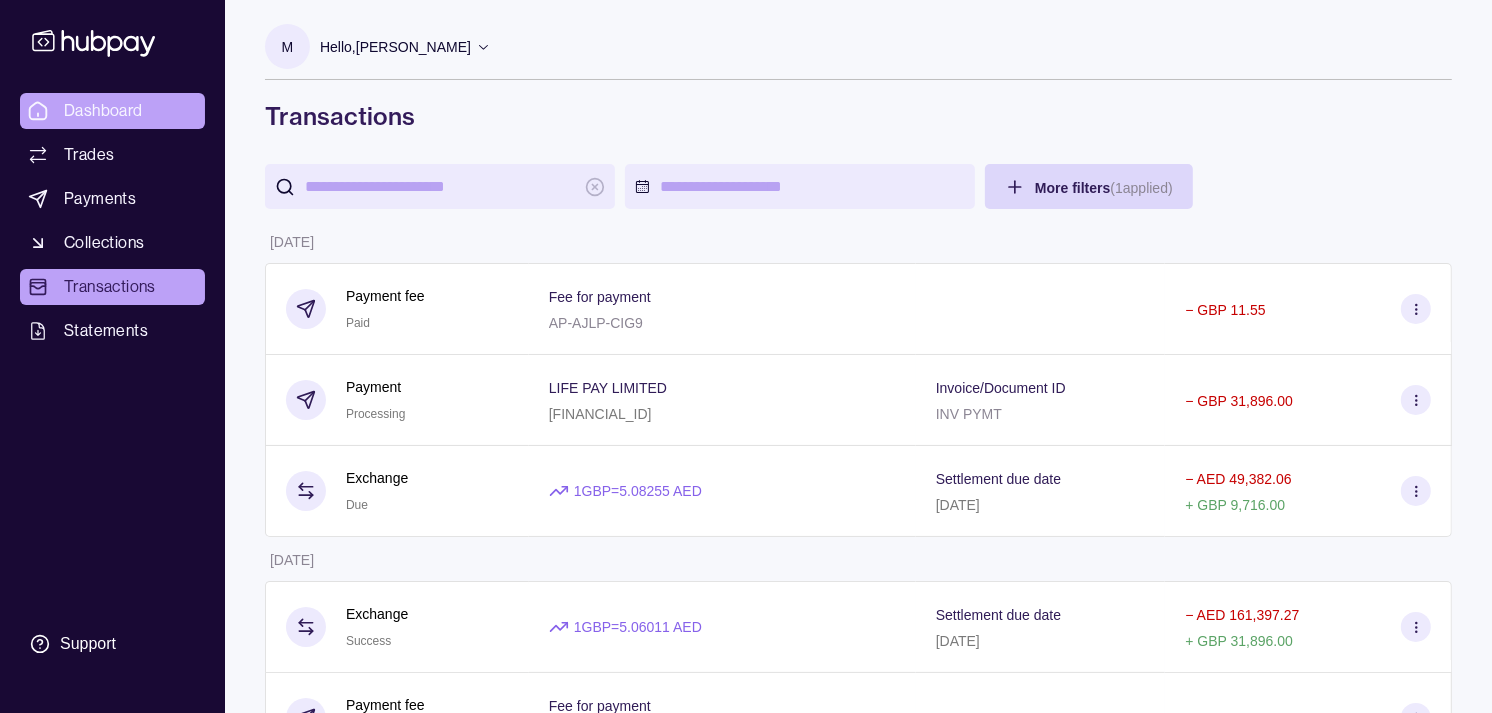 click on "Dashboard" at bounding box center [103, 111] 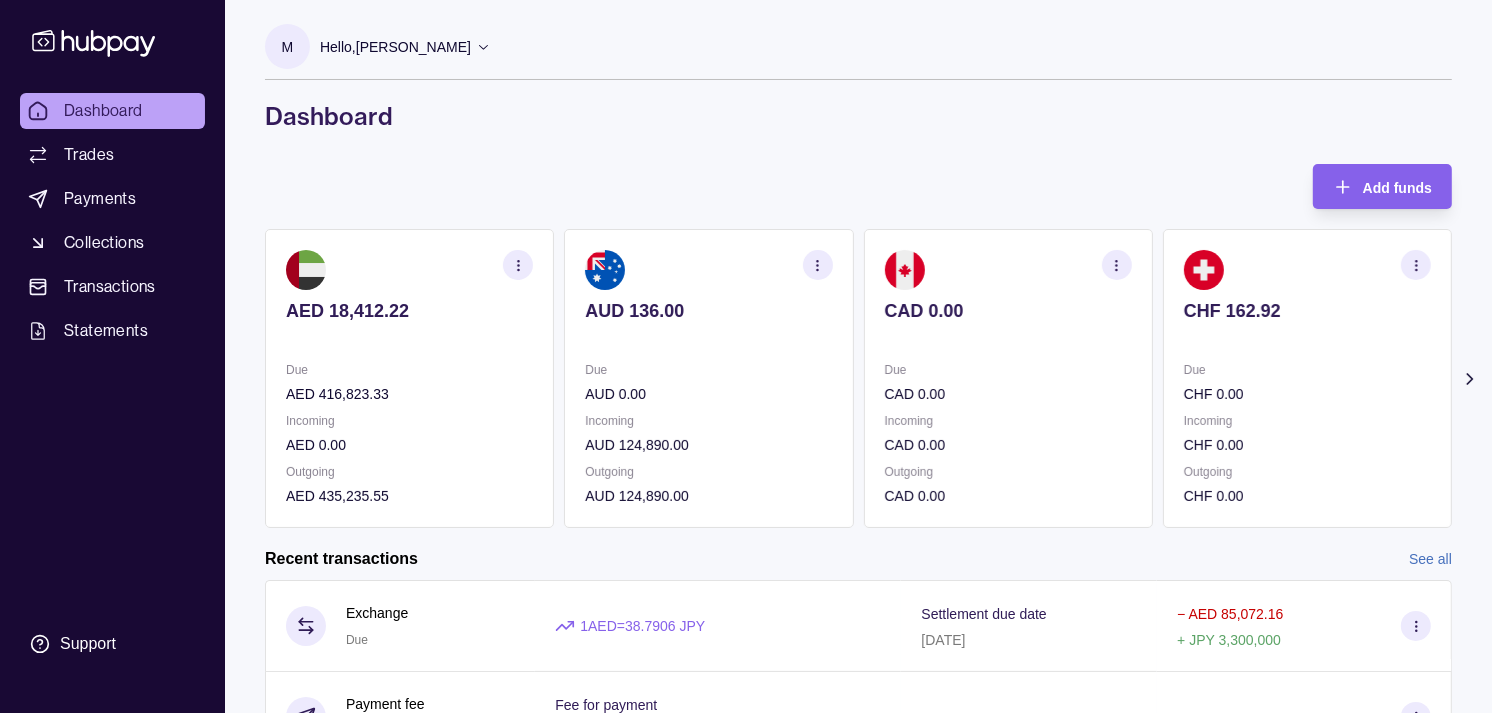 click on "CHF 162.92                                                                                                               Due CHF 0.00 Incoming CHF 0.00 Outgoing CHF 0.00" at bounding box center [1307, 378] 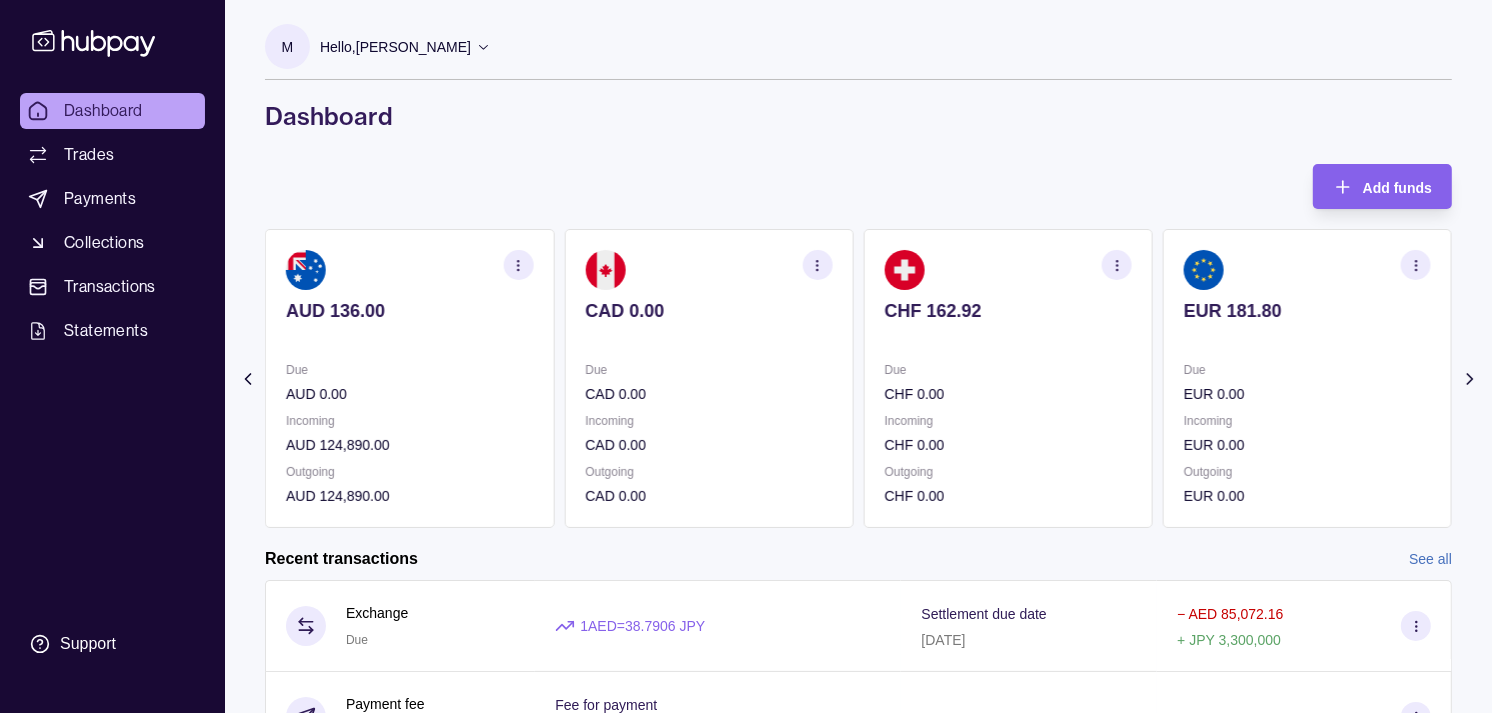 click on "EUR 181.80                                                                                                               Due EUR 0.00 Incoming EUR 0.00 Outgoing EUR 0.00" at bounding box center [1307, 378] 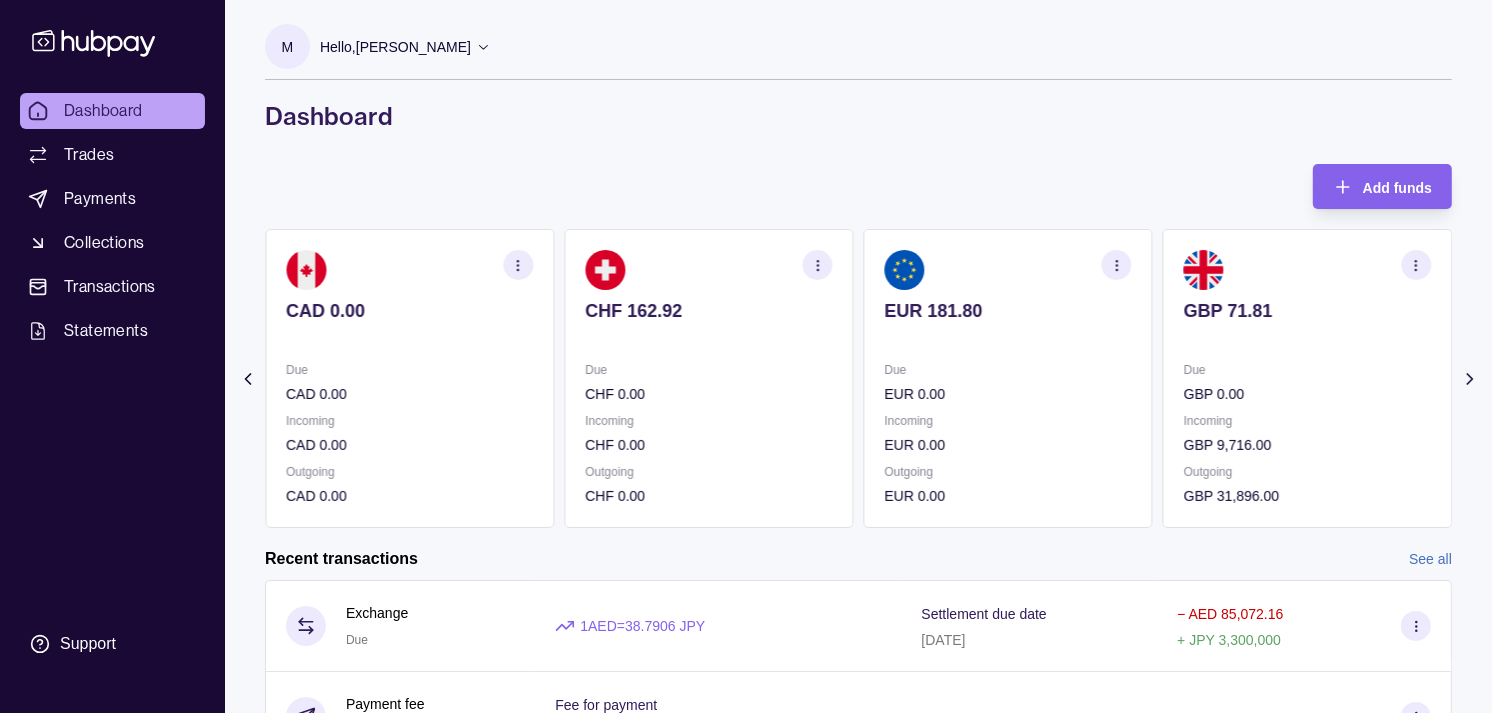 click on "GBP 71.81                                                                                                               Due GBP 0.00 Incoming GBP 9,716.00 Outgoing GBP 31,896.00" at bounding box center [1307, 378] 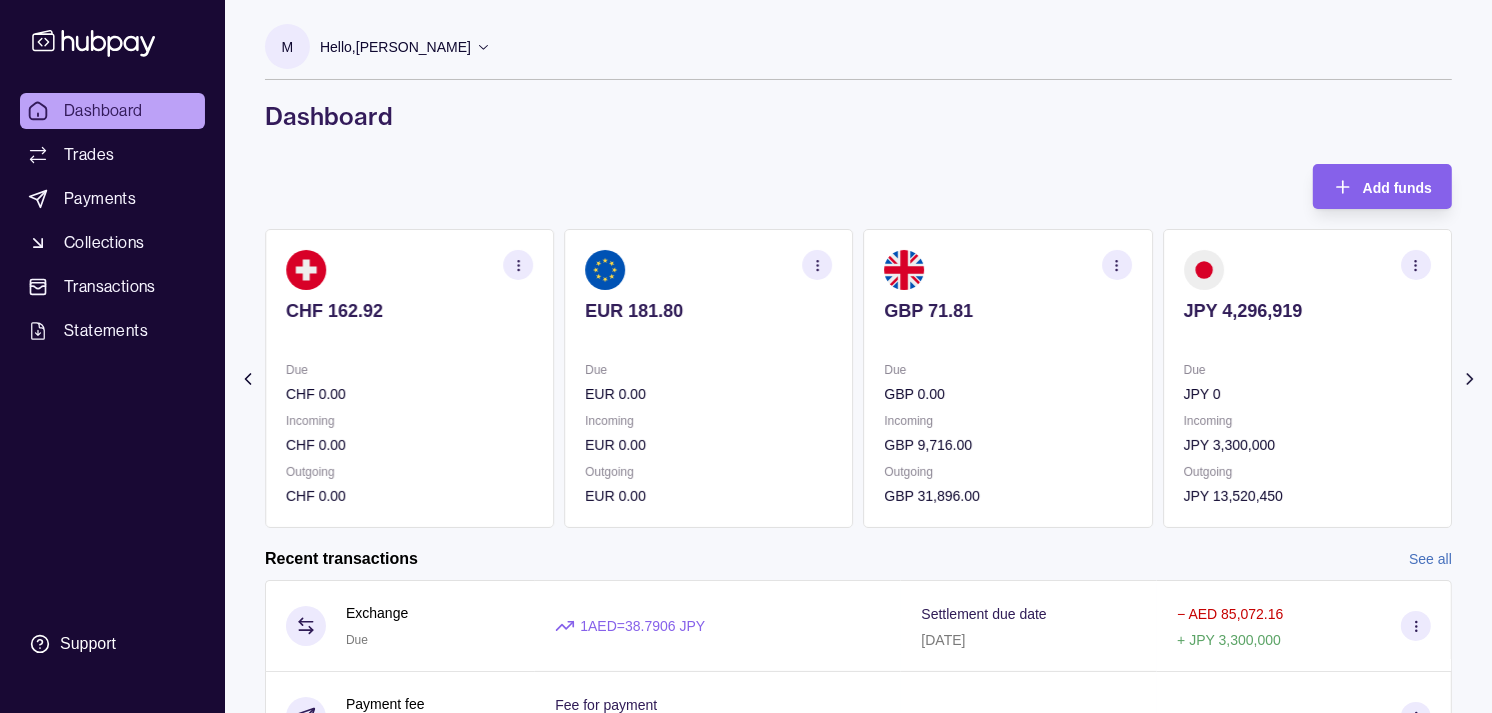 click at bounding box center [1307, 338] 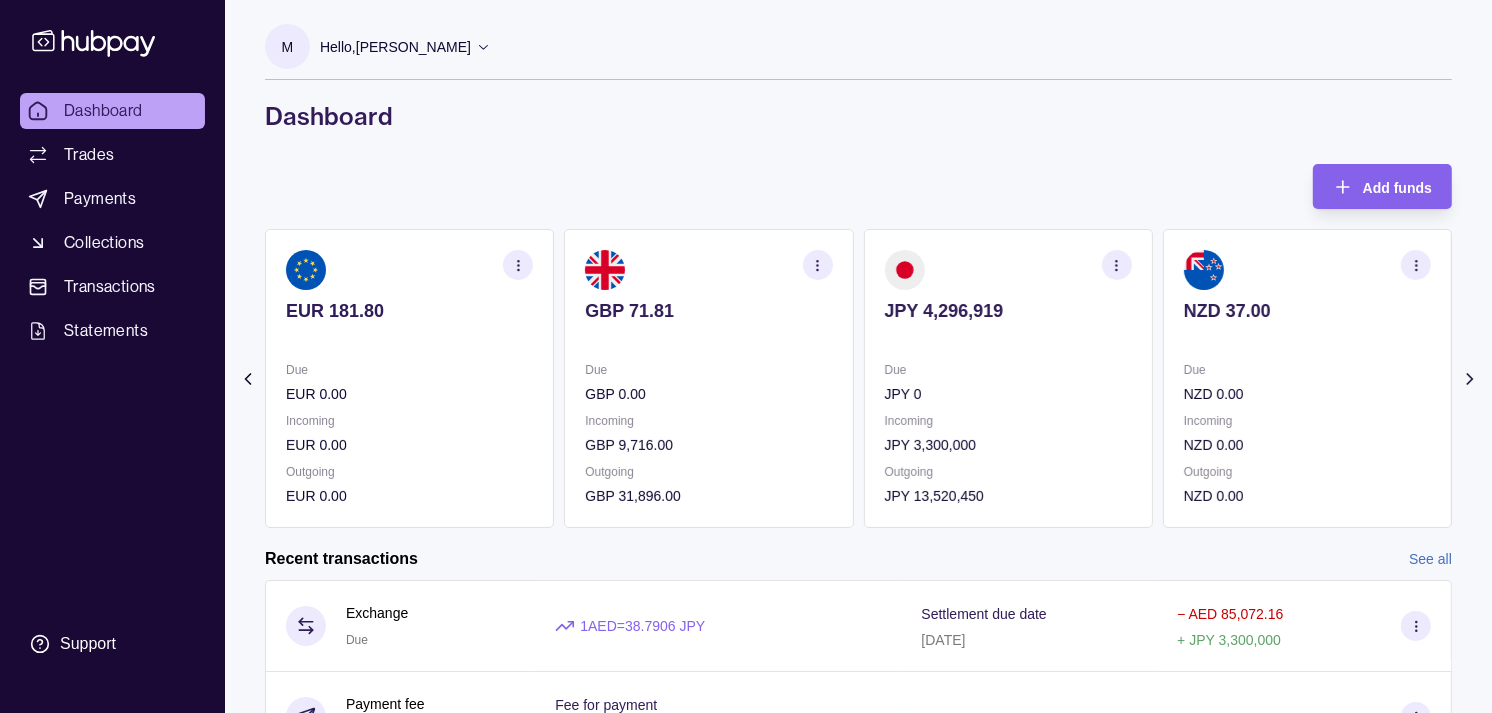 click 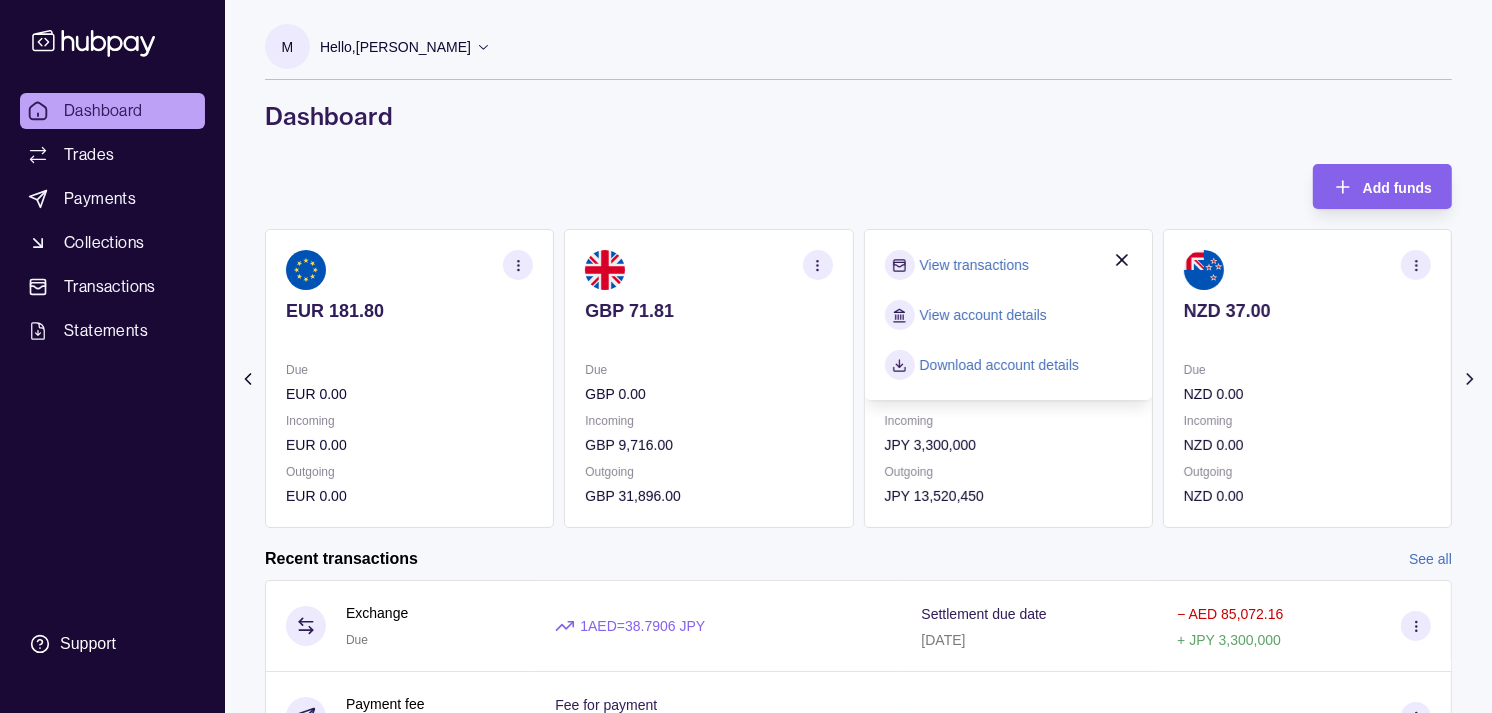 click on "View transactions" at bounding box center [974, 265] 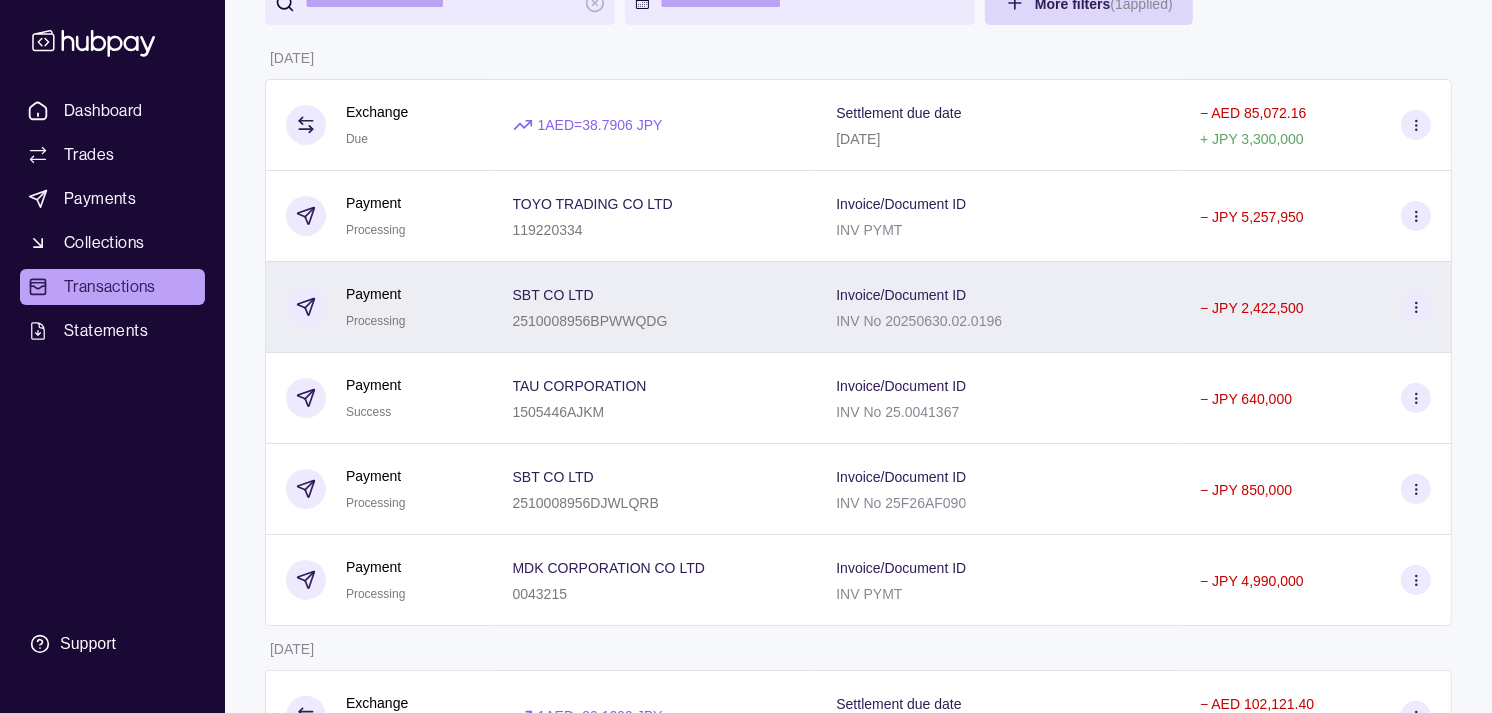 scroll, scrollTop: 222, scrollLeft: 0, axis: vertical 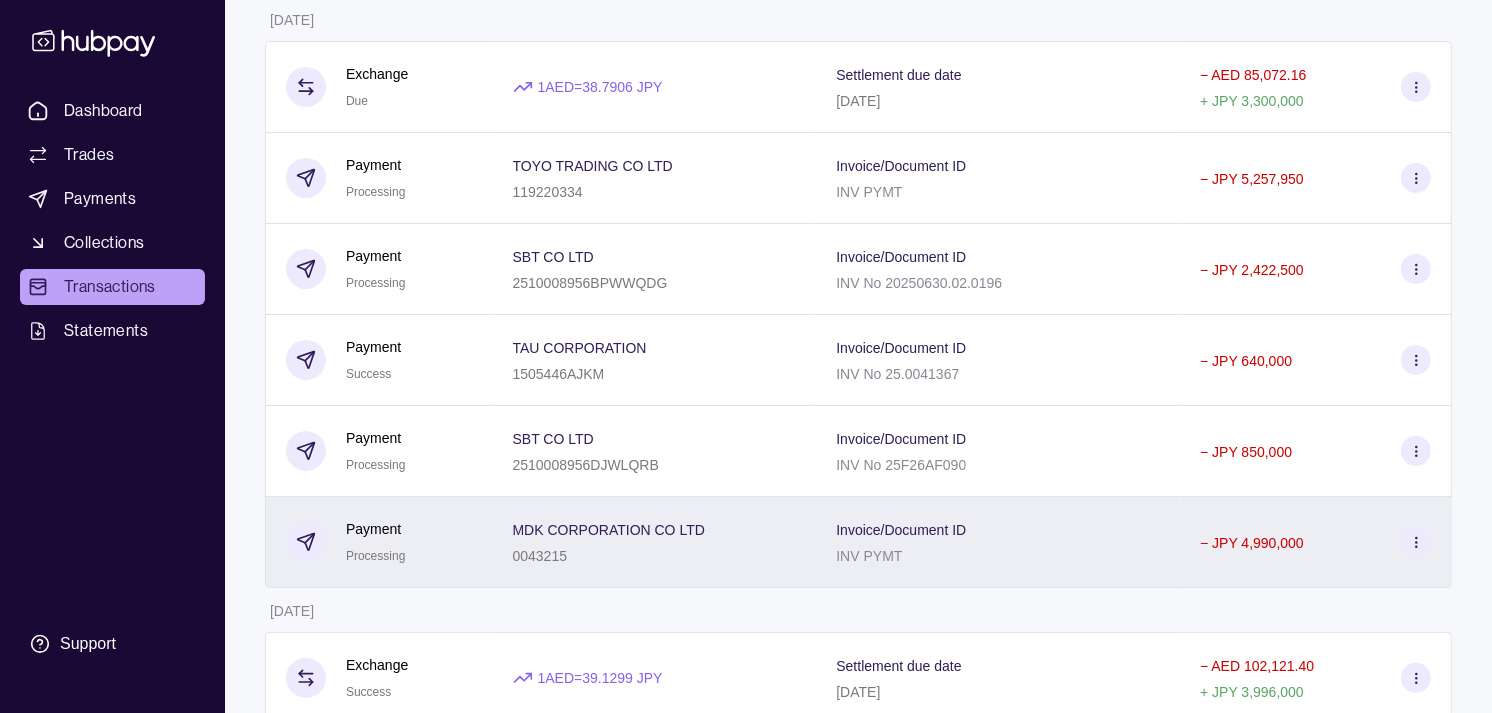 click on "MDK CORPORATION CO LTD" at bounding box center (609, 529) 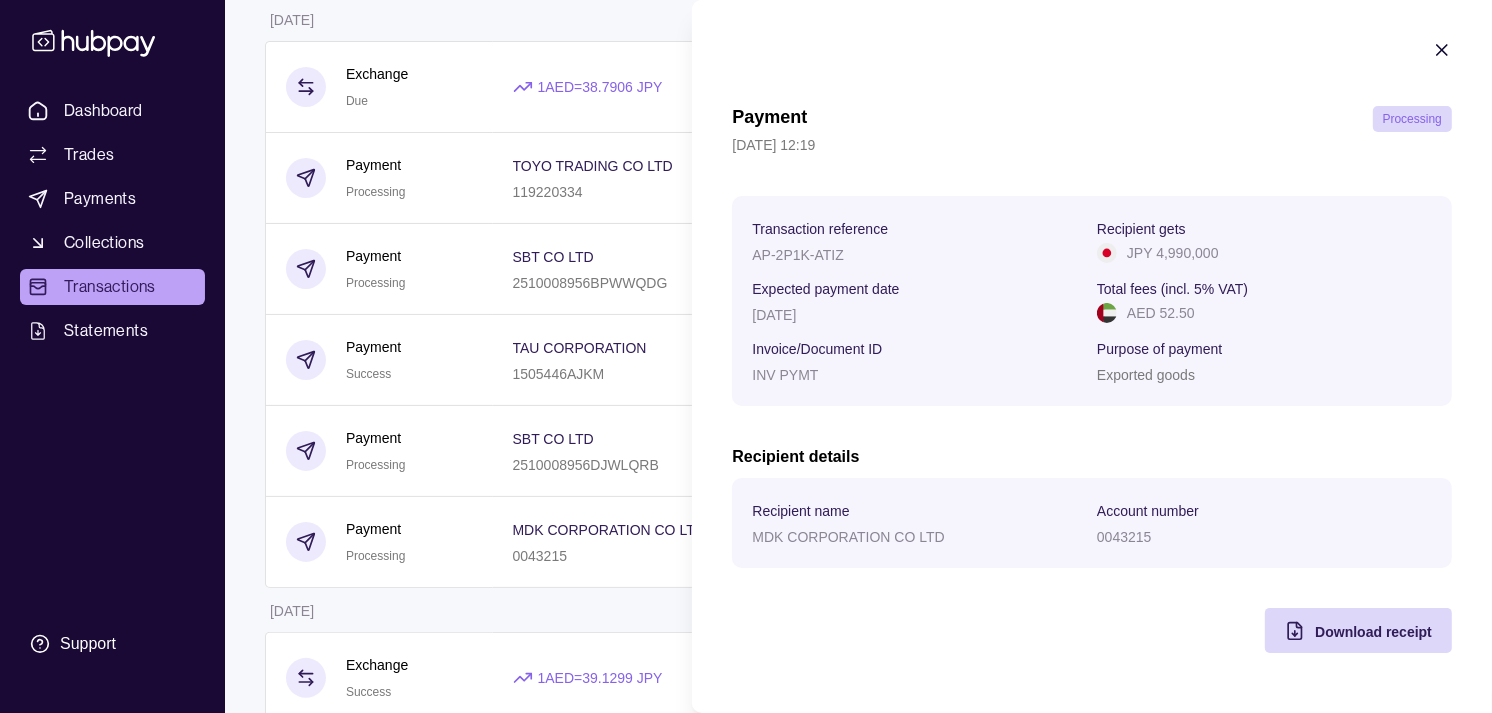 click 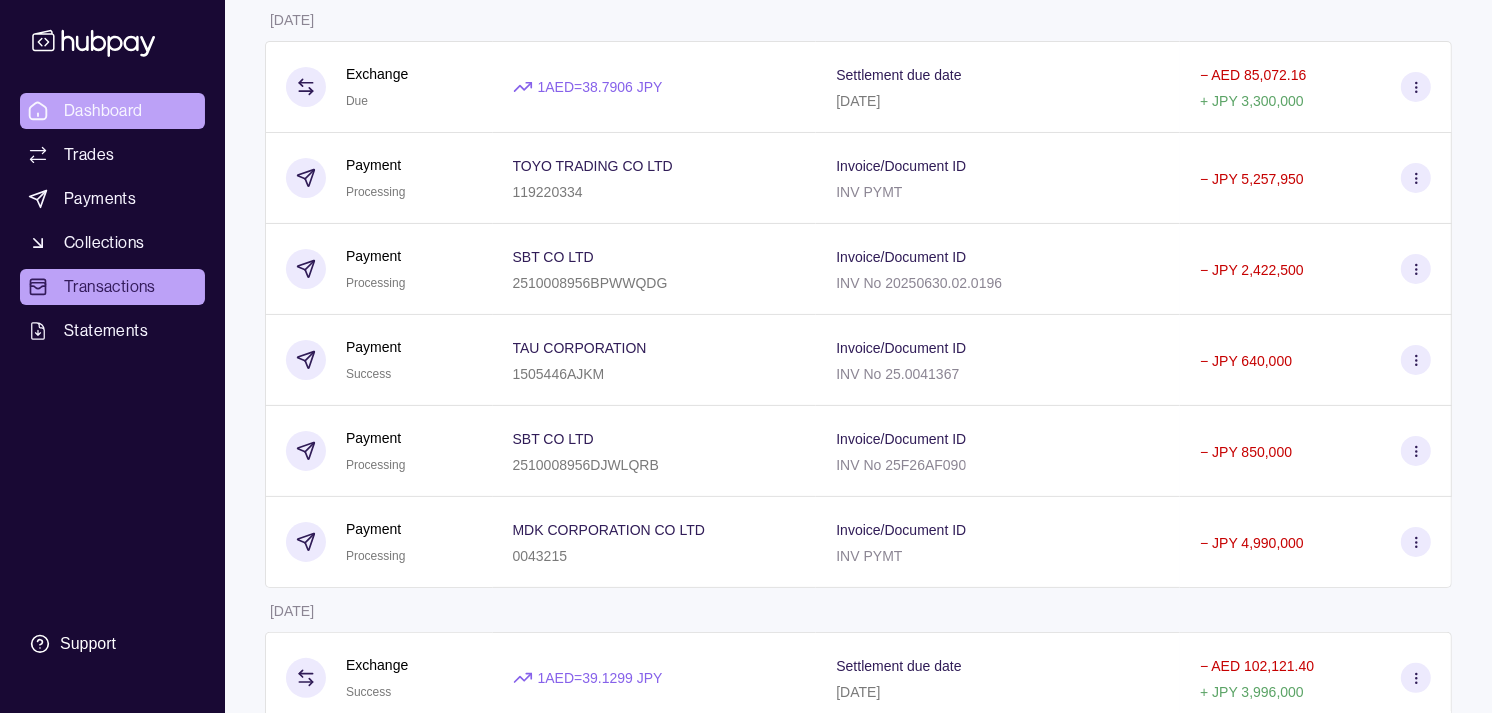 click on "Dashboard" at bounding box center [103, 111] 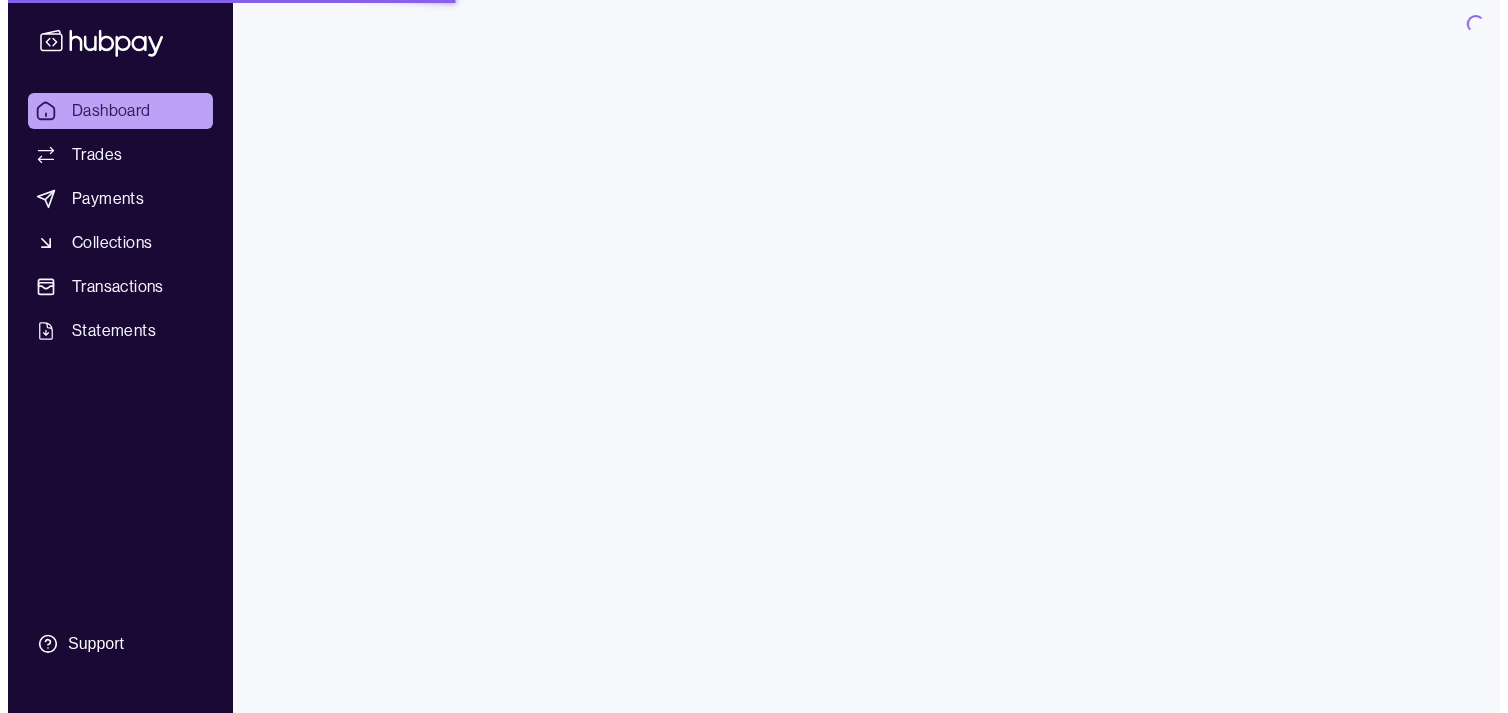 scroll, scrollTop: 0, scrollLeft: 0, axis: both 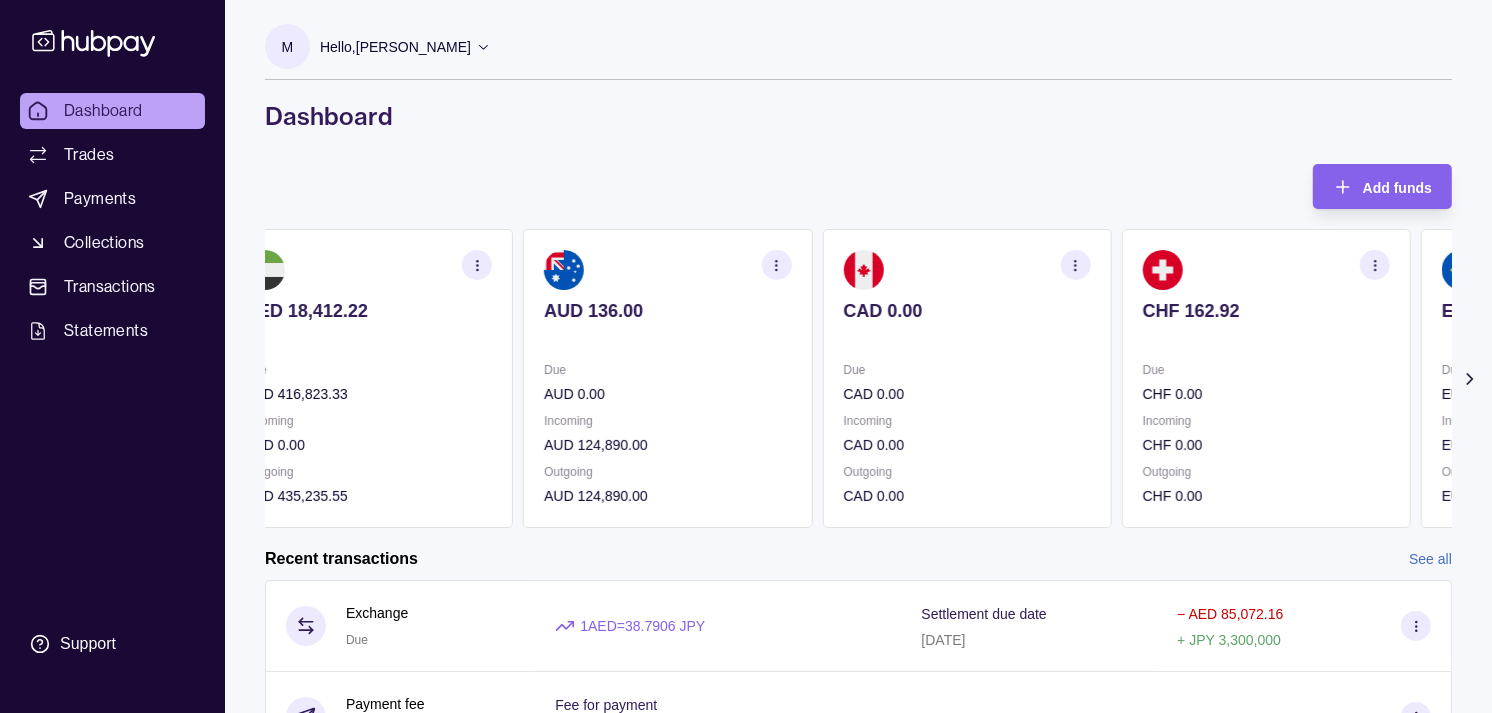 click on "Due" at bounding box center (966, 370) 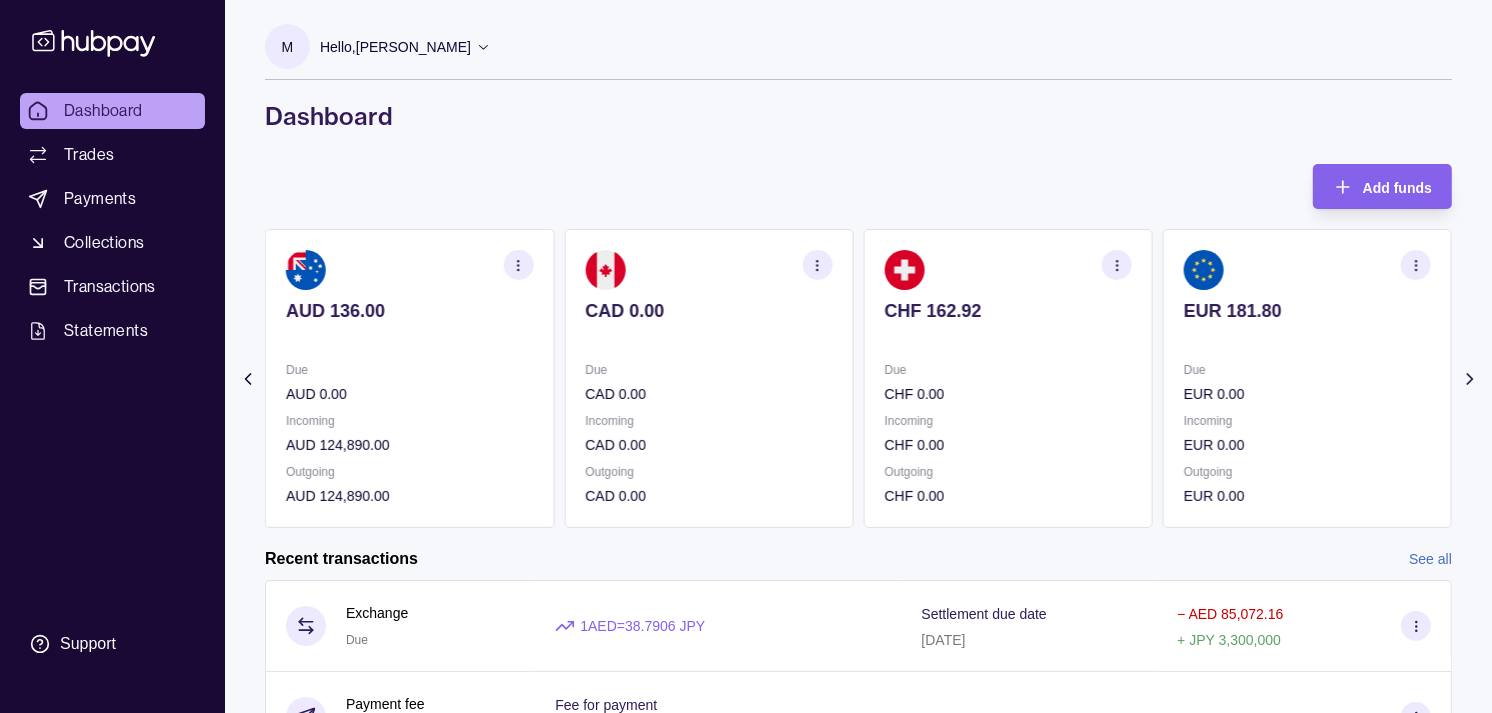 click on "Due" at bounding box center (1008, 370) 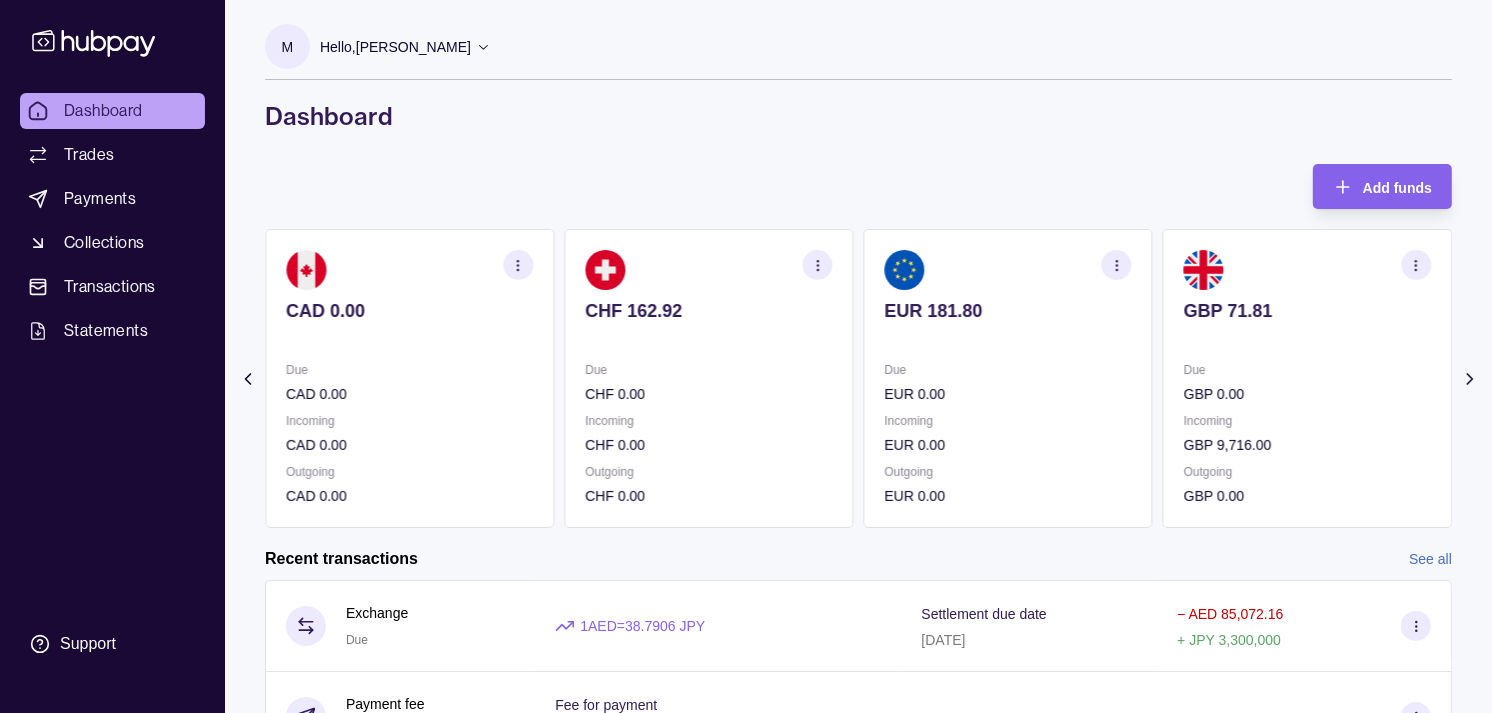 click on "Due" at bounding box center (1008, 370) 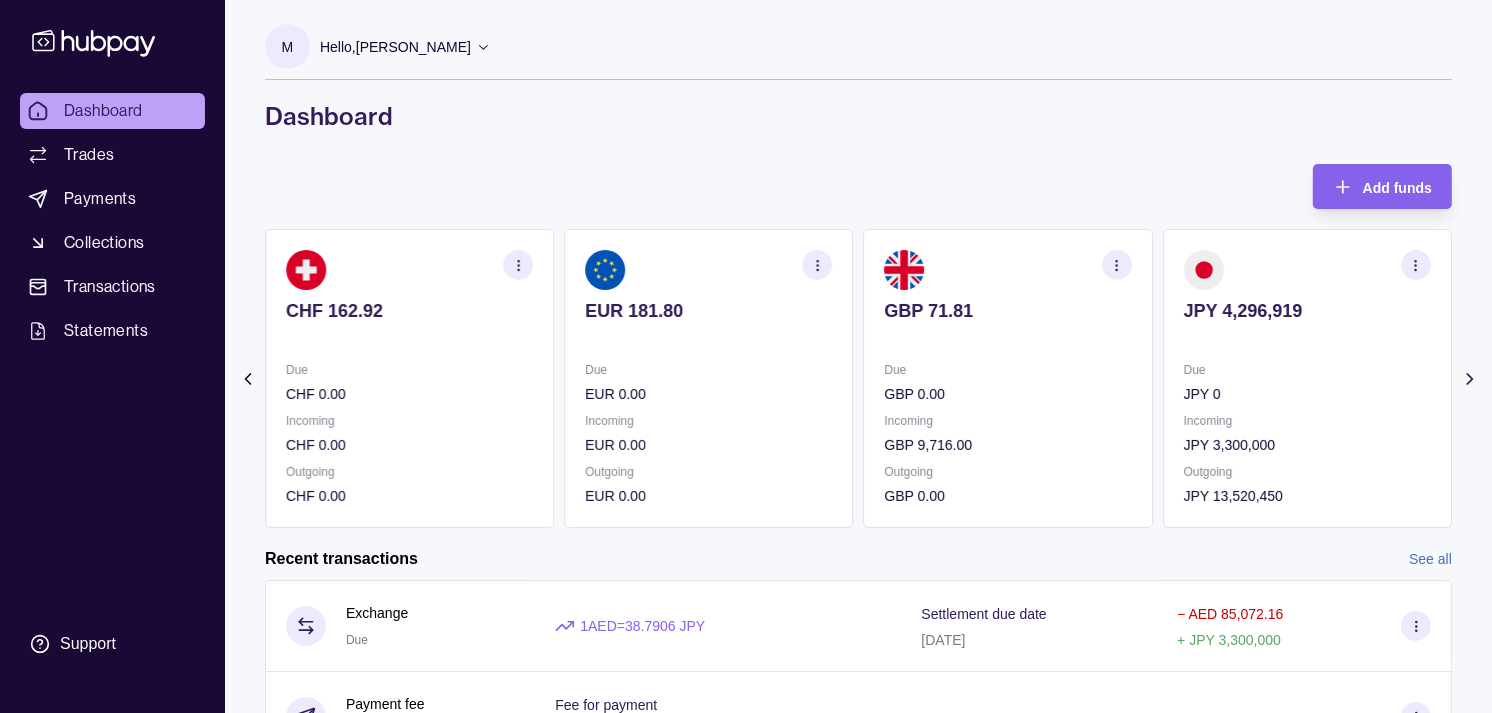 click on "Due" at bounding box center [1008, 370] 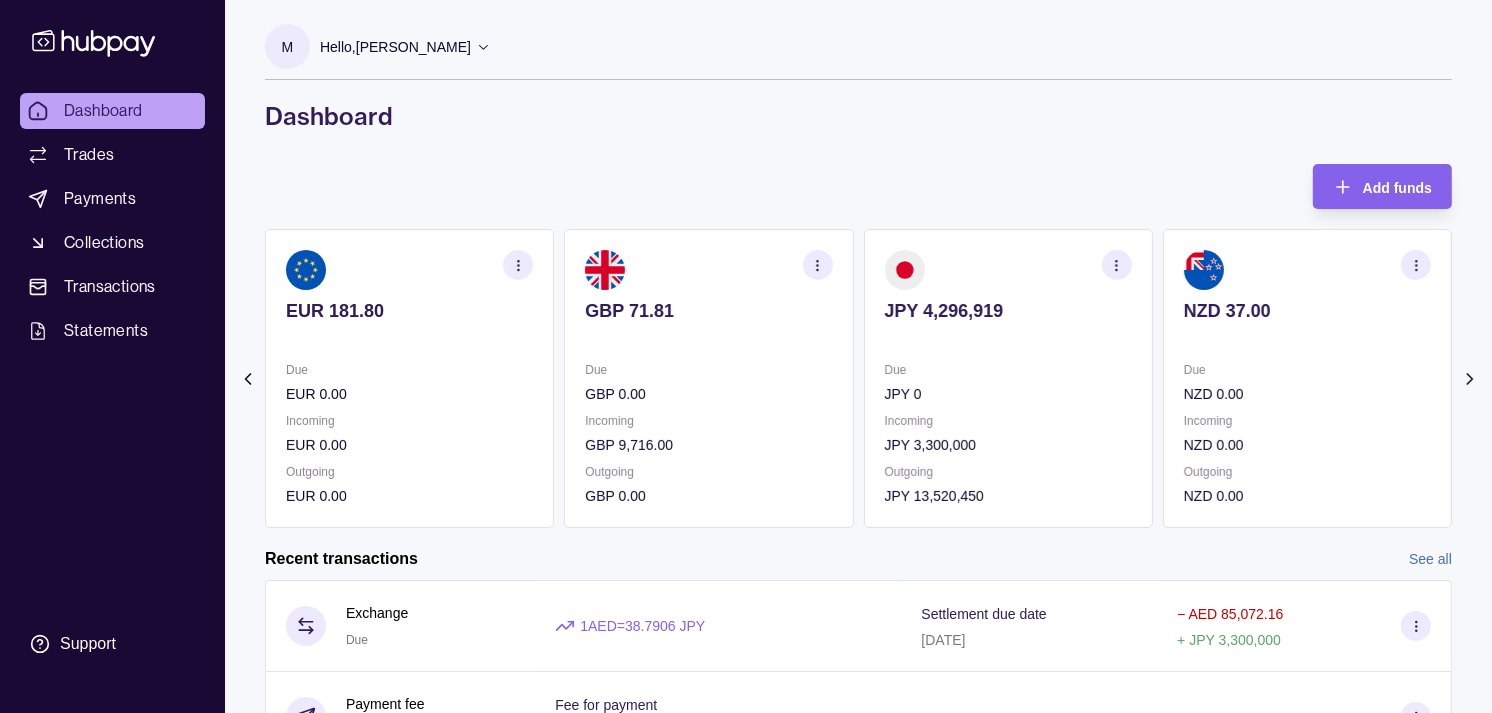click at bounding box center [1117, 265] 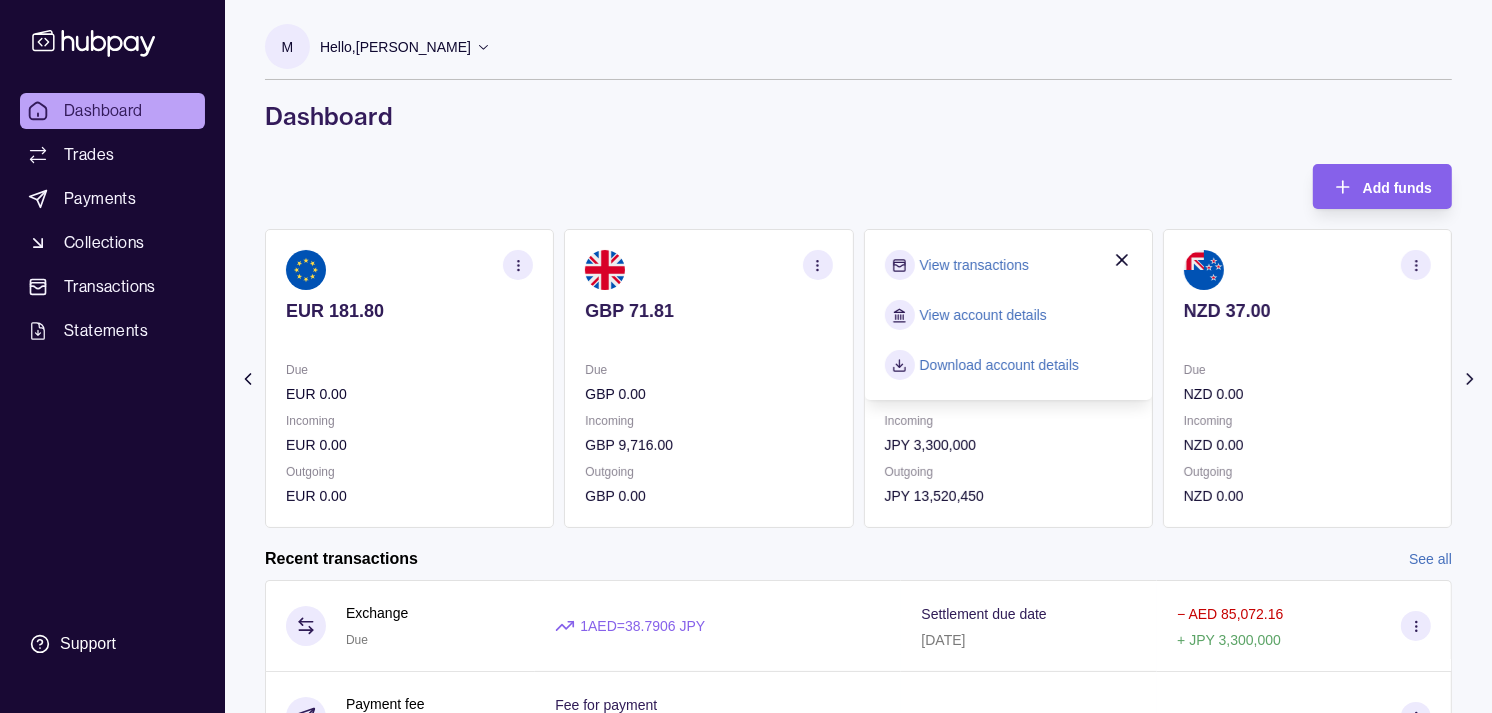 click on "View transactions" at bounding box center [974, 265] 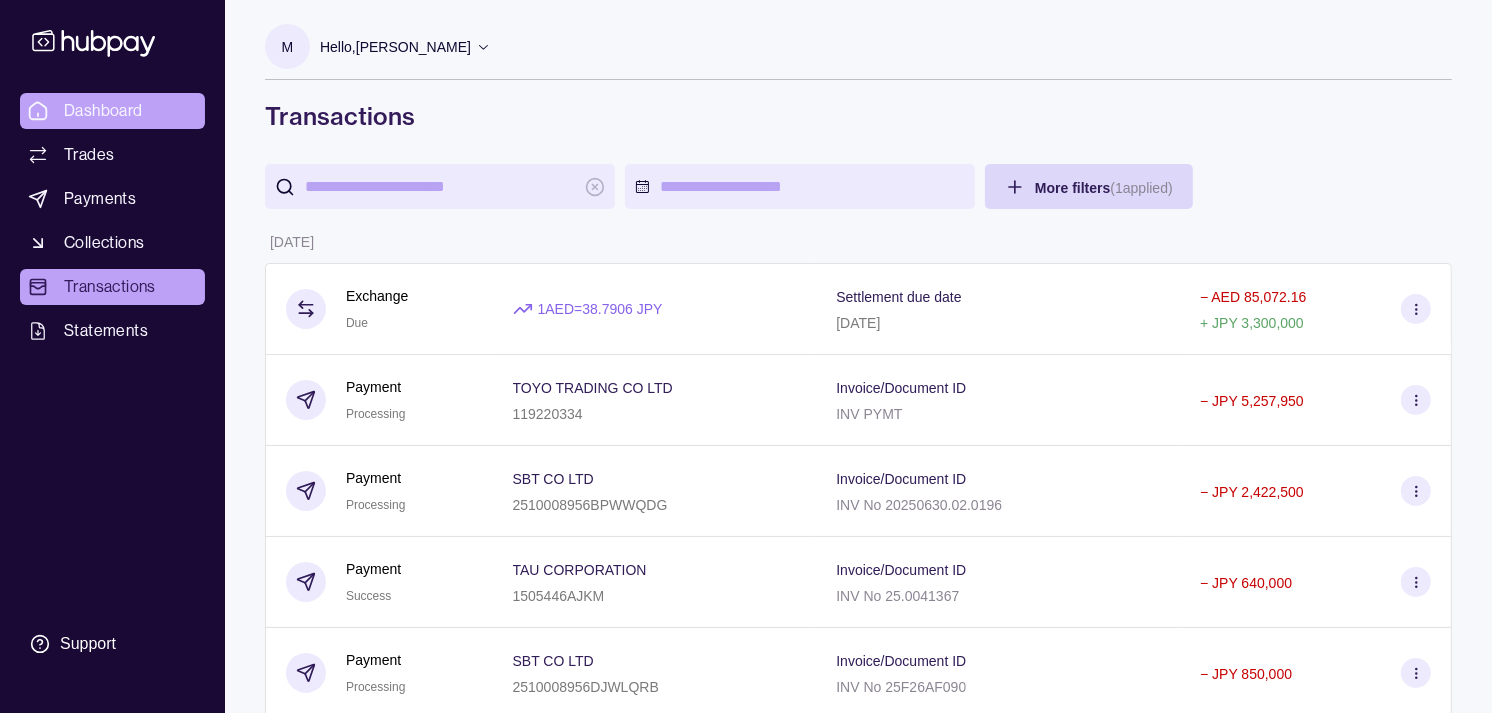 click on "Dashboard" at bounding box center [103, 111] 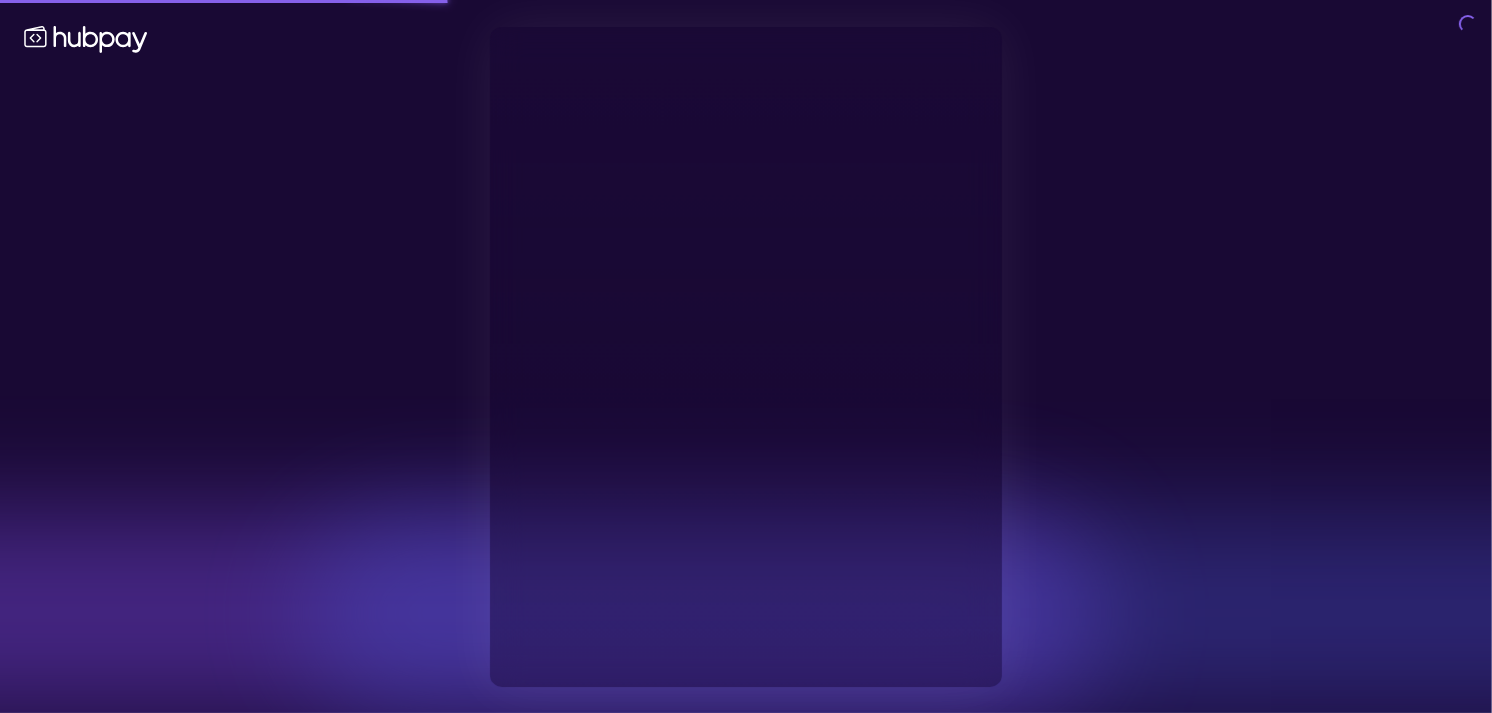 type on "**********" 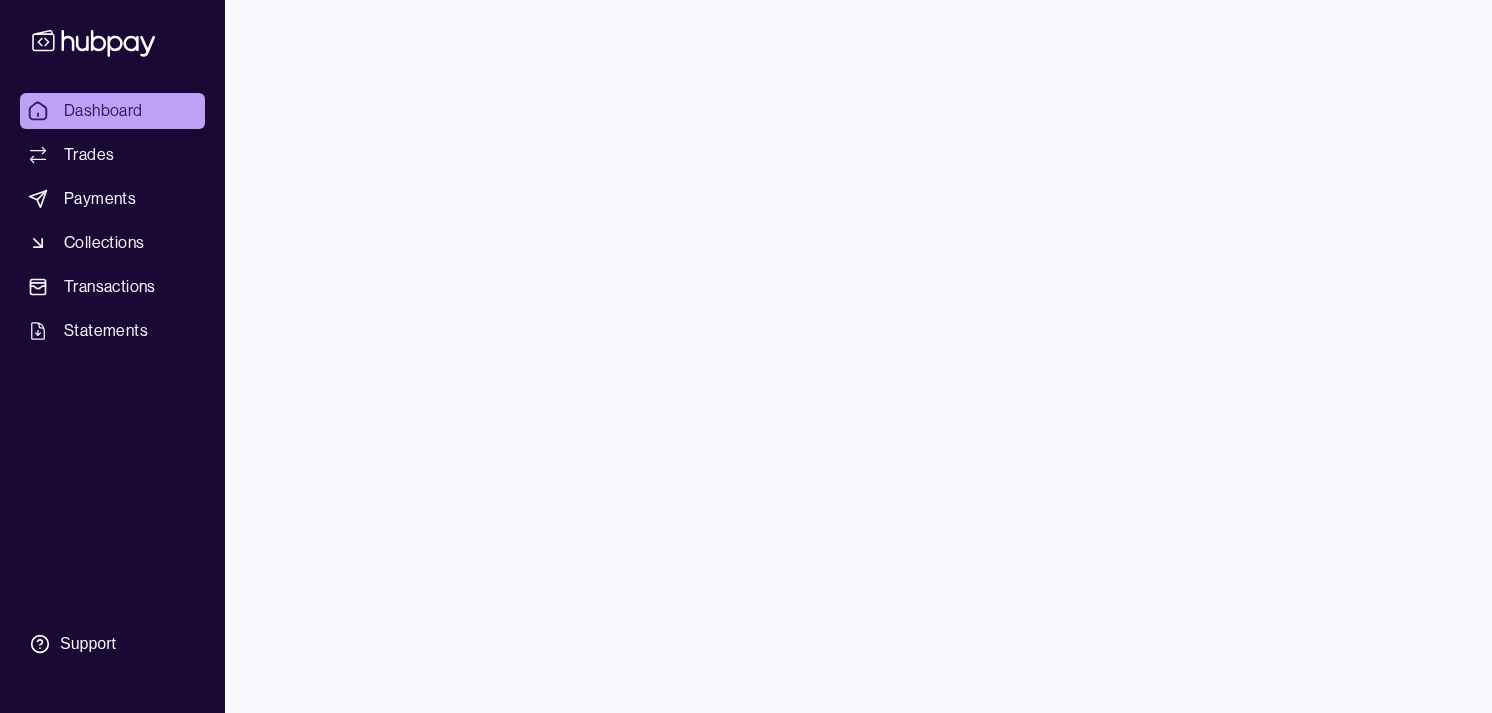 scroll, scrollTop: 0, scrollLeft: 0, axis: both 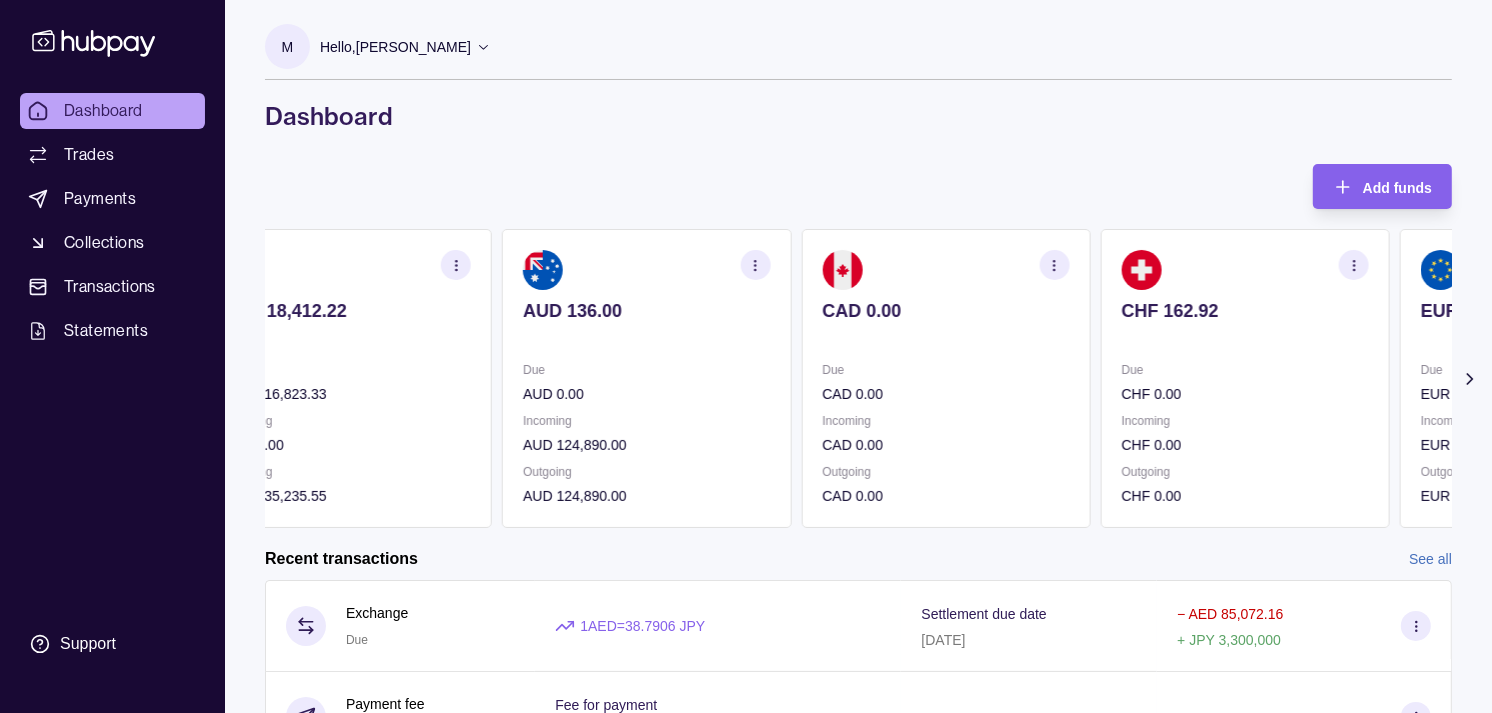 click on "CAD 0.00" at bounding box center [945, 394] 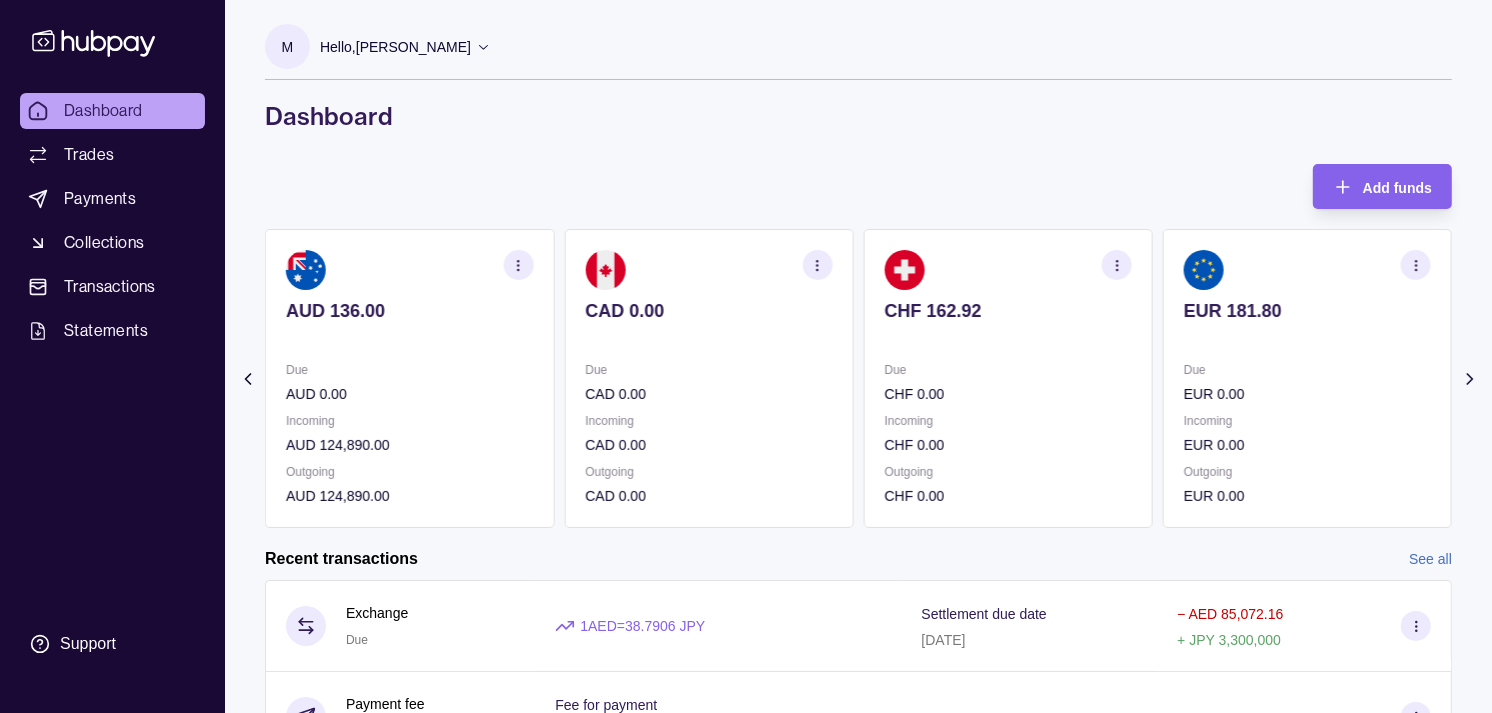 click on "Due" at bounding box center (1008, 370) 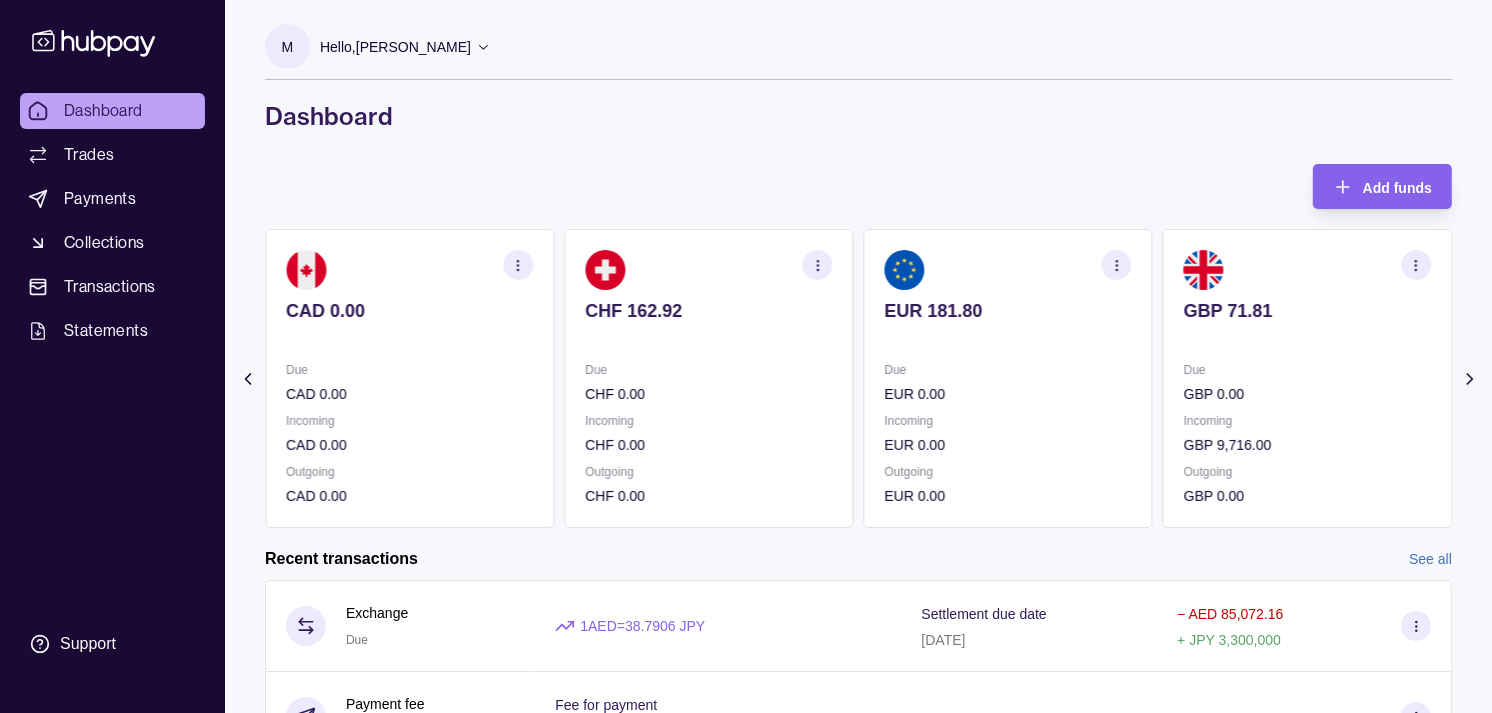 click on "Due" at bounding box center (1008, 370) 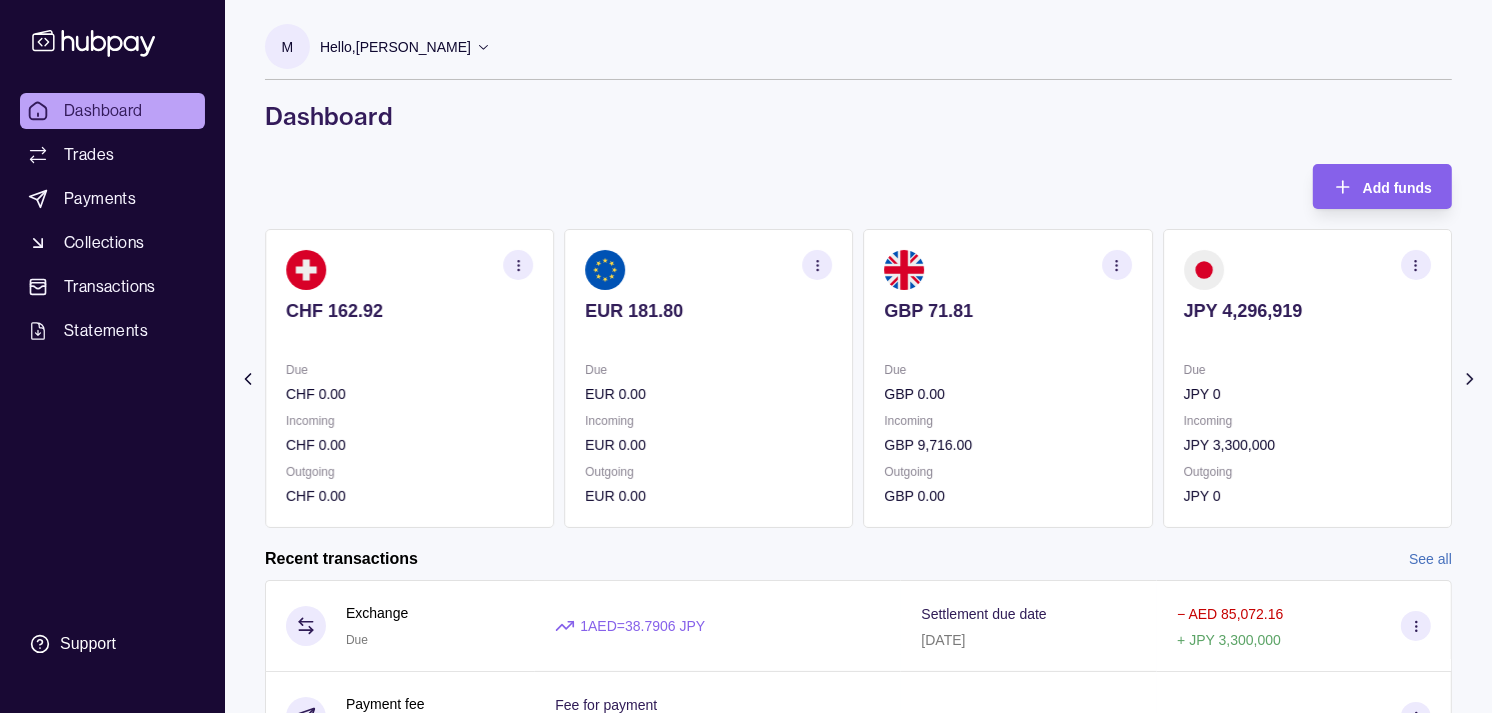 click on "Due" at bounding box center [1008, 370] 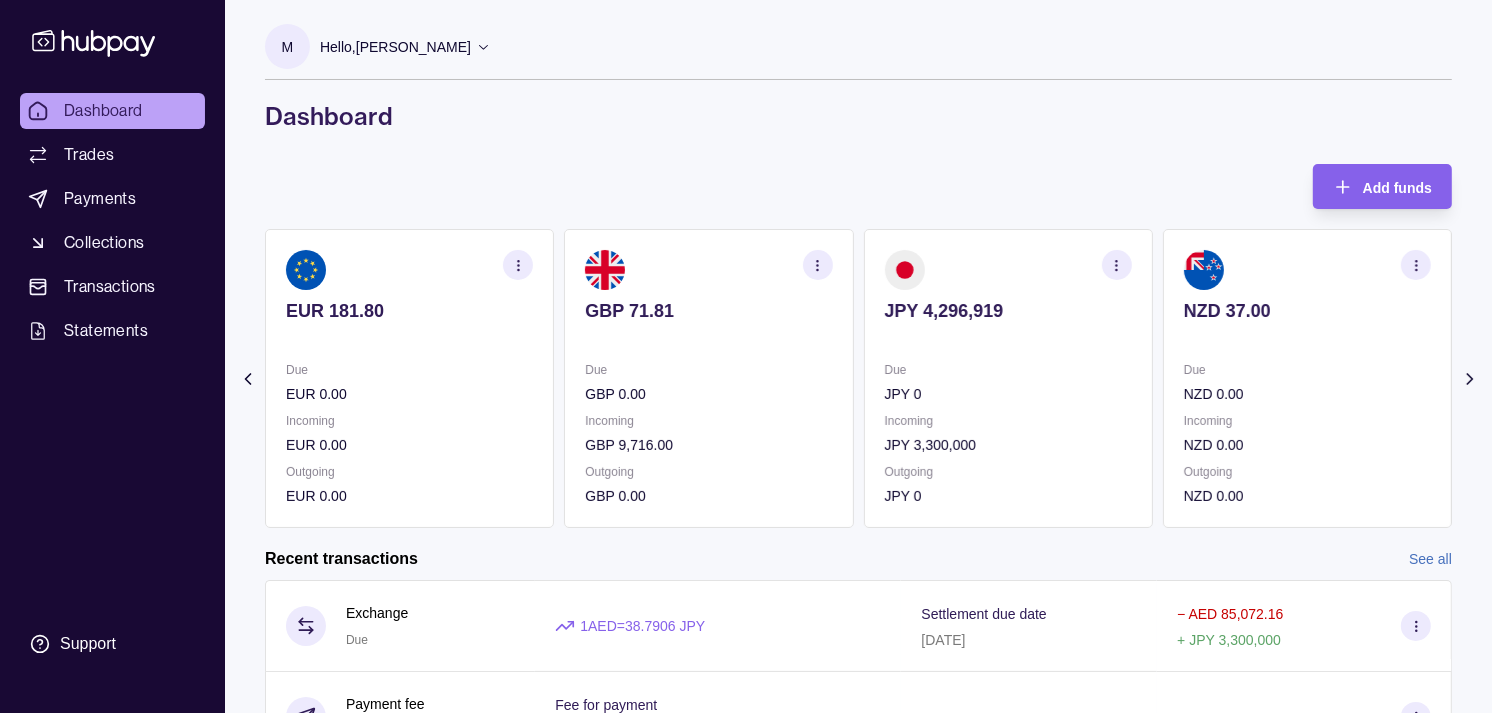 click 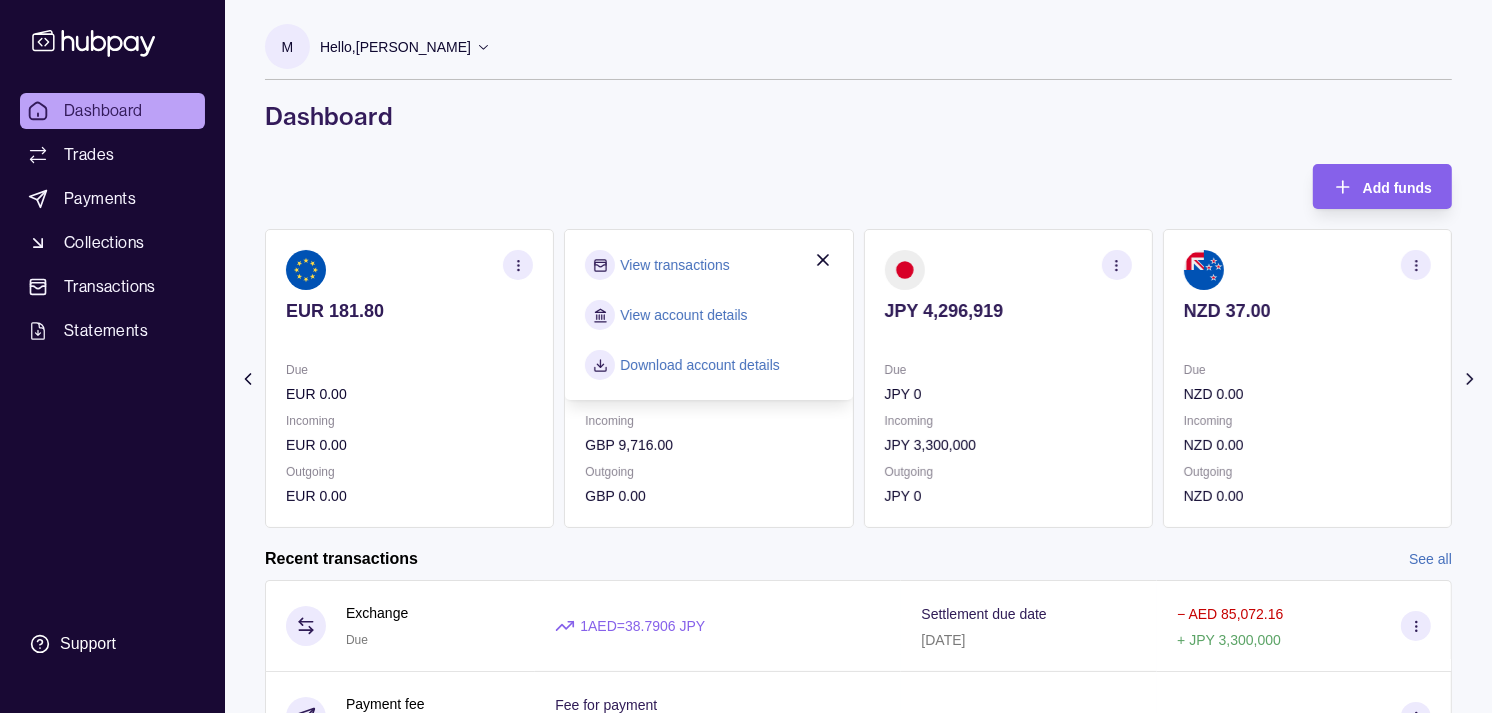 click on "View transactions" at bounding box center (674, 265) 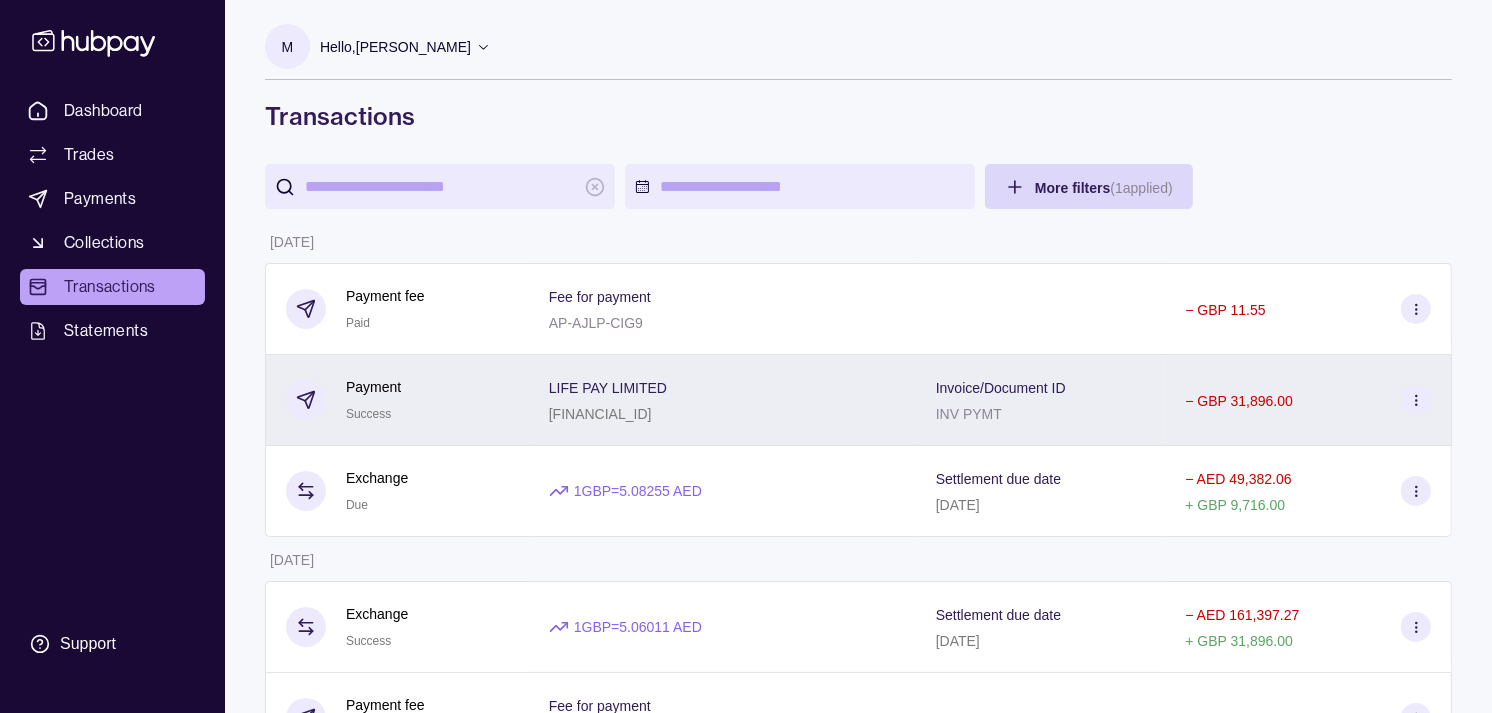 click on "[FINANCIAL_ID]" at bounding box center [608, 413] 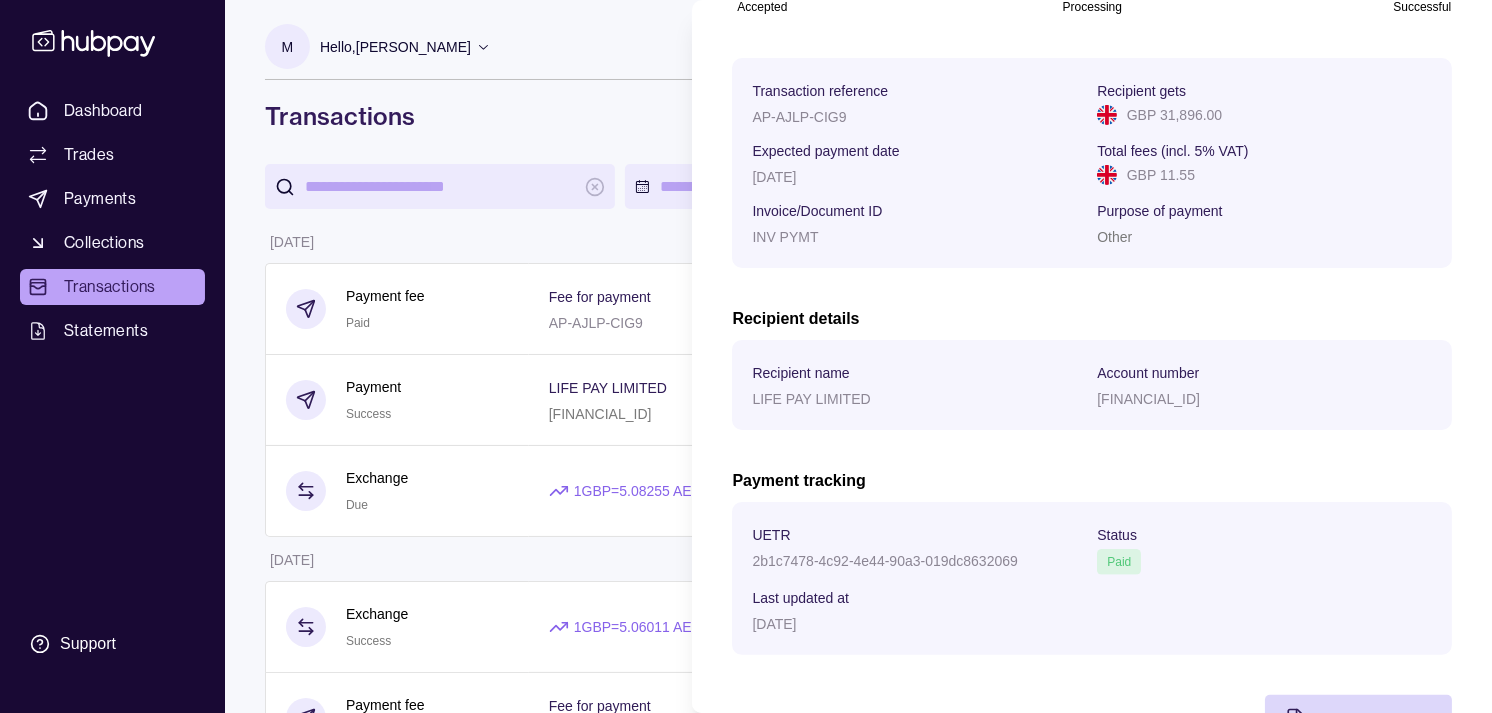 scroll, scrollTop: 334, scrollLeft: 0, axis: vertical 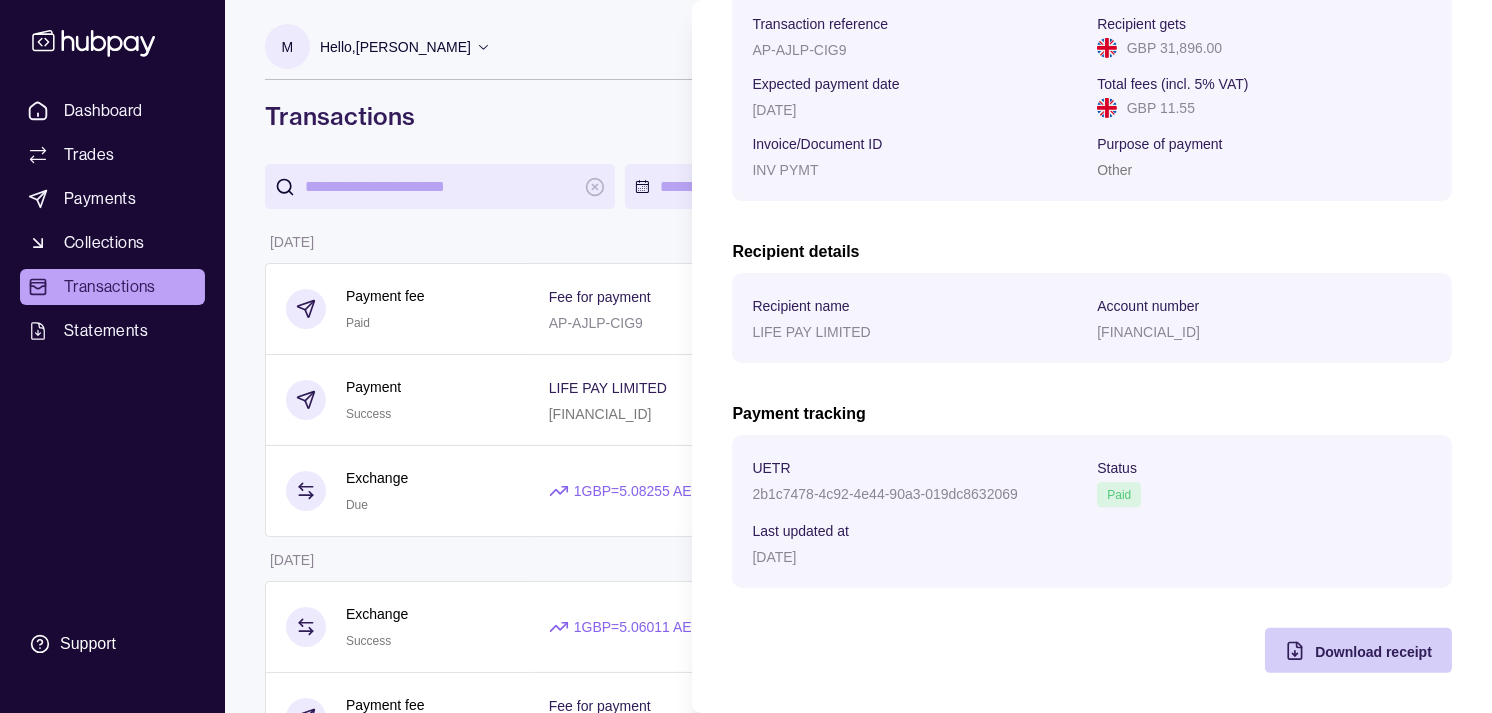 click on "Download receipt" at bounding box center [1373, 652] 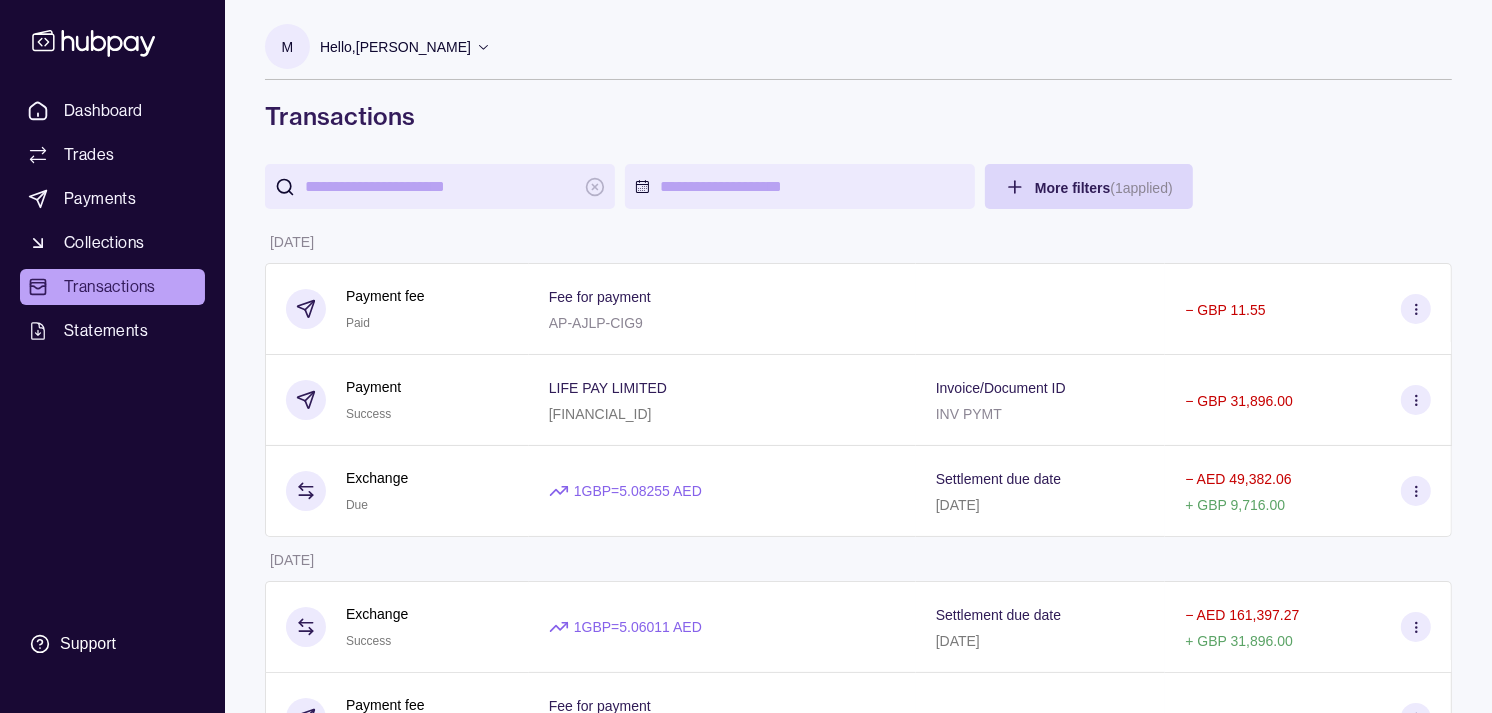 click on "Dashboard Trades Payments Collections Transactions Statements Support M Hello,  [PERSON_NAME] Strides Trading LLC Account Terms and conditions Privacy policy Sign out Transactions More filters  ( 1  applied) Details Amount [DATE] Payment fee Paid Fee for payment AP-AJLP-CIG9 −   GBP 11.55 Payment Success LIFE PAY LIMITED [FINANCIAL_ID] Invoice/Document ID INV PYMT −   GBP 31,896.00 Exchange Due 1  GBP  =  5.08255   AED Settlement due date [DATE] −   AED 49,382.06 +   GBP 9,716.00 [DATE] Exchange Success 1  GBP  =  5.06011   AED Settlement due date [DATE] −   AED 161,397.27 +   GBP 31,896.00 Payment fee Paid Fee for payment AP-DLFL-FOQN −   GBP 11.55 Payment Success SWIFT CONSULTANCY LTD [FINANCIAL_ID] Invoice/Document ID INV PYMT −   GBP 8,400.00 Exchange Success 1  GBP  =  5.0526   AED Settlement due date [DATE] −   AED 42,441.84 +   GBP 8,400.00 [DATE] Payment Success LIFE PAY LIMITED [FINANCIAL_ID] Invoice/Document ID INV 0233 −" at bounding box center [746, 1174] 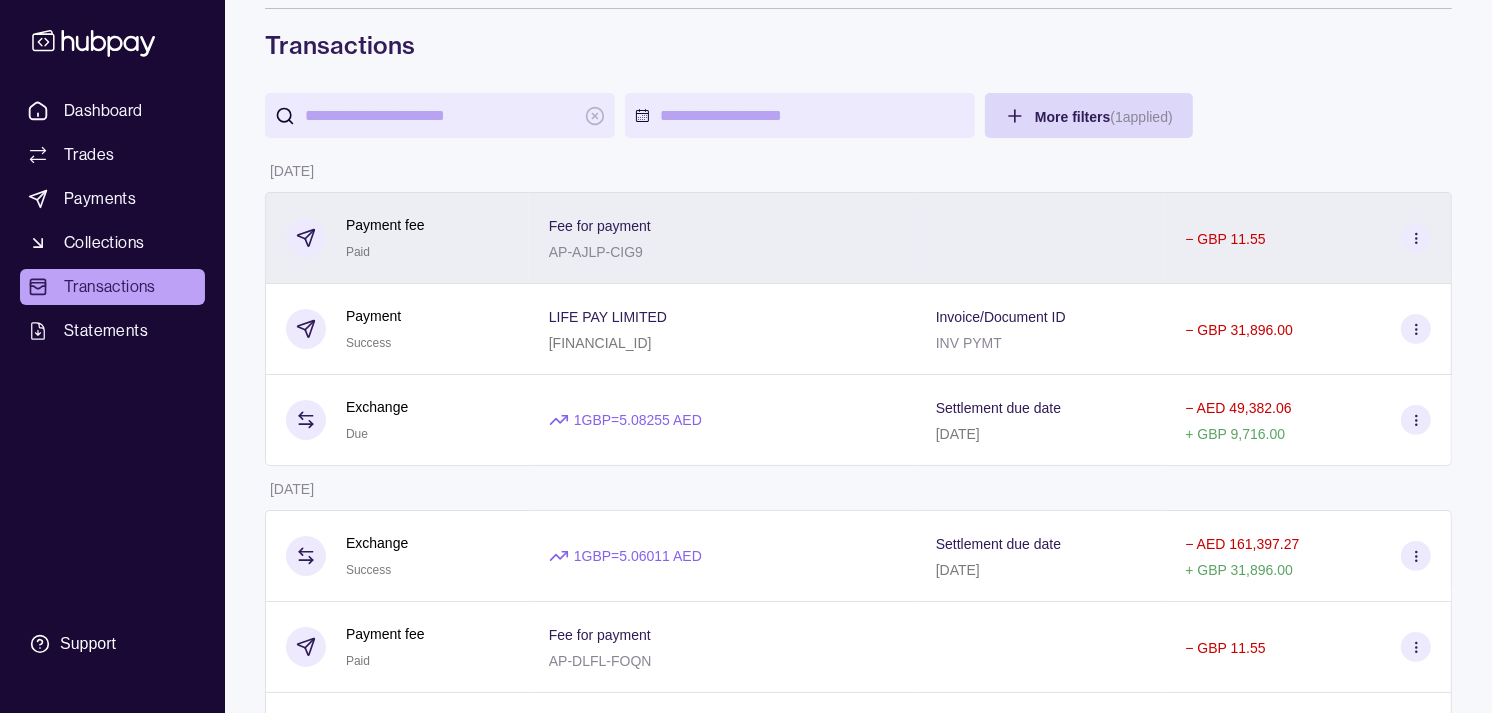 scroll, scrollTop: 222, scrollLeft: 0, axis: vertical 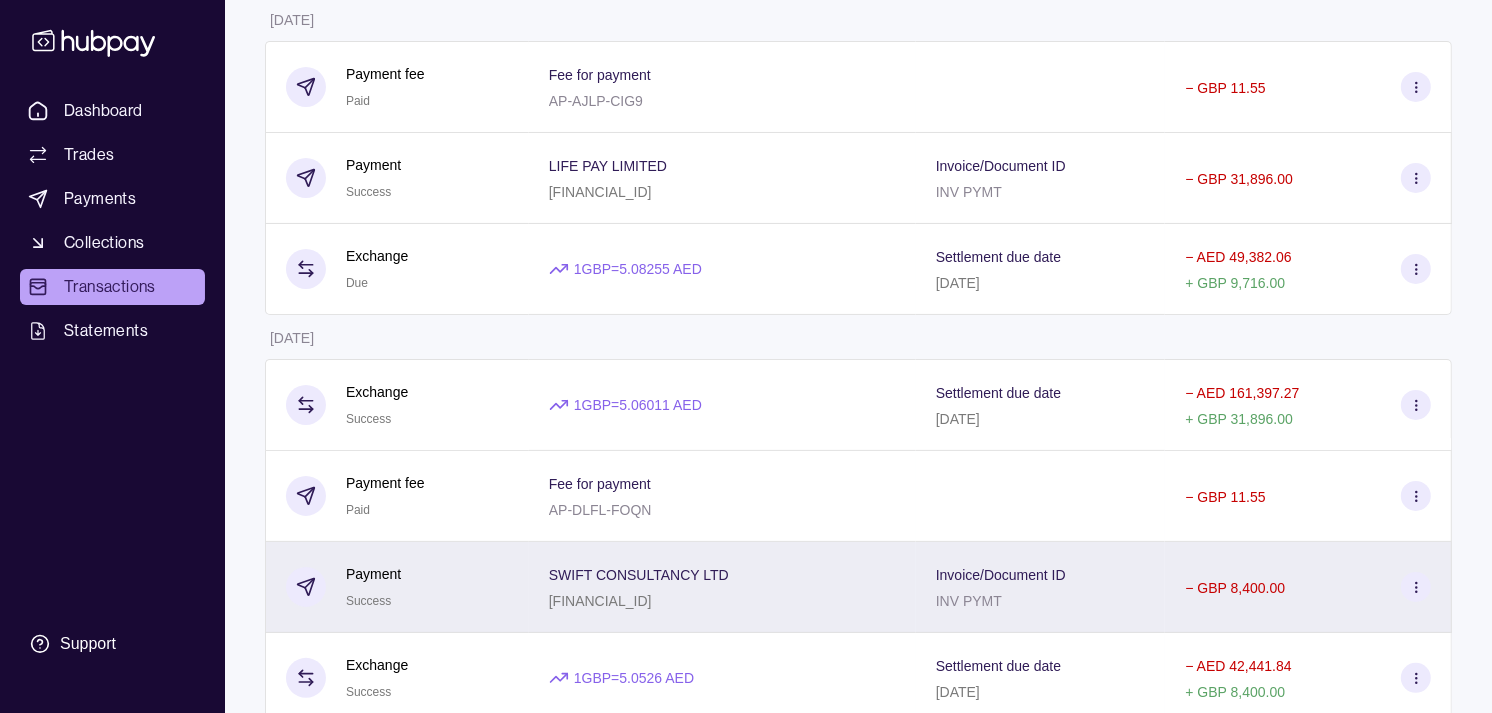 click on "Payment Success" at bounding box center [397, 587] 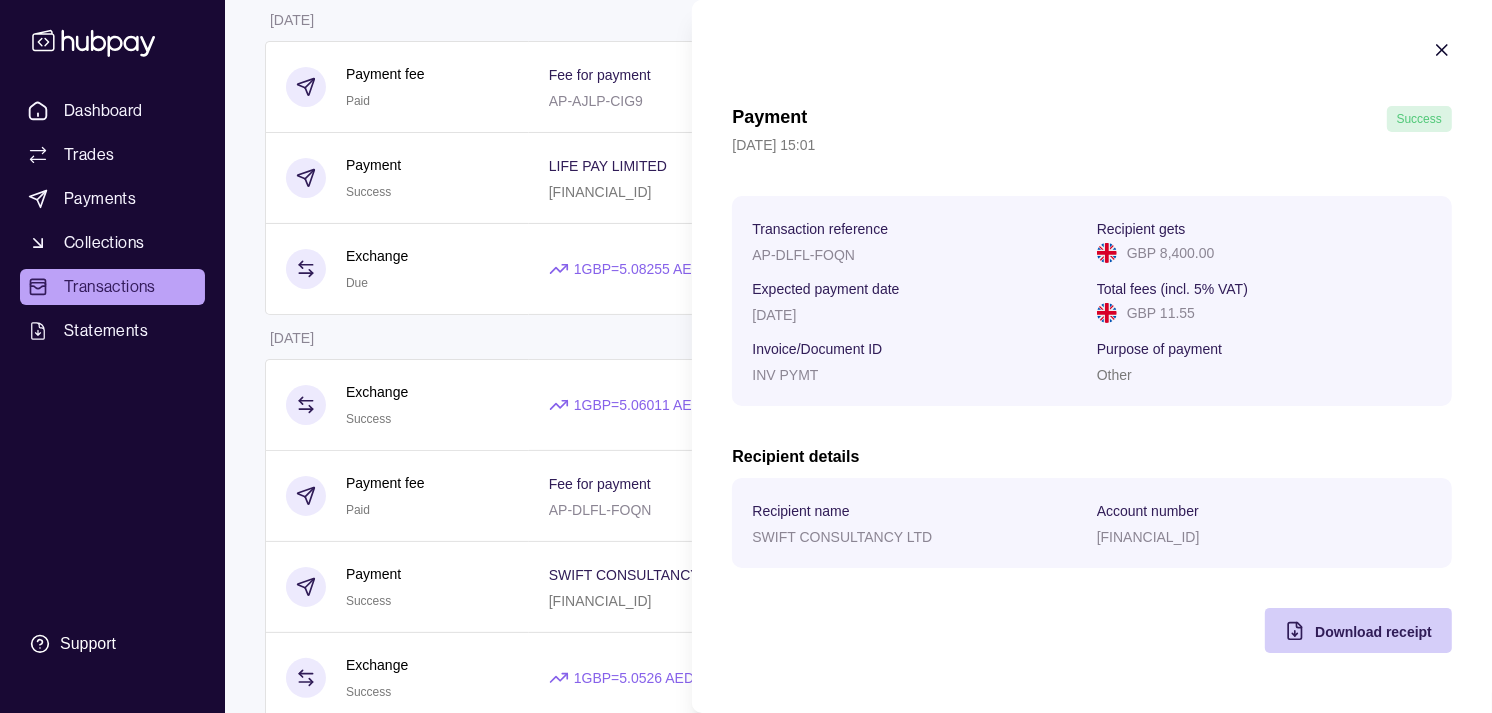 click on "Download receipt" at bounding box center (1373, 632) 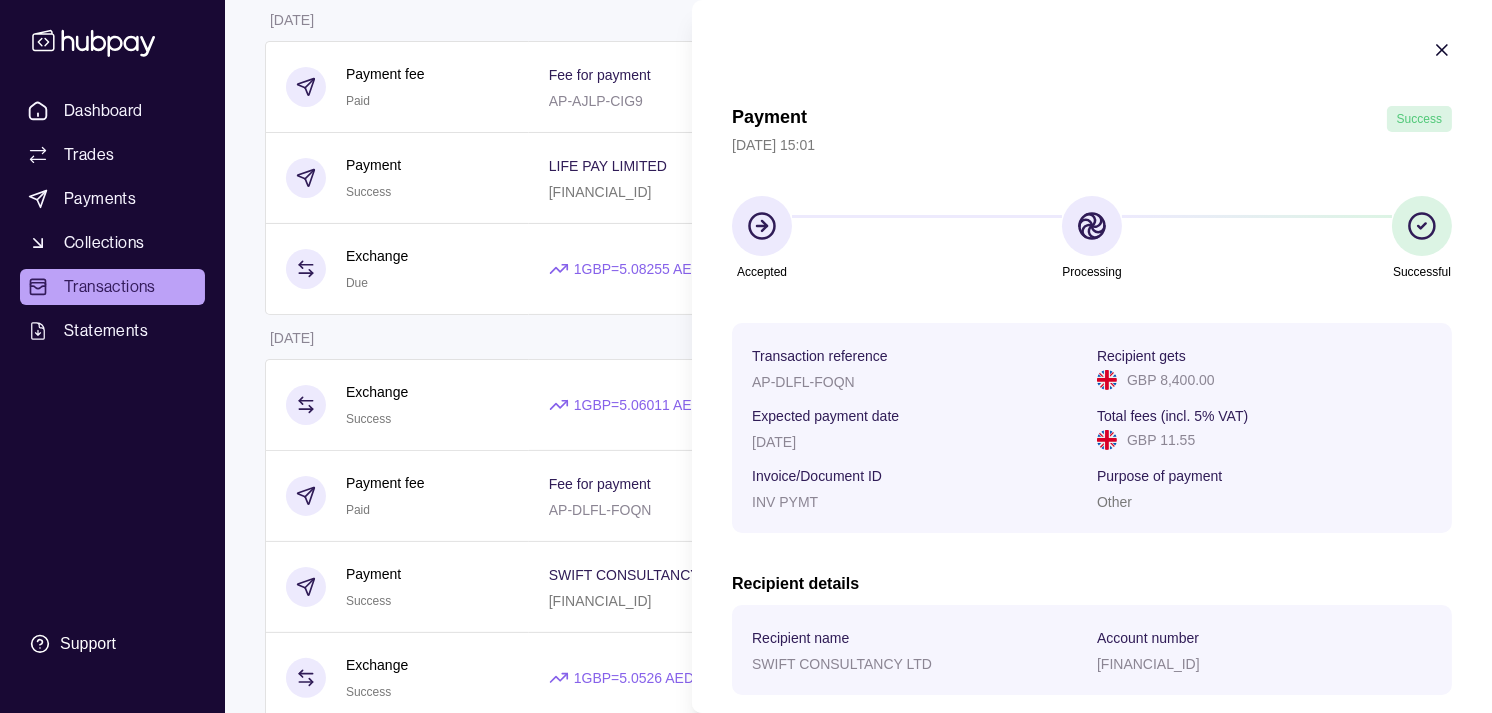 click on "Expected payment date" at bounding box center (919, 415) 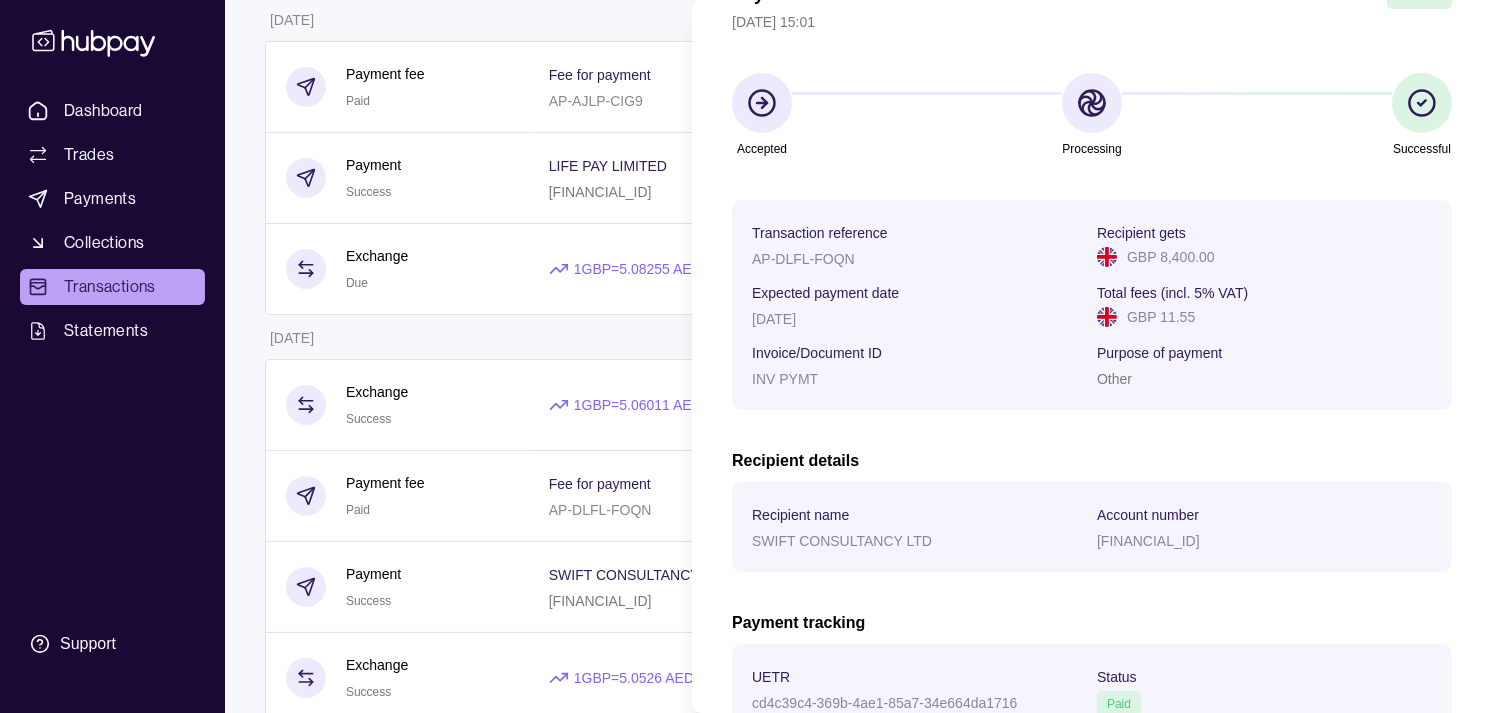 scroll, scrollTop: 334, scrollLeft: 0, axis: vertical 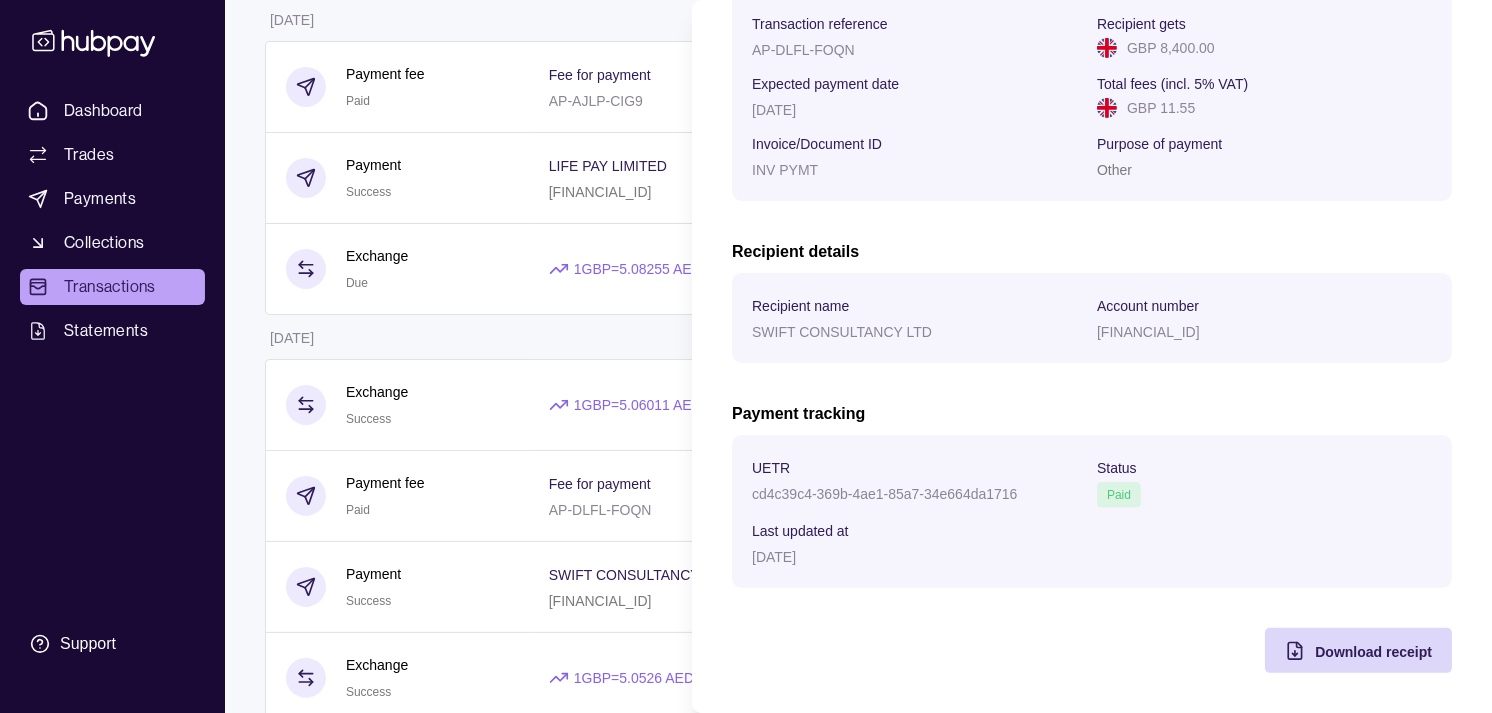 click on "Dashboard Trades Payments Collections Transactions Statements Support M Hello,  [PERSON_NAME] Strides Trading LLC Account Terms and conditions Privacy policy Sign out Transactions More filters  ( 1  applied) Details Amount [DATE] Payment fee Paid Fee for payment AP-AJLP-CIG9 −   GBP 11.55 Payment Success LIFE PAY LIMITED [FINANCIAL_ID] Invoice/Document ID INV PYMT −   GBP 31,896.00 Exchange Due 1  GBP  =  5.08255   AED Settlement due date [DATE] −   AED 49,382.06 +   GBP 9,716.00 [DATE] Exchange Success 1  GBP  =  5.06011   AED Settlement due date [DATE] −   AED 161,397.27 +   GBP 31,896.00 Payment fee Paid Fee for payment AP-DLFL-FOQN −   GBP 11.55 Payment Success SWIFT CONSULTANCY LTD [FINANCIAL_ID] Invoice/Document ID INV PYMT −   GBP 8,400.00 Exchange Success 1  GBP  =  5.0526   AED Settlement due date [DATE] −   AED 42,441.84 +   GBP 8,400.00 [DATE] Payment Success LIFE PAY LIMITED [FINANCIAL_ID] Invoice/Document ID INV 0233 −" at bounding box center (746, 952) 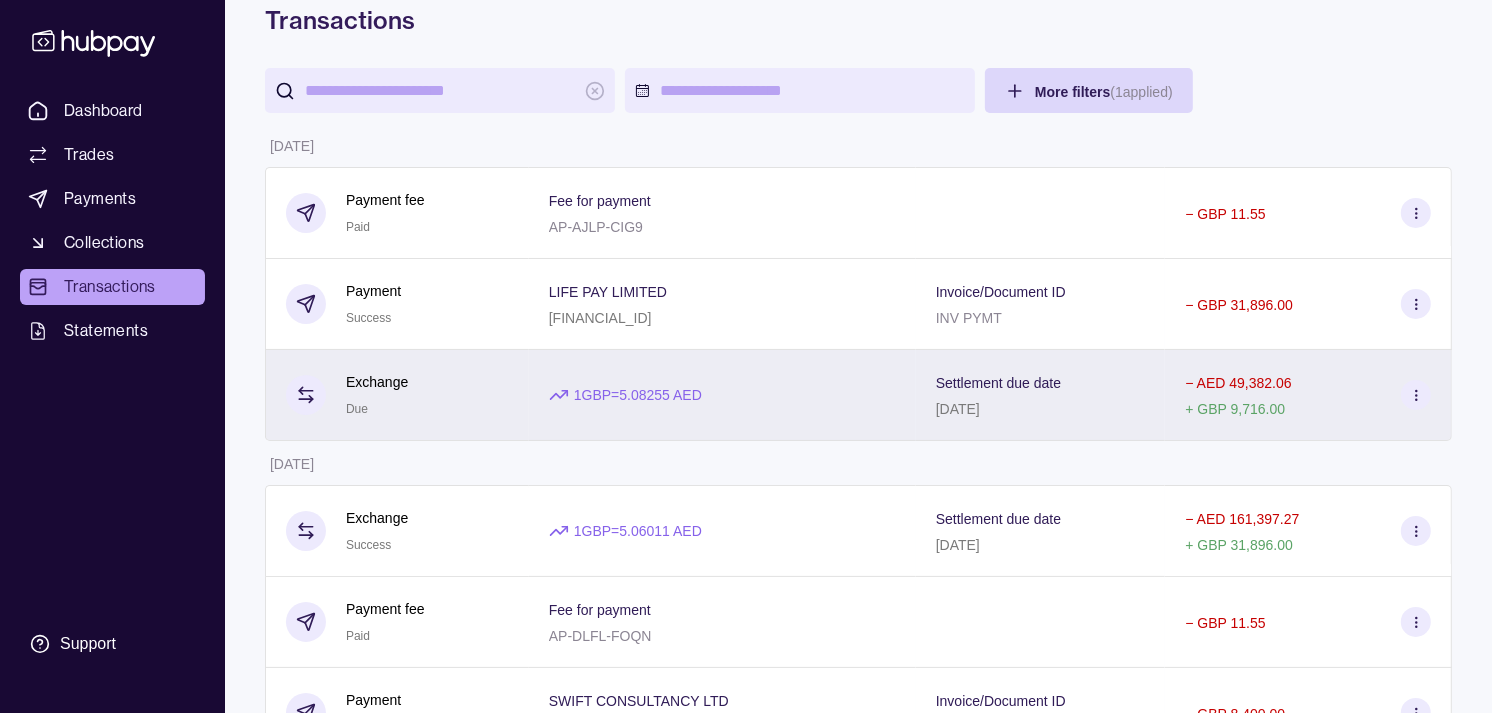 scroll, scrollTop: 0, scrollLeft: 0, axis: both 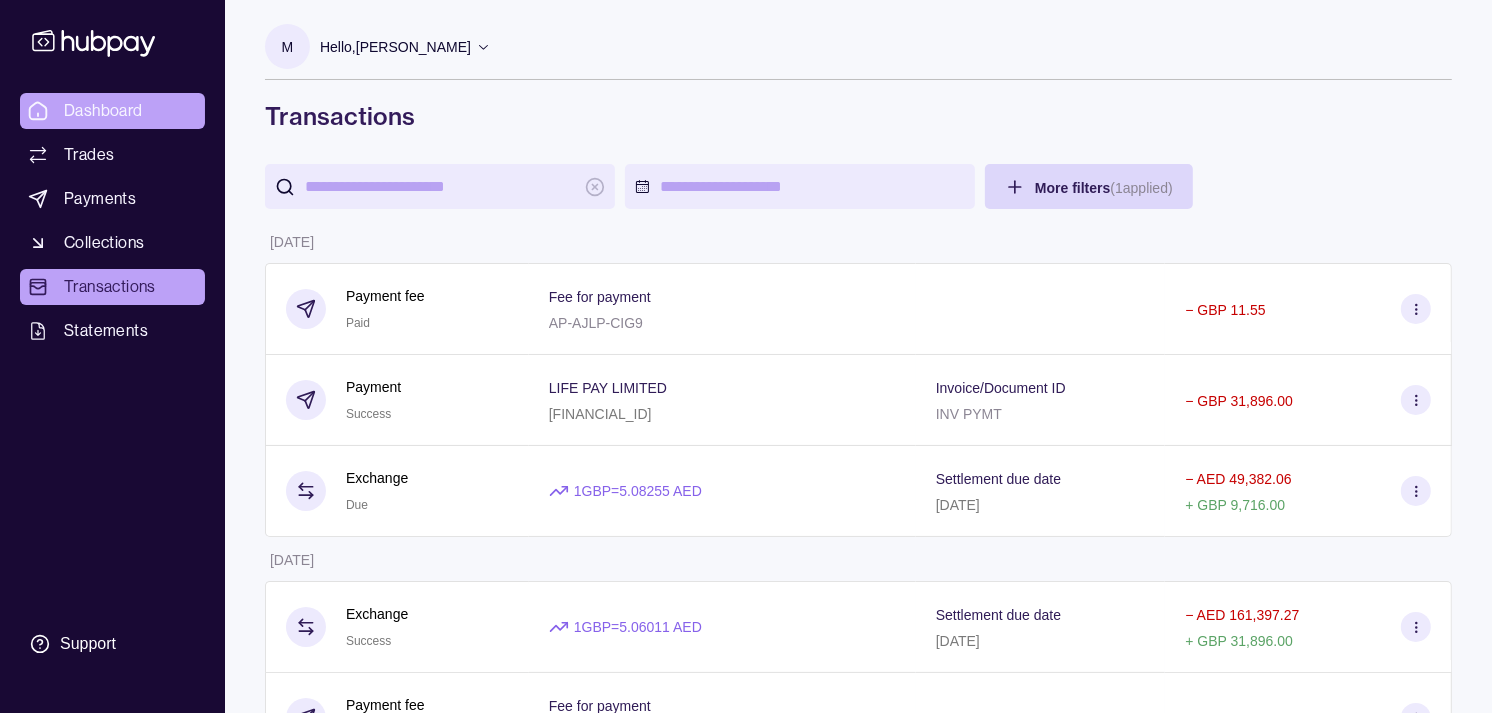 click on "Dashboard" at bounding box center [103, 111] 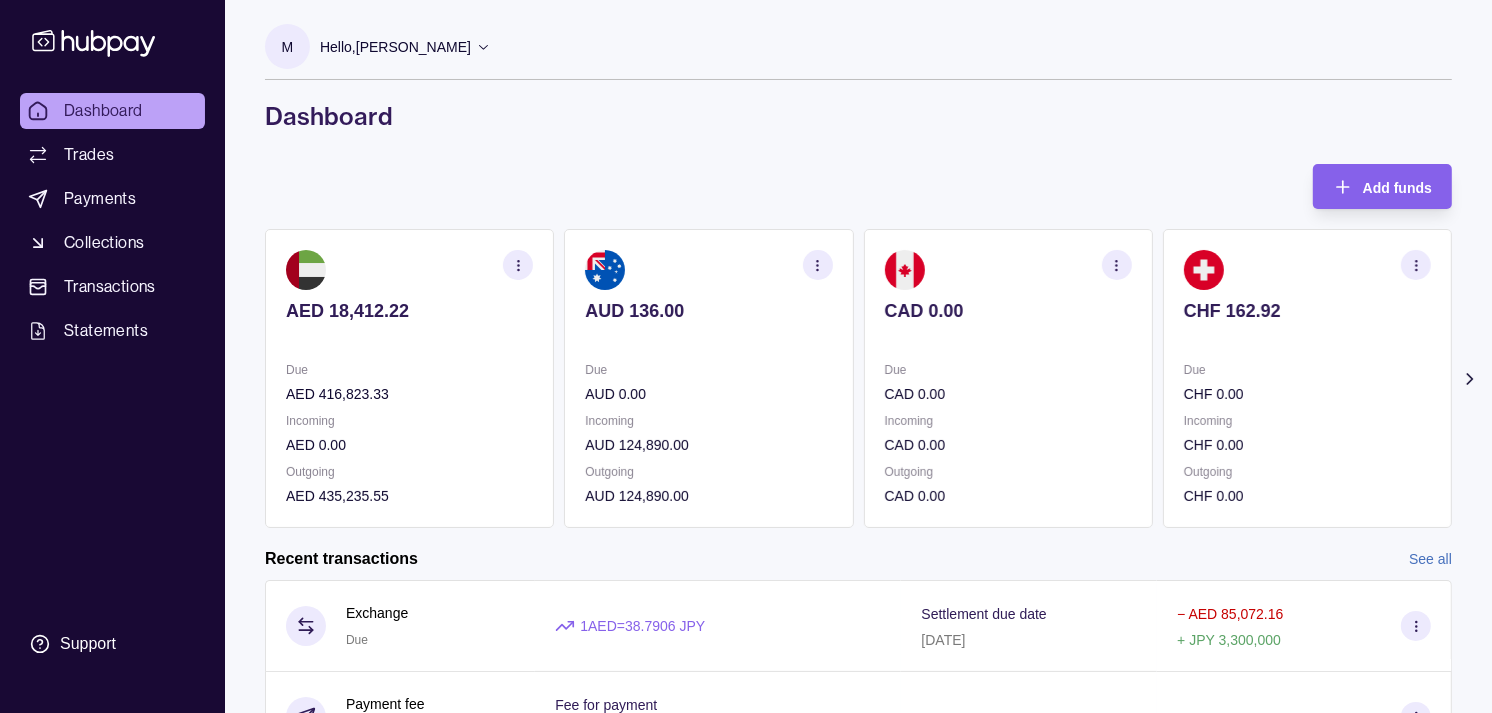 click on "CHF 162.92                                                                                                               Due CHF 0.00 Incoming CHF 0.00 Outgoing CHF 0.00" at bounding box center (1307, 378) 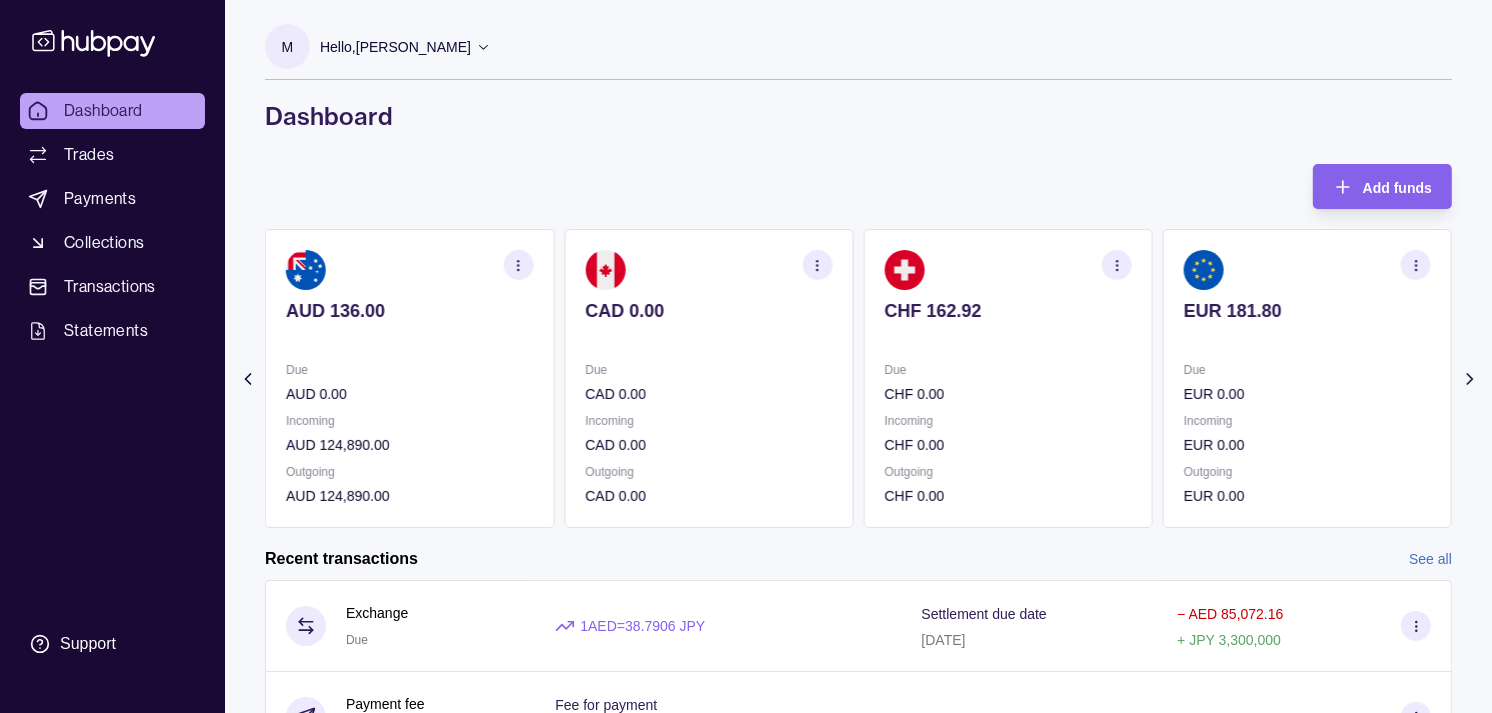 click on "EUR 181.80                                                                                                               Due EUR 0.00 Incoming EUR 0.00 Outgoing EUR 0.00" at bounding box center (1307, 378) 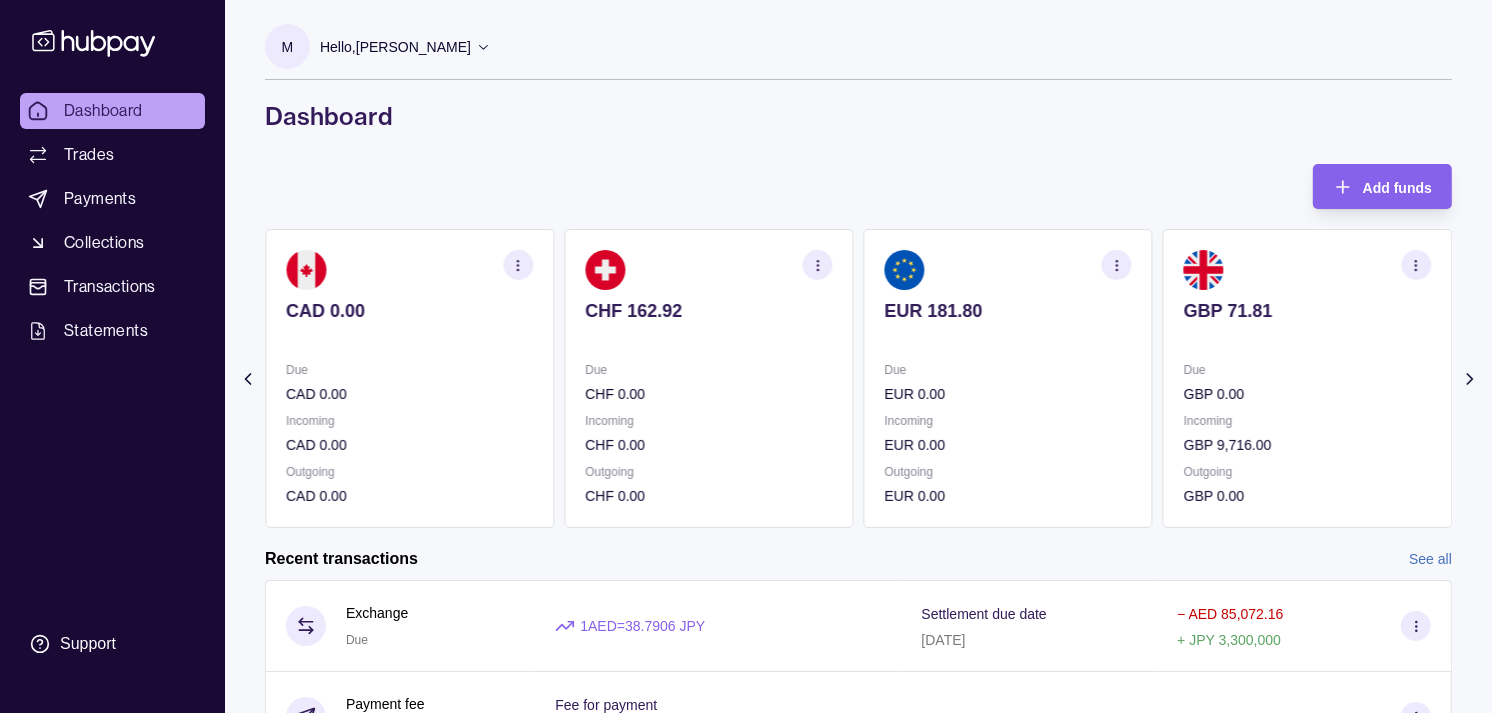 click on "AED 18,412.22                                                                                                               Due AED 416,823.33 Incoming AED 0.00 Outgoing AED 435,235.55 AUD 136.00                                                                                                               Due AUD 0.00 Incoming AUD 124,890.00 Outgoing AUD 124,890.00 CAD 0.00                                                                                                               Due CAD 0.00 Incoming CAD 0.00 Outgoing CAD 0.00 CHF 162.92                                                                                                               Due CHF 0.00 Incoming CHF 0.00 Outgoing CHF 0.00 EUR 181.80" at bounding box center [260, 378] 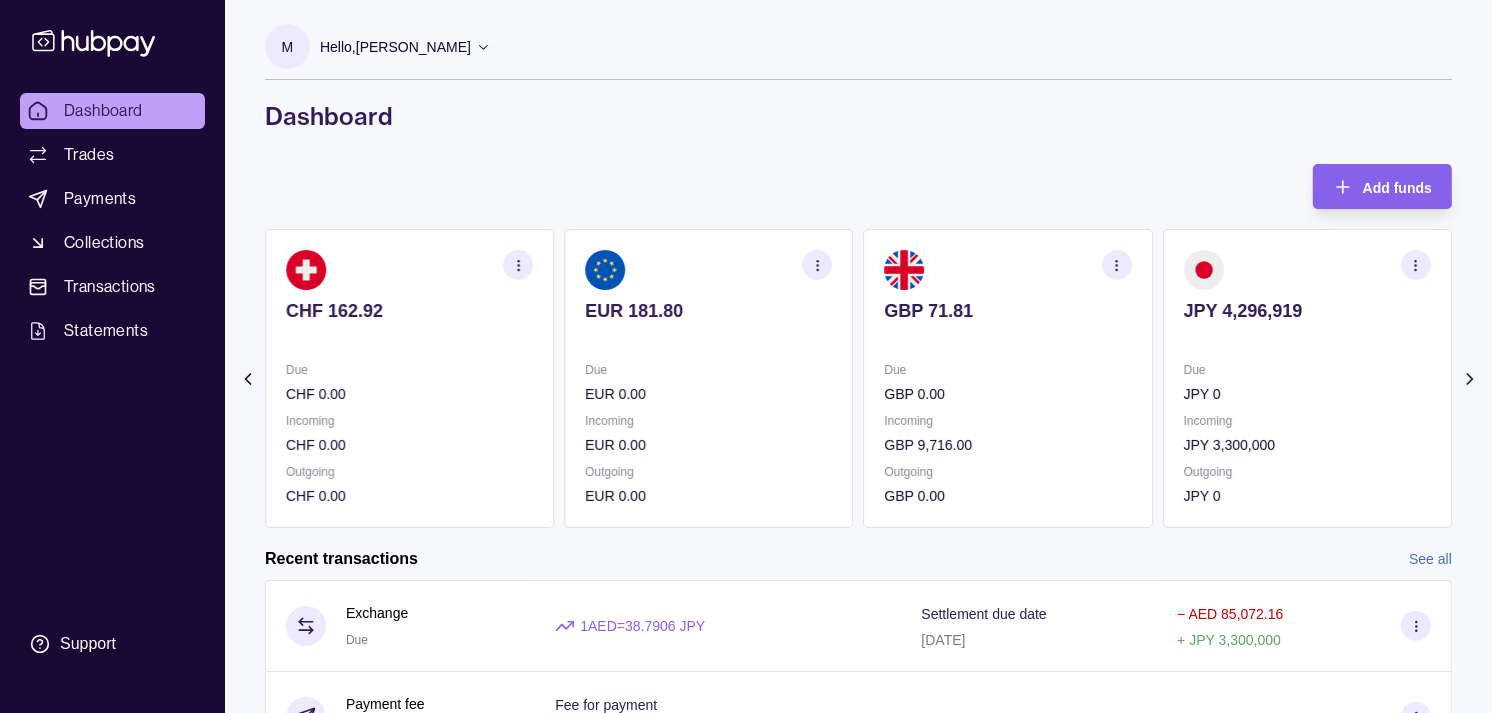 click on "GBP 71.81                                                                                                               Due GBP 0.00 Incoming GBP 9,716.00 Outgoing GBP 0.00" at bounding box center (1008, 378) 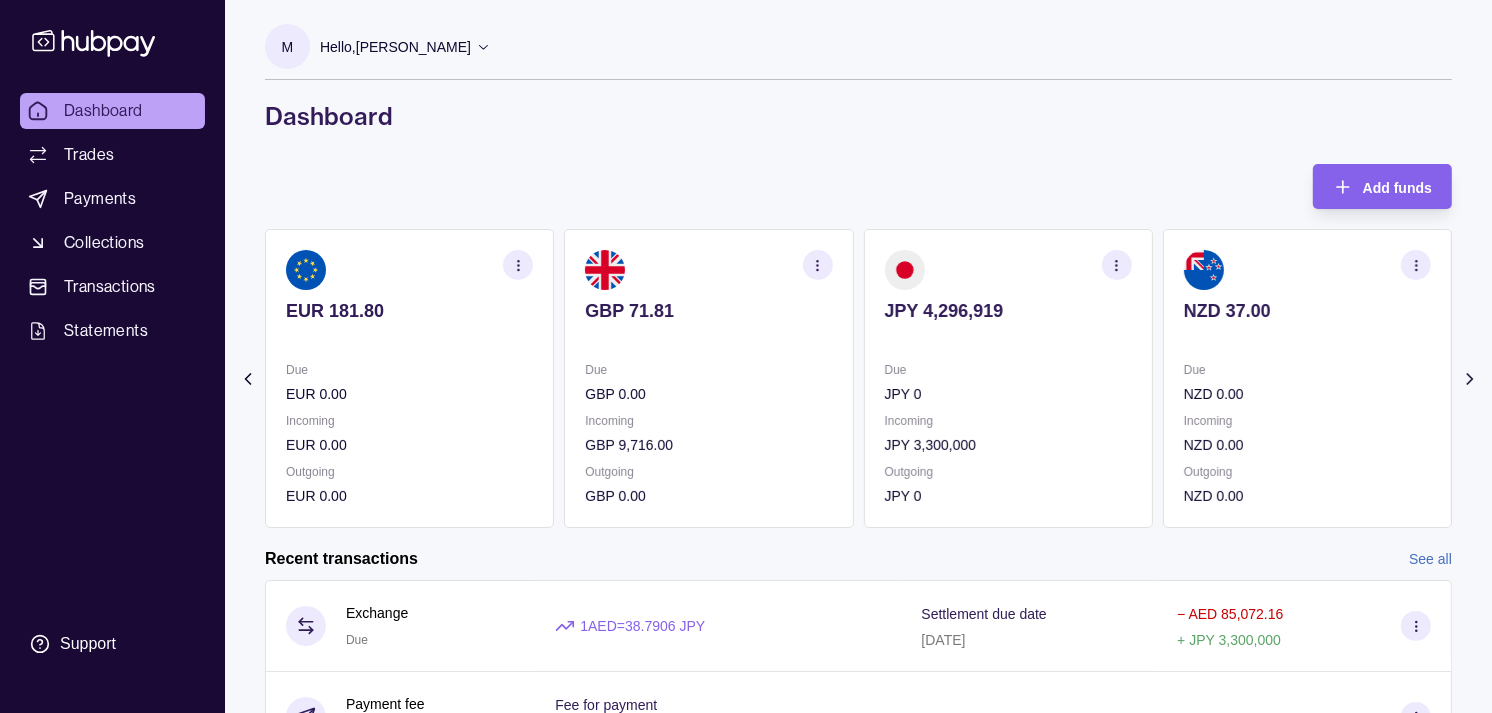 click 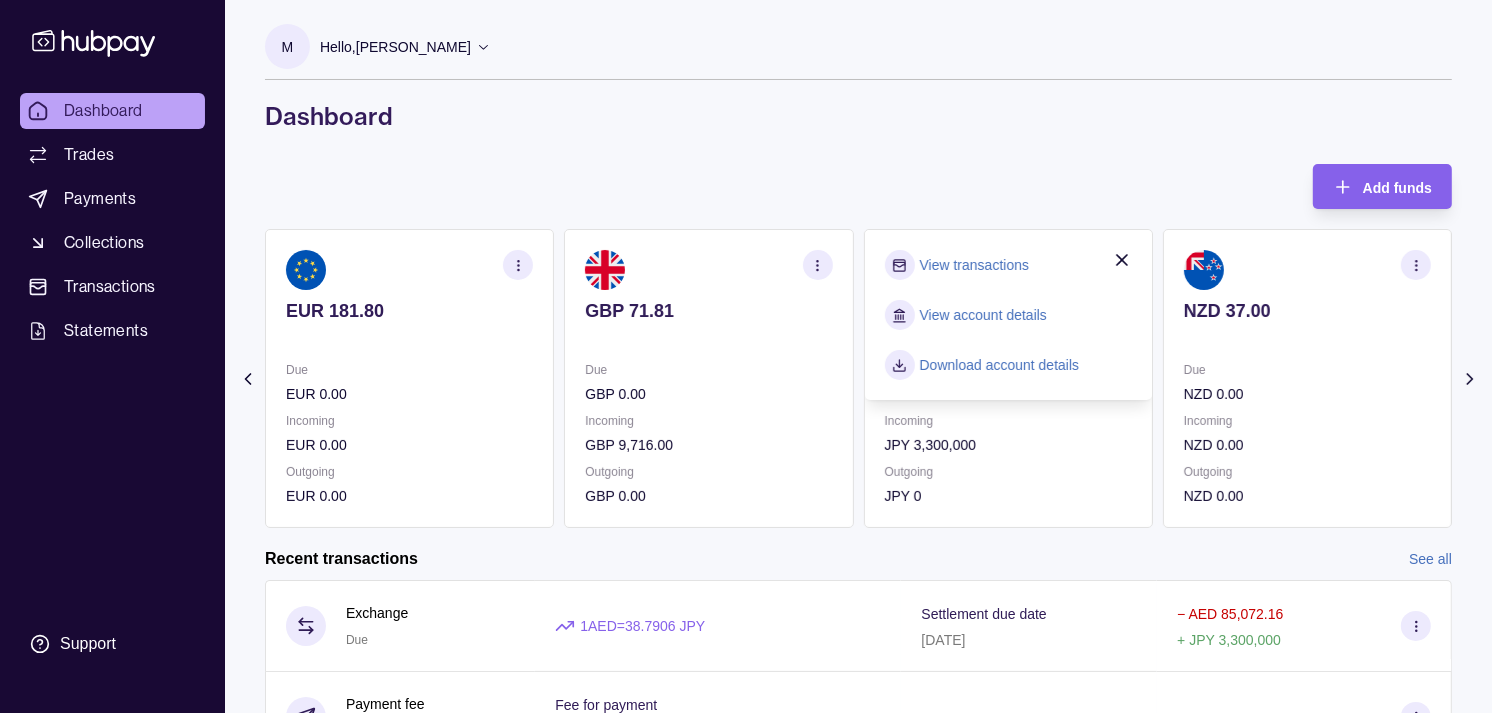 click on "View transactions" at bounding box center (974, 265) 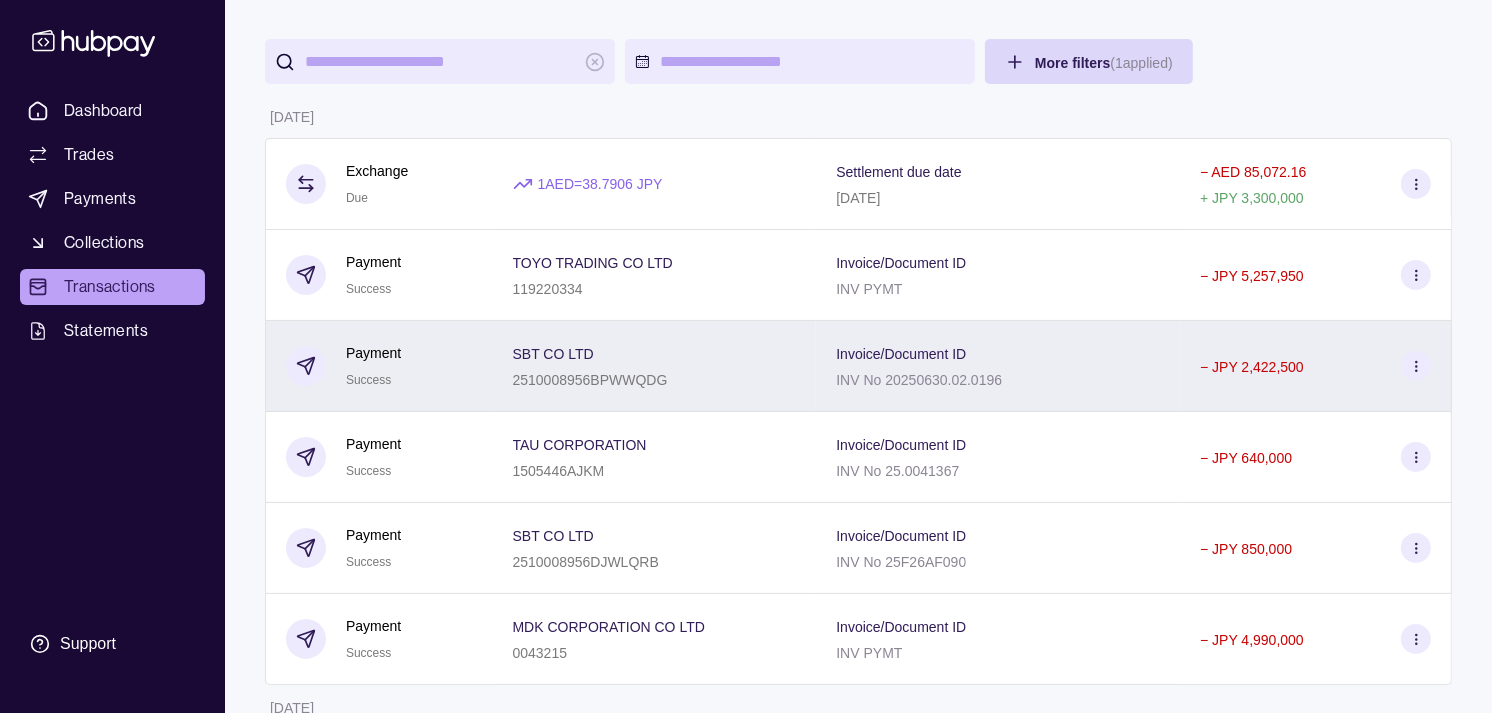 scroll, scrollTop: 222, scrollLeft: 0, axis: vertical 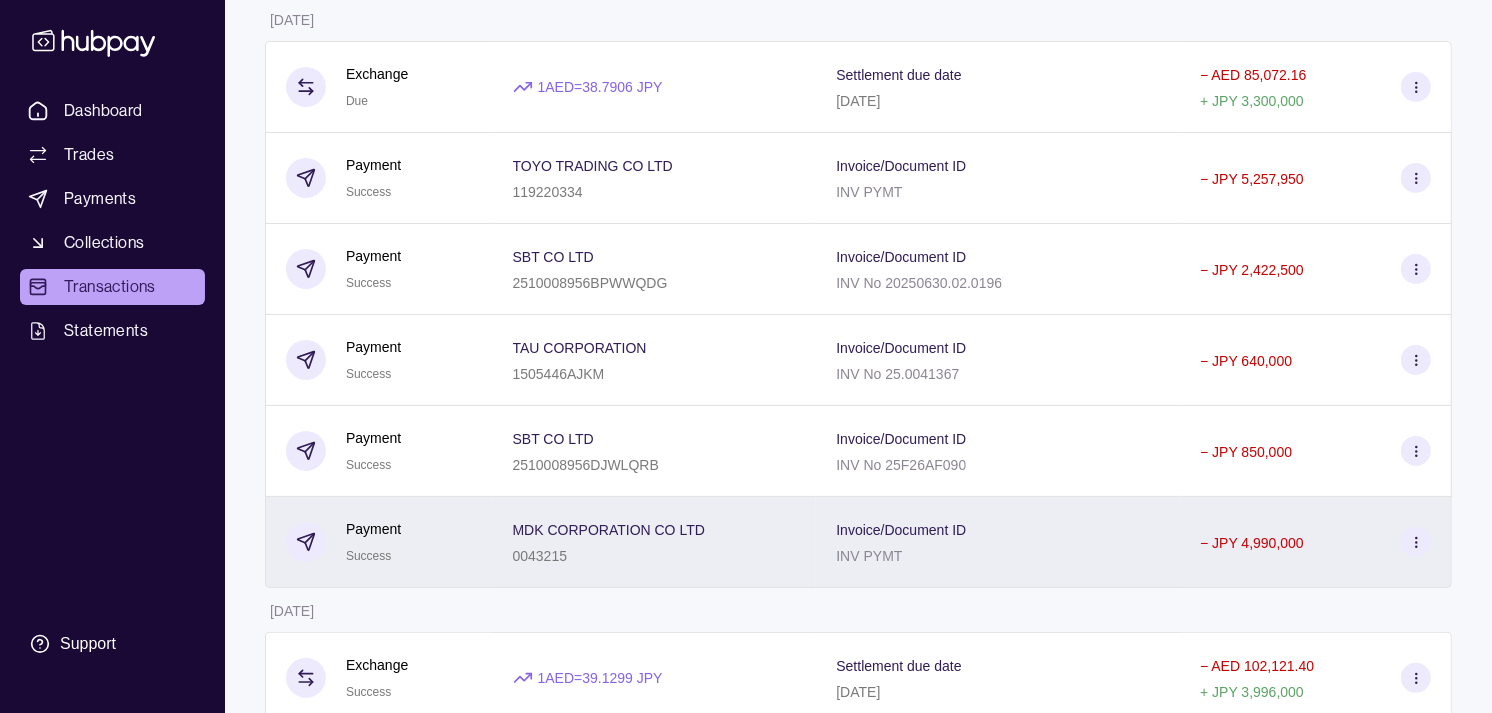 click on "Payment Success" at bounding box center (379, 542) 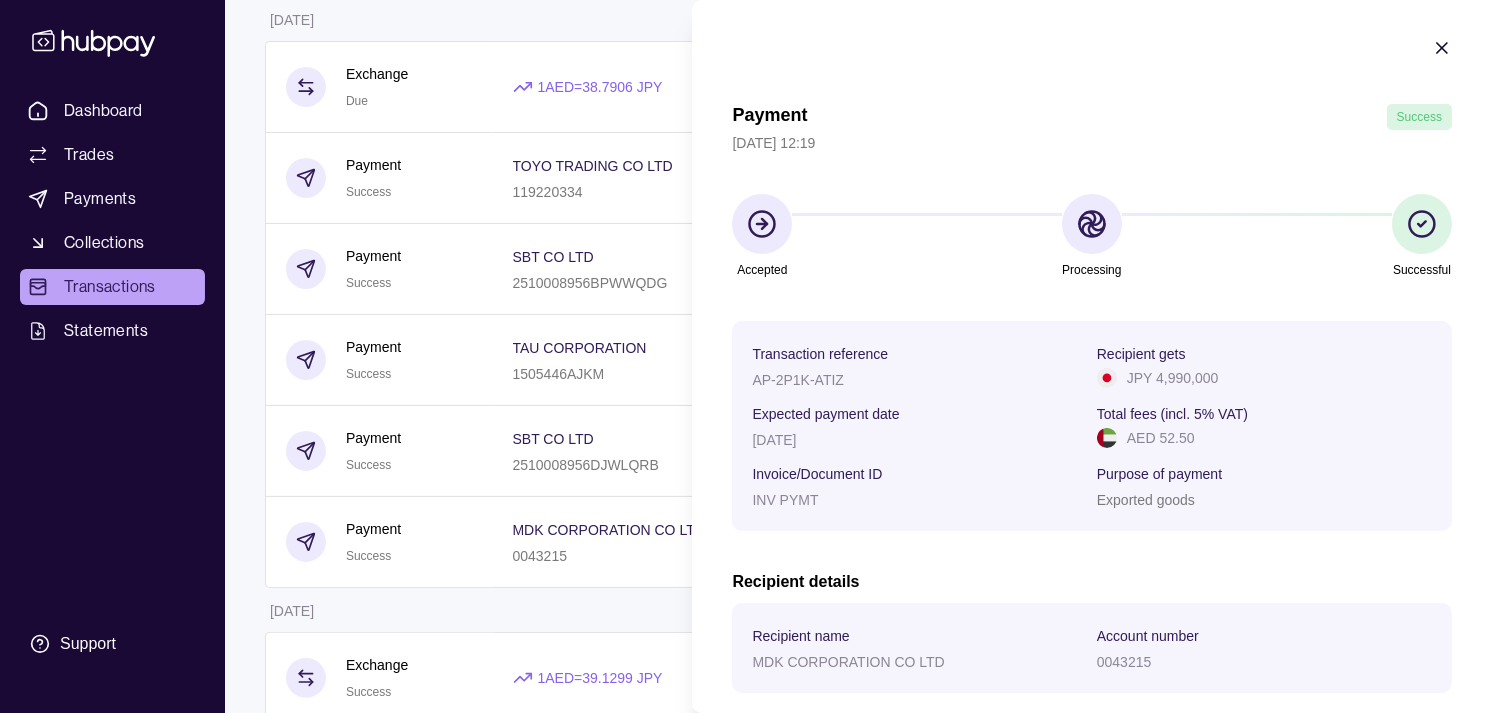 scroll, scrollTop: 0, scrollLeft: 0, axis: both 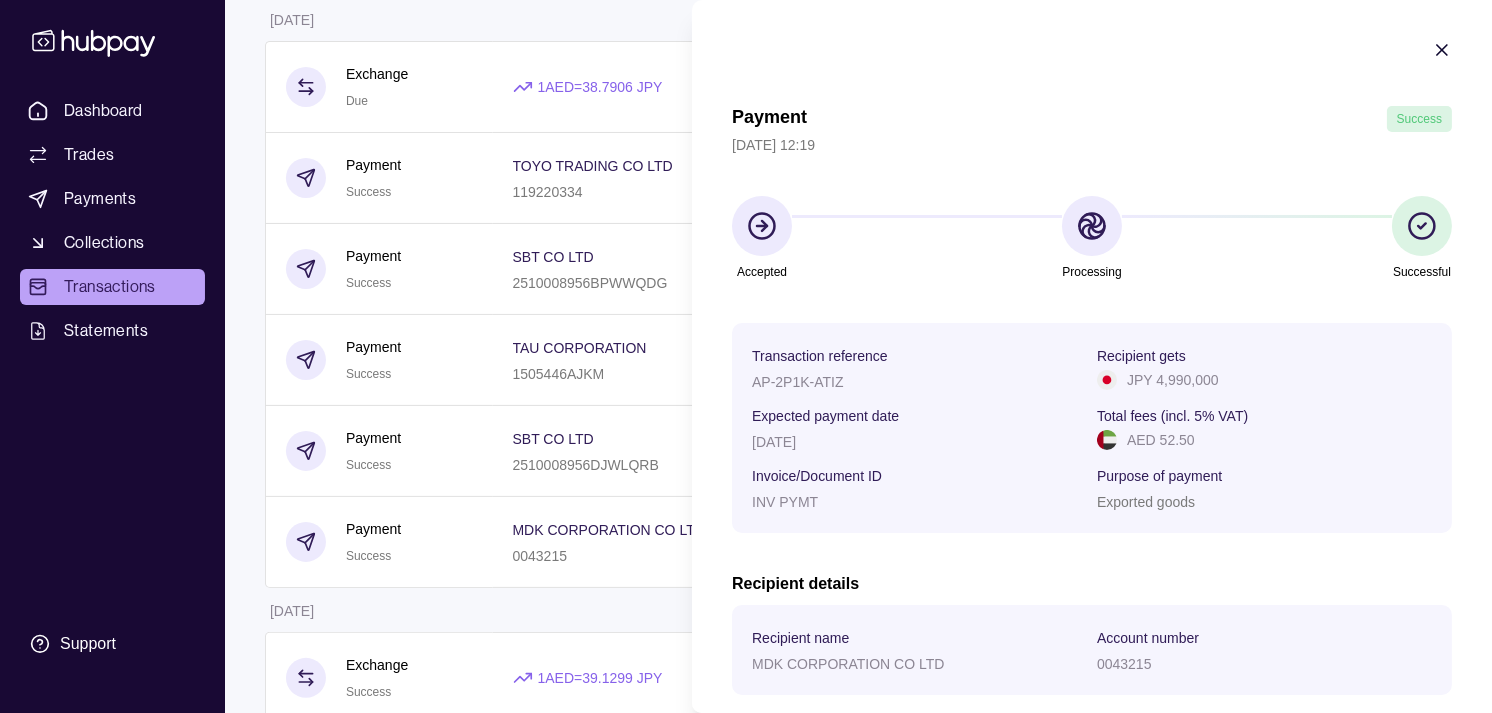 click on "Dashboard Trades Payments Collections Transactions Statements Support M Hello,  [PERSON_NAME] Strides Trading LLC Account Terms and conditions Privacy policy Sign out Transactions More filters  ( 1  applied) Details Amount [DATE] Exchange Due 1  AED  =  38.7906   JPY Settlement due date [DATE] −   AED 85,072.16 +   JPY 3,300,000 Payment Success TOYO TRADING CO LTD 119220334 Invoice/Document ID INV PYMT −   JPY 5,257,950 Payment Success SBT CO LTD 2510008956BPWWQDG Invoice/Document ID INV No 20250630.02.0196 −   JPY 2,422,500 Payment Success TAU CORPORATION 1505446AJKM Invoice/Document ID INV No 25.0041367 −   JPY 640,000 Payment Success SBT CO LTD 2510008956DJWLQRB Invoice/Document ID INV No 25F26AF090 −   JPY 850,000 Payment Success MDK CORPORATION CO LTD 0043215 Invoice/Document ID INV PYMT −   JPY 4,990,000 [DATE] Exchange Success 1  AED  =  39.1299   JPY Settlement due date [DATE] −   AED 102,121.40 +   JPY 3,996,000 Exchange Success 1  AED  =  39.1837   JPY −" at bounding box center [746, 930] 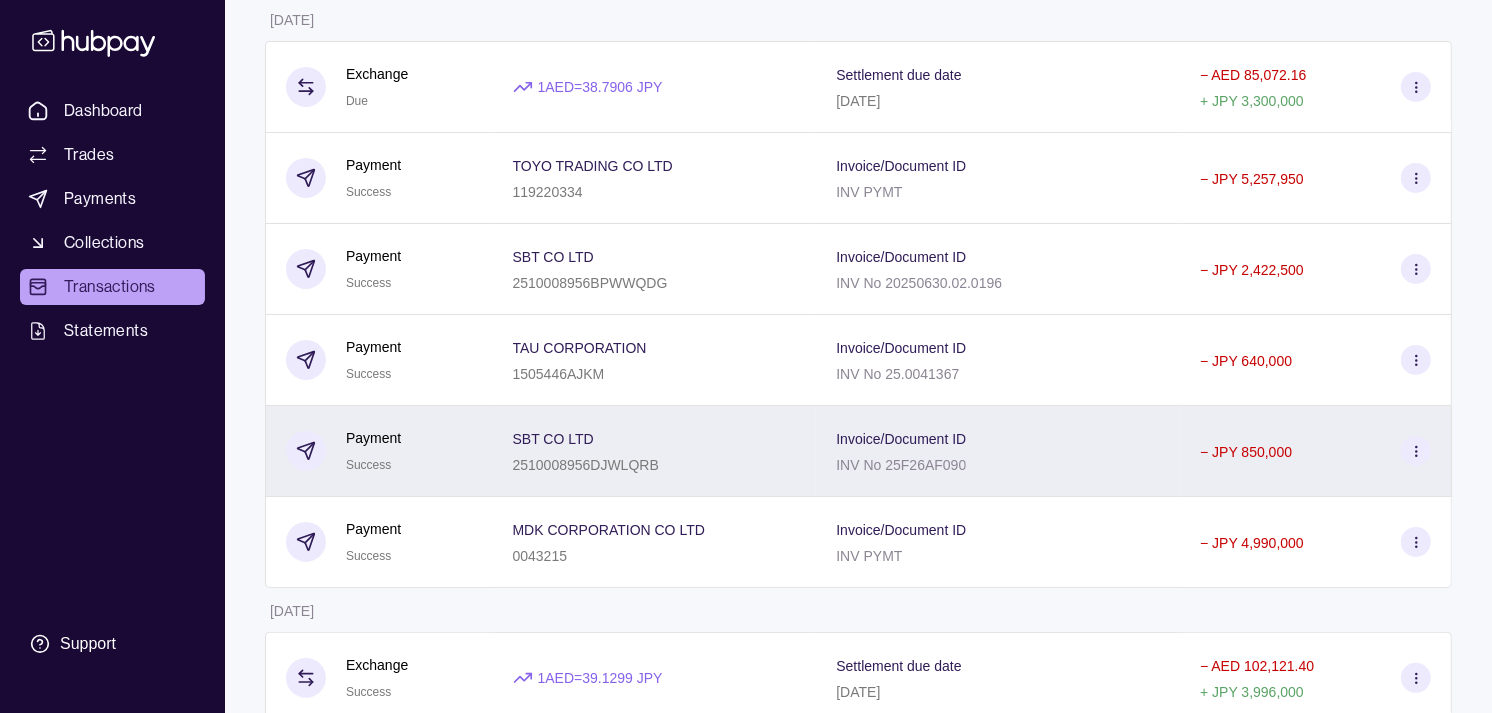 click on "Payment Success" at bounding box center (379, 451) 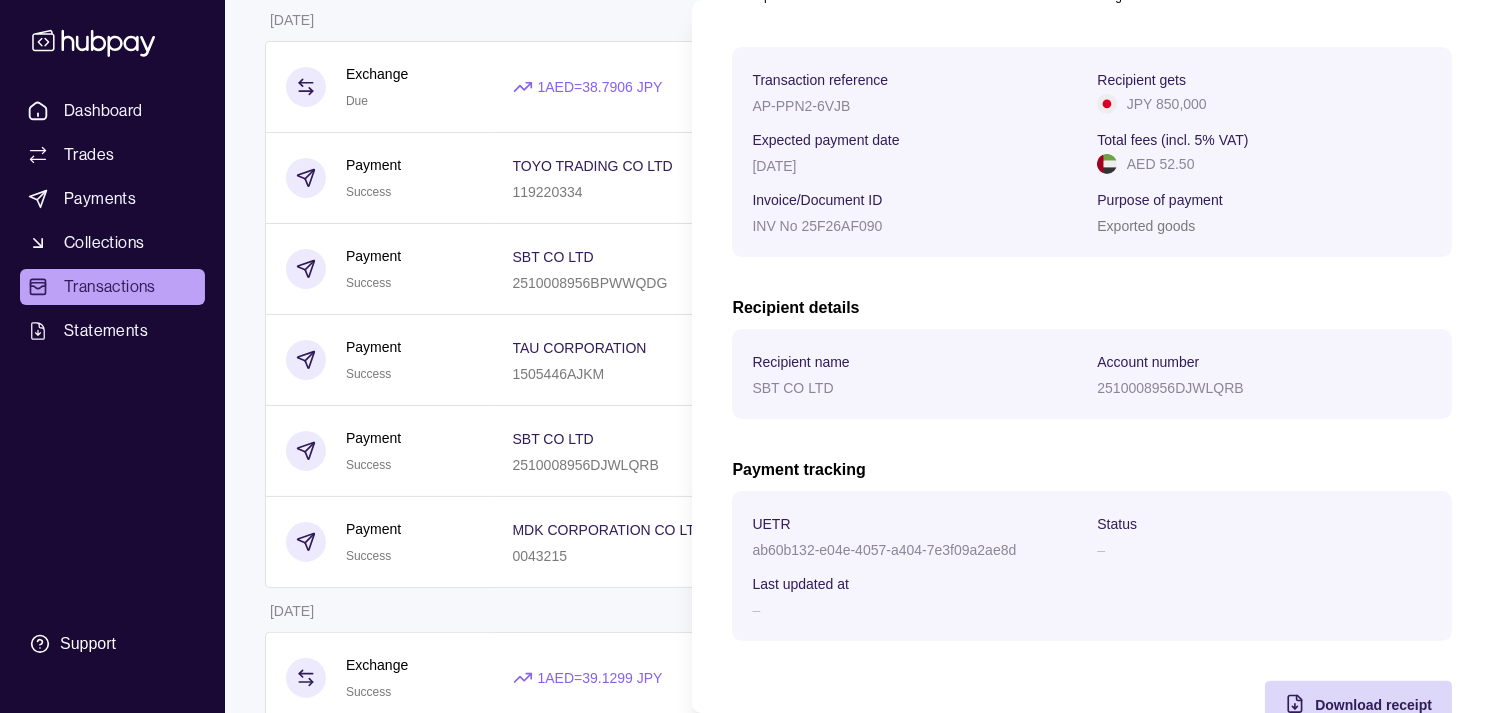 scroll, scrollTop: 332, scrollLeft: 0, axis: vertical 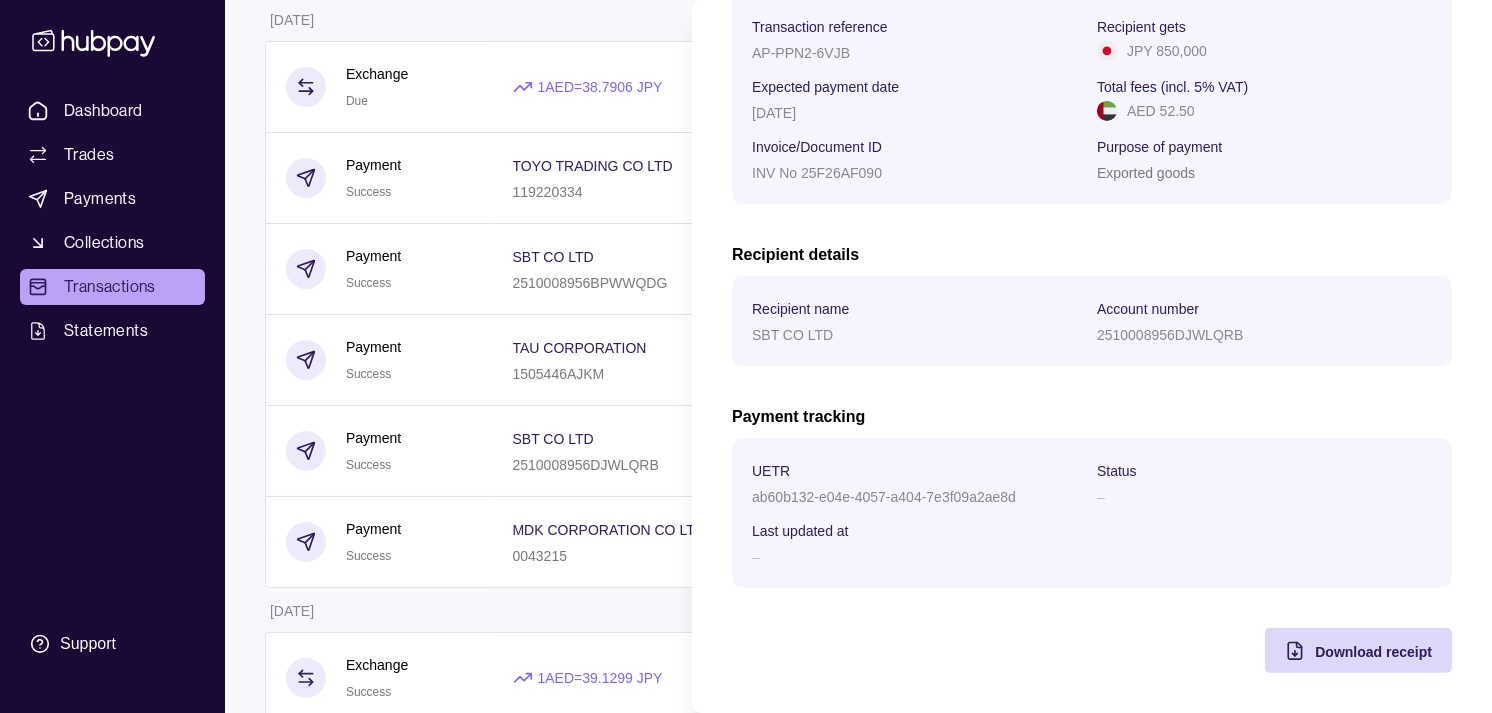 click on "Dashboard Trades Payments Collections Transactions Statements Support M Hello,  [PERSON_NAME] Strides Trading LLC Account Terms and conditions Privacy policy Sign out Transactions More filters  ( 1  applied) Details Amount [DATE] Exchange Due 1  AED  =  38.7906   JPY Settlement due date [DATE] −   AED 85,072.16 +   JPY 3,300,000 Payment Success TOYO TRADING CO LTD 119220334 Invoice/Document ID INV PYMT −   JPY 5,257,950 Payment Success SBT CO LTD 2510008956BPWWQDG Invoice/Document ID INV No 20250630.02.0196 −   JPY 2,422,500 Payment Success TAU CORPORATION 1505446AJKM Invoice/Document ID INV No 25.0041367 −   JPY 640,000 Payment Success SBT CO LTD 2510008956DJWLQRB Invoice/Document ID INV No 25F26AF090 −   JPY 850,000 Payment Success MDK CORPORATION CO LTD 0043215 Invoice/Document ID INV PYMT −   JPY 4,990,000 [DATE] Exchange Success 1  AED  =  39.1299   JPY Settlement due date [DATE] −   AED 102,121.40 +   JPY 3,996,000 Exchange Success 1  AED  =  39.1837   JPY −" at bounding box center [746, 930] 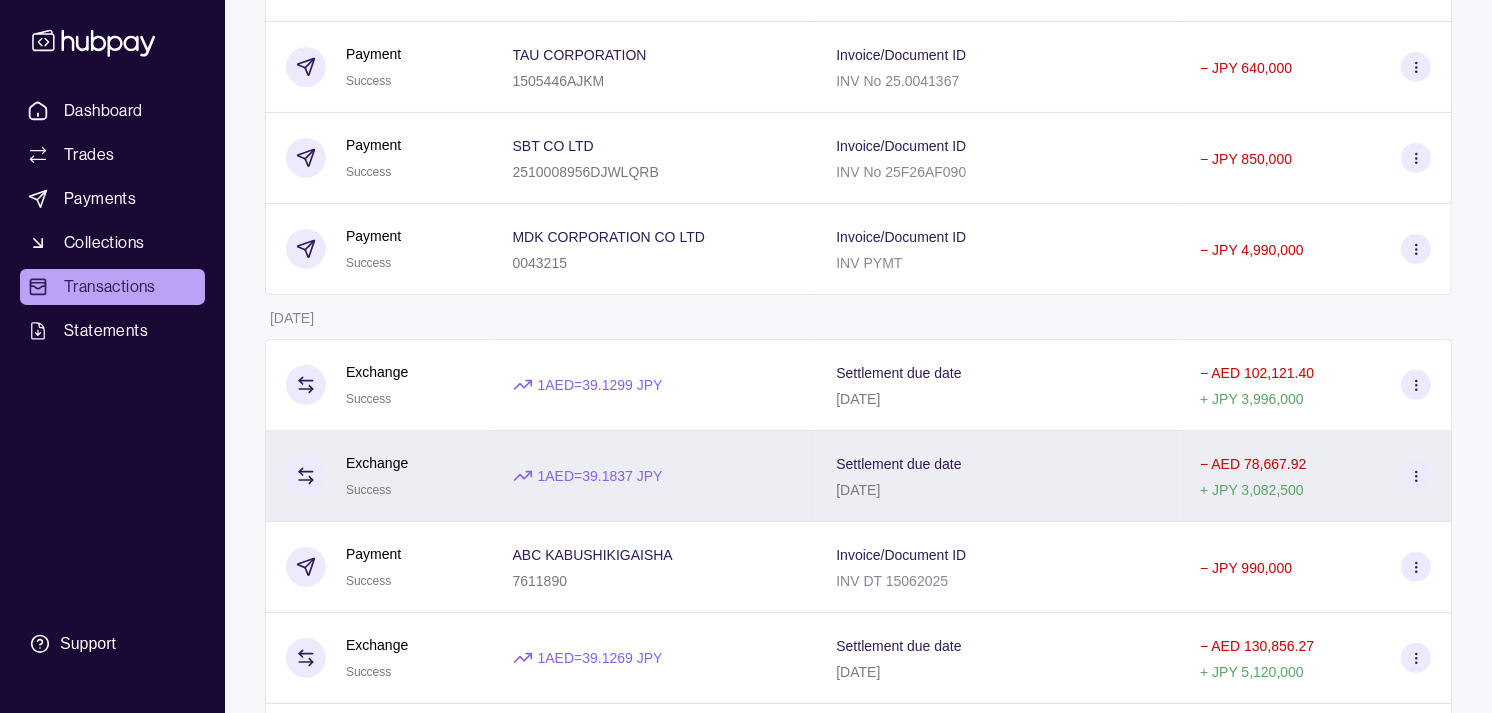 scroll, scrollTop: 555, scrollLeft: 0, axis: vertical 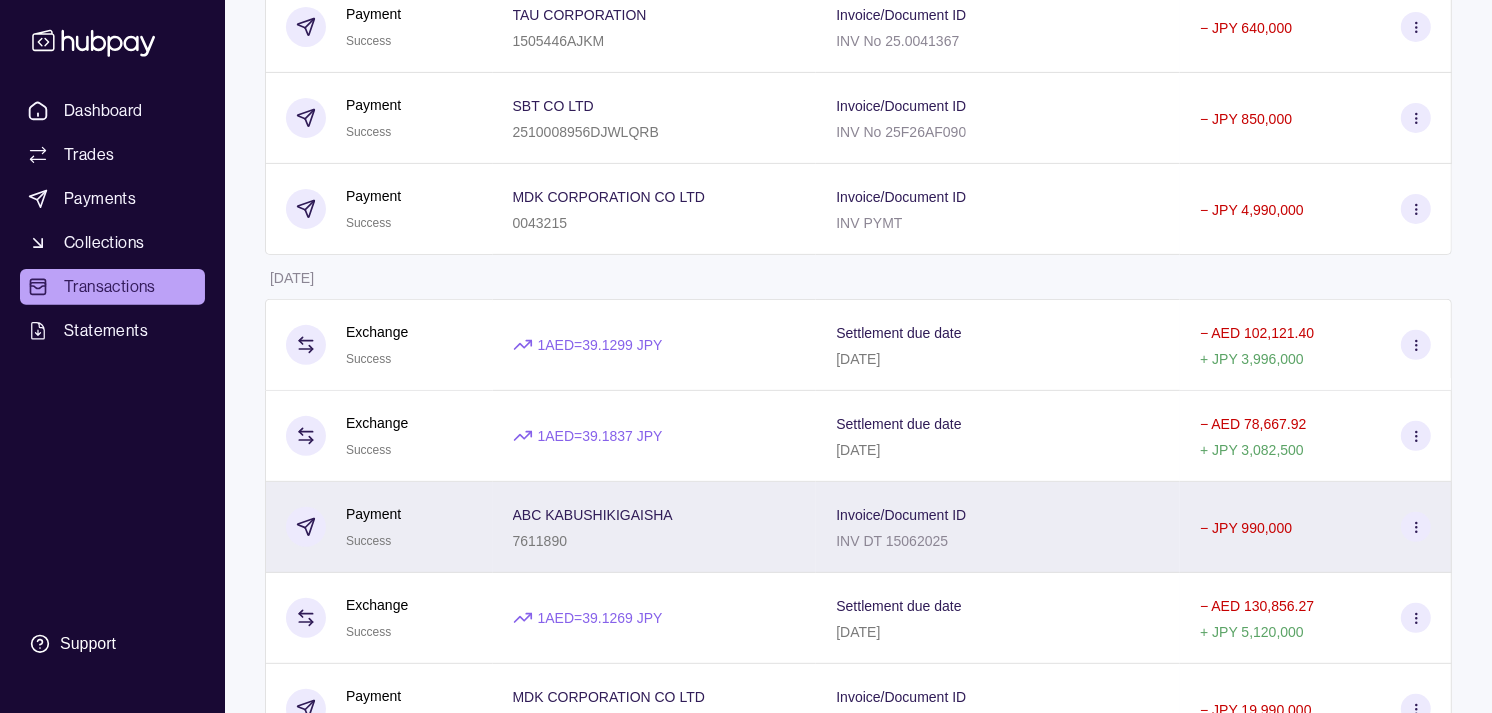 click on "7611890" at bounding box center (593, 540) 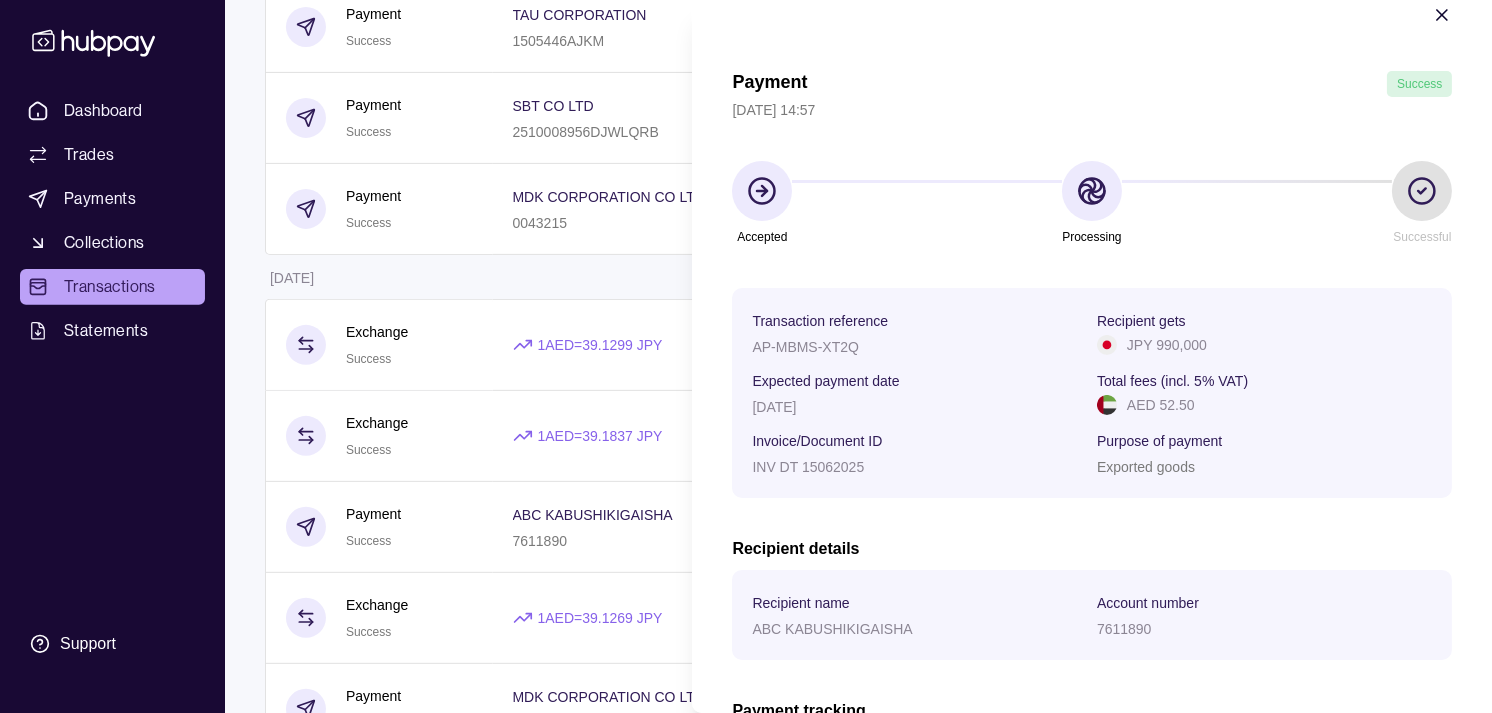 scroll, scrollTop: 1, scrollLeft: 0, axis: vertical 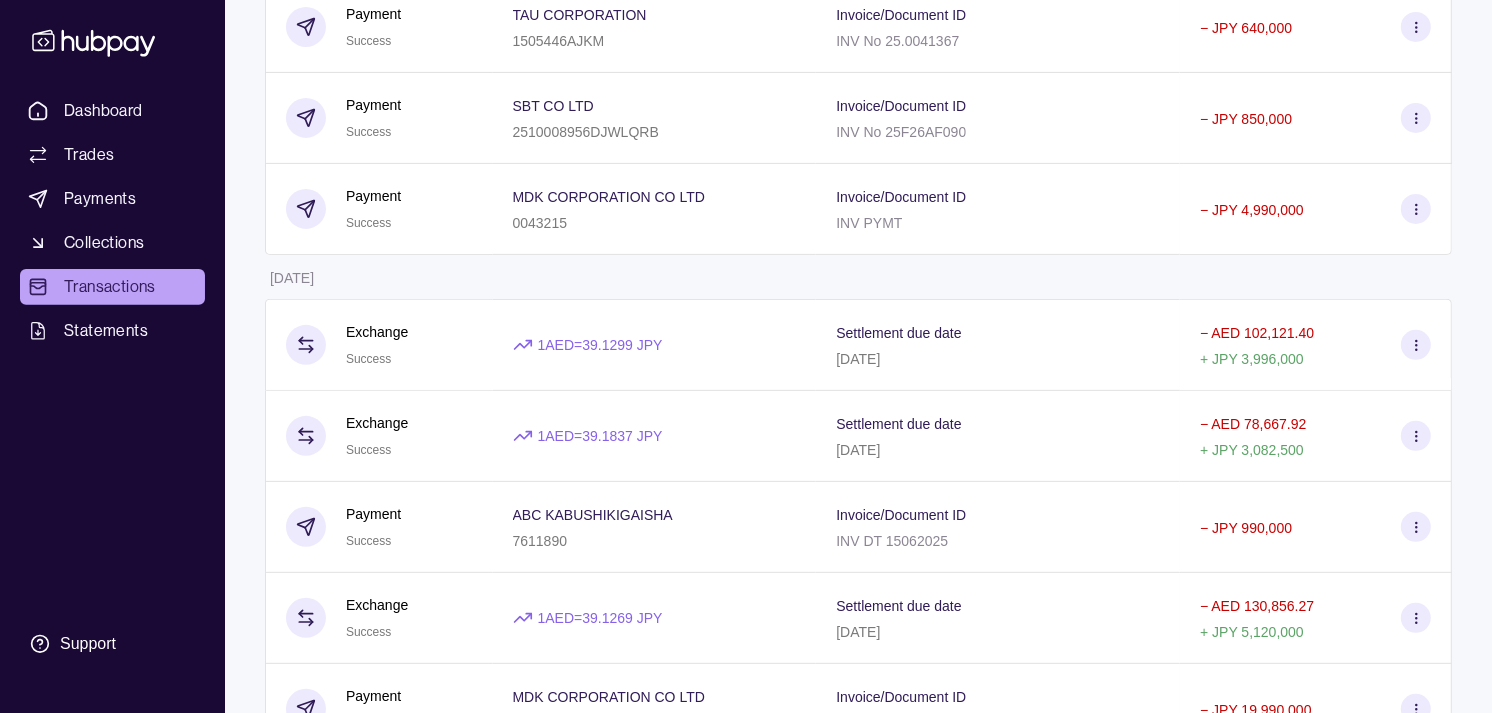 click on "Dashboard Trades Payments Collections Transactions Statements Support M Hello,  [PERSON_NAME] Strides Trading LLC Account Terms and conditions Privacy policy Sign out Transactions More filters  ( 1  applied) Details Amount [DATE] Exchange Due 1  AED  =  38.7906   JPY Settlement due date [DATE] −   AED 85,072.16 +   JPY 3,300,000 Payment Success TOYO TRADING CO LTD 119220334 Invoice/Document ID INV PYMT −   JPY 5,257,950 Payment Success SBT CO LTD 2510008956BPWWQDG Invoice/Document ID INV No 20250630.02.0196 −   JPY 2,422,500 Payment Success TAU CORPORATION 1505446AJKM Invoice/Document ID INV No 25.0041367 −   JPY 640,000 Payment Success SBT CO LTD 2510008956DJWLQRB Invoice/Document ID INV No 25F26AF090 −   JPY 850,000 Payment Success MDK CORPORATION CO LTD 0043215 Invoice/Document ID INV PYMT −   JPY 4,990,000 [DATE] Exchange Success 1  AED  =  39.1299   JPY Settlement due date [DATE] −   AED 102,121.40 +   JPY 3,996,000 Exchange Success 1  AED  =  39.1837   JPY −" at bounding box center (746, 597) 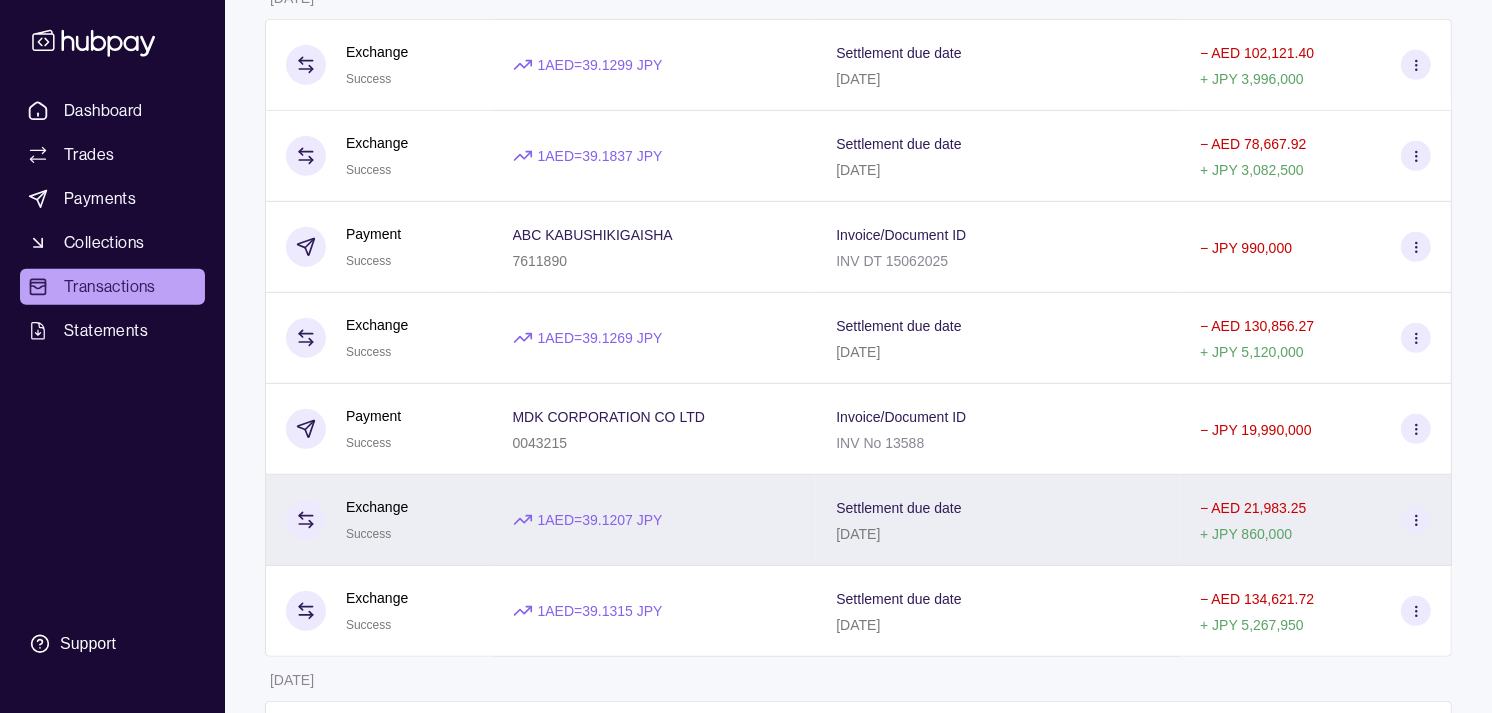 scroll, scrollTop: 888, scrollLeft: 0, axis: vertical 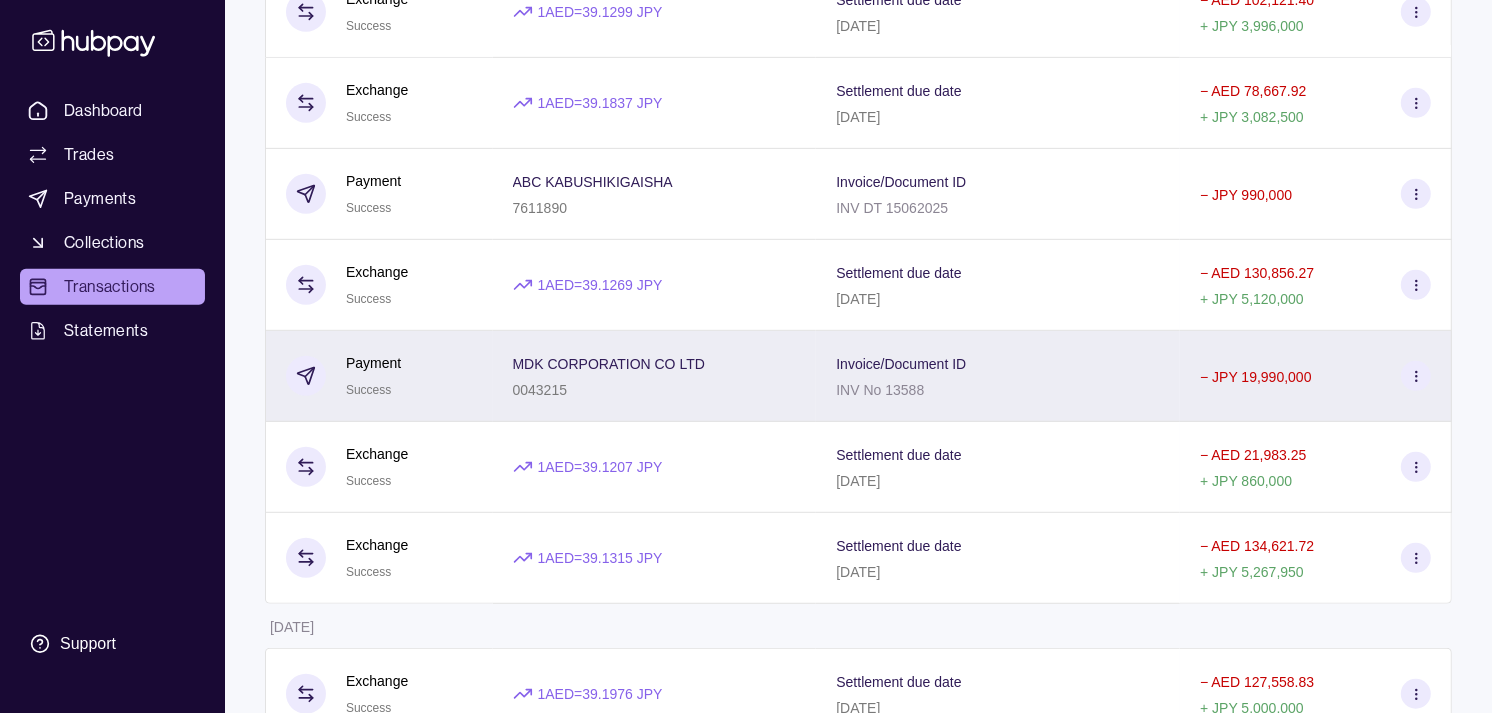 click on "Payment Success" at bounding box center [379, 376] 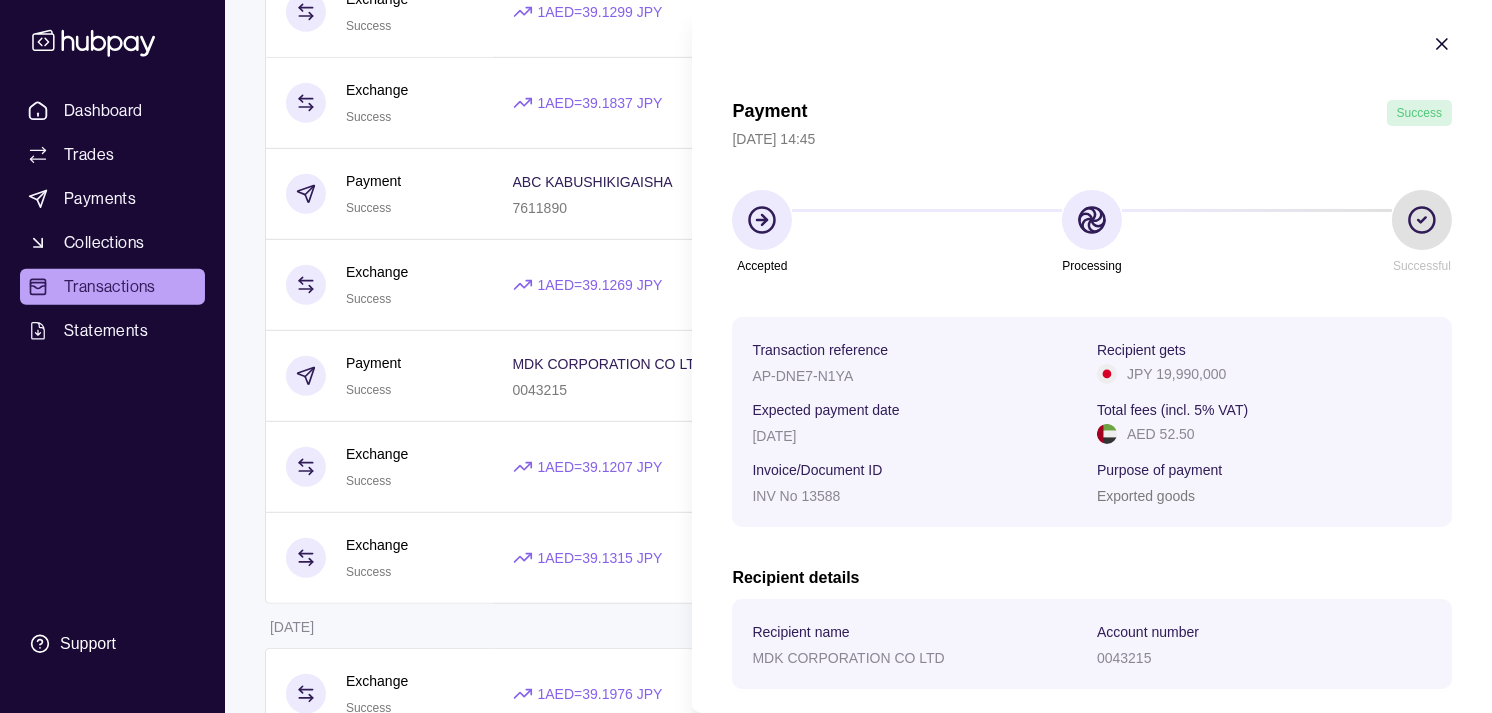 scroll, scrollTop: 0, scrollLeft: 0, axis: both 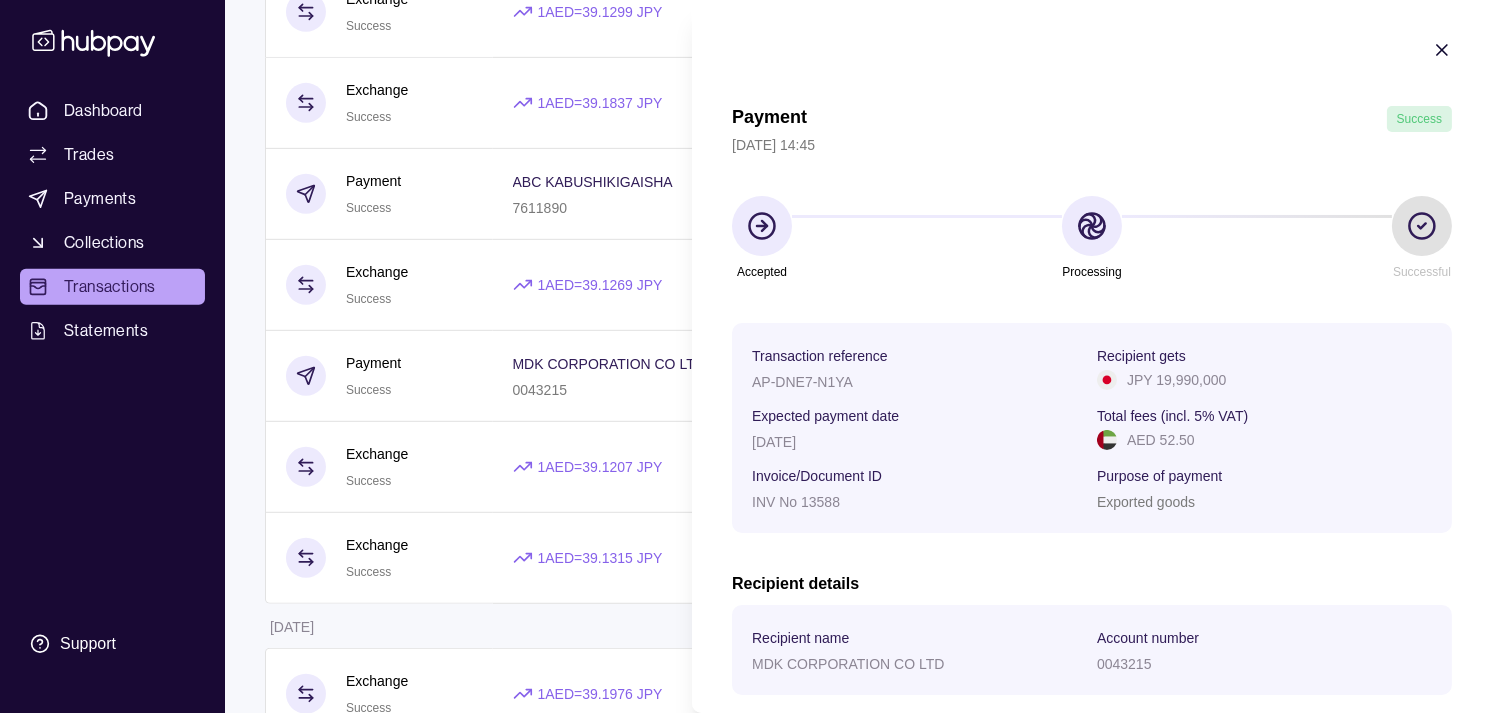 click on "Dashboard Trades Payments Collections Transactions Statements Support M Hello,  [PERSON_NAME] Strides Trading LLC Account Terms and conditions Privacy policy Sign out Transactions More filters  ( 1  applied) Details Amount [DATE] Exchange Due 1  AED  =  38.7906   JPY Settlement due date [DATE] −   AED 85,072.16 +   JPY 3,300,000 Payment Success TOYO TRADING CO LTD 119220334 Invoice/Document ID INV PYMT −   JPY 5,257,950 Payment Success SBT CO LTD 2510008956BPWWQDG Invoice/Document ID INV No 20250630.02.0196 −   JPY 2,422,500 Payment Success TAU CORPORATION 1505446AJKM Invoice/Document ID INV No 25.0041367 −   JPY 640,000 Payment Success SBT CO LTD 2510008956DJWLQRB Invoice/Document ID INV No 25F26AF090 −   JPY 850,000 Payment Success MDK CORPORATION CO LTD 0043215 Invoice/Document ID INV PYMT −   JPY 4,990,000 [DATE] Exchange Success 1  AED  =  39.1299   JPY Settlement due date [DATE] −   AED 102,121.40 +   JPY 3,996,000 Exchange Success 1  AED  =  39.1837   JPY −" at bounding box center [746, 264] 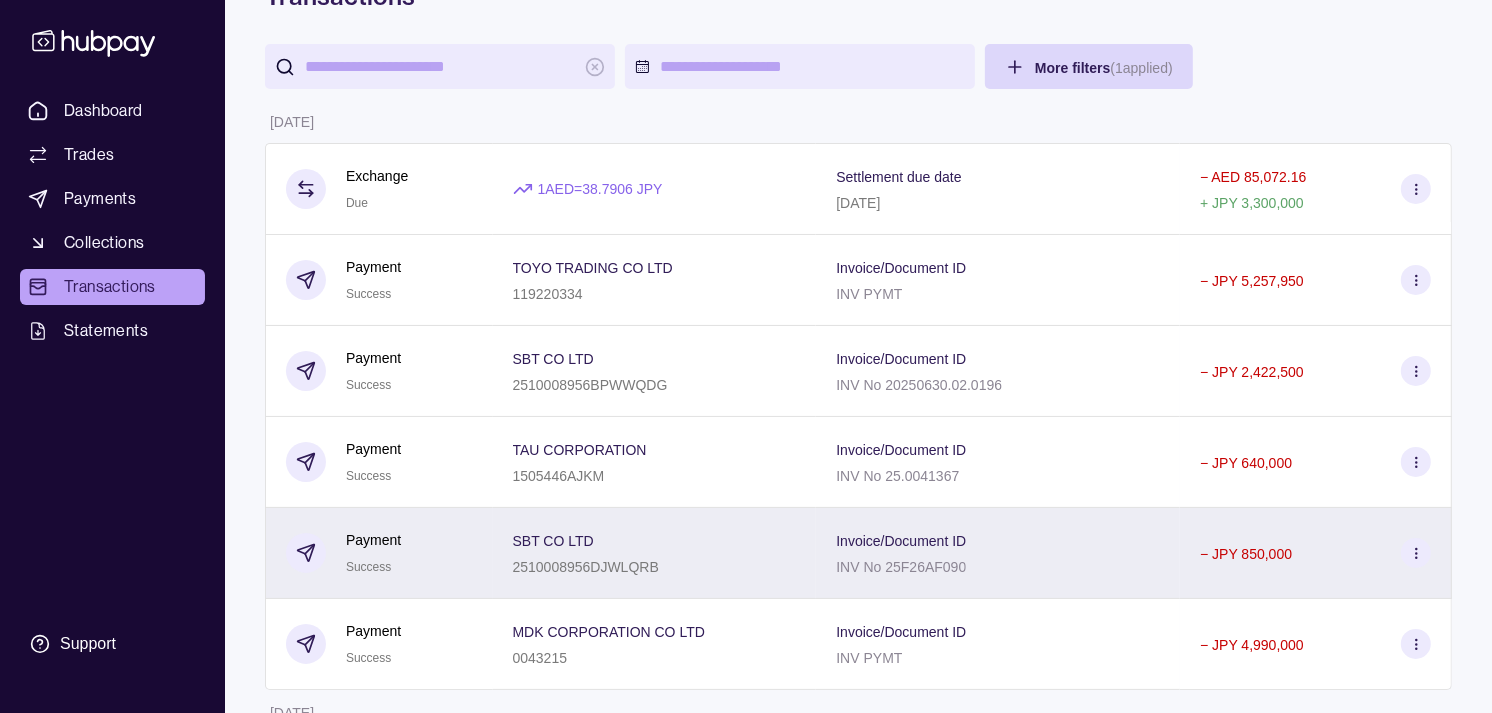 scroll, scrollTop: 0, scrollLeft: 0, axis: both 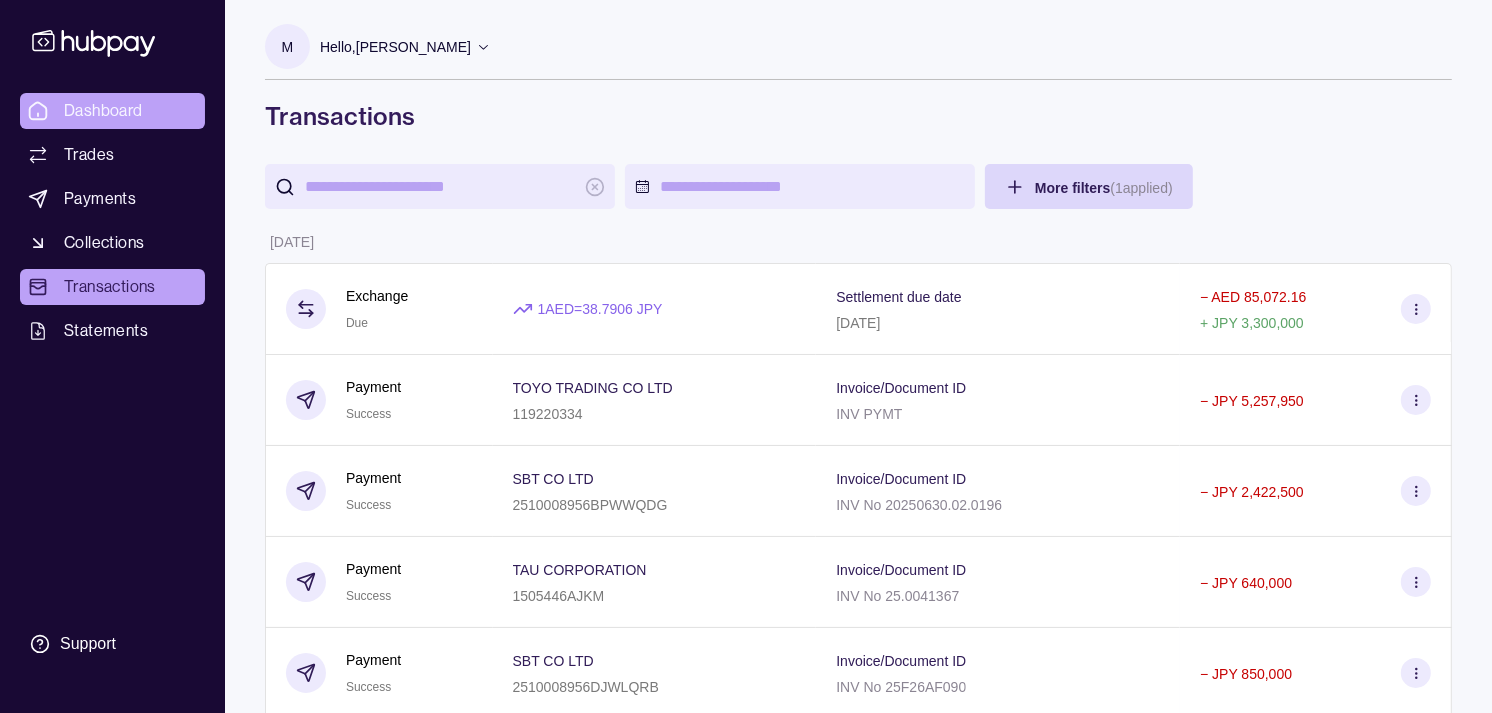 click on "Dashboard" at bounding box center (103, 111) 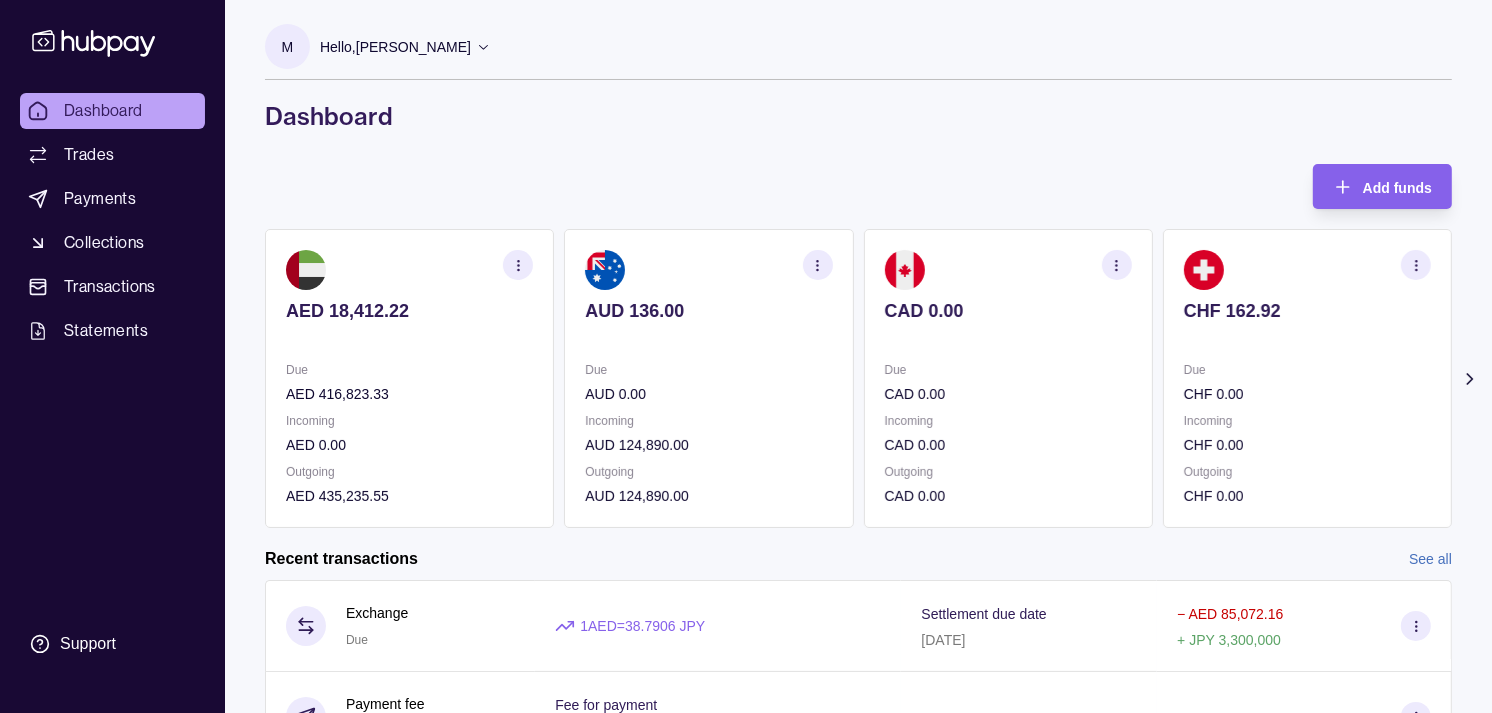 click on "Due CAD 0.00 Incoming CAD 0.00 Outgoing CAD 0.00" at bounding box center [1008, 433] 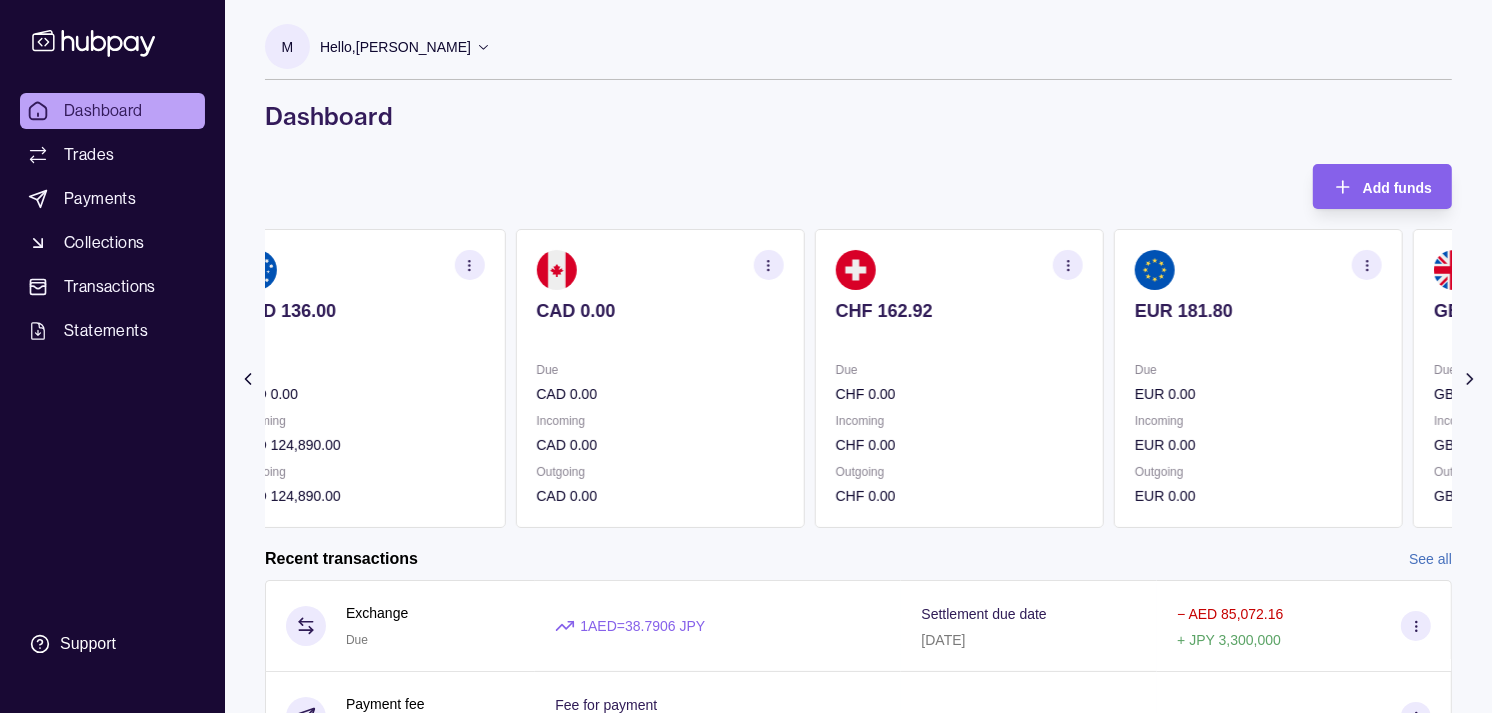 click on "CHF 0.00" at bounding box center (959, 394) 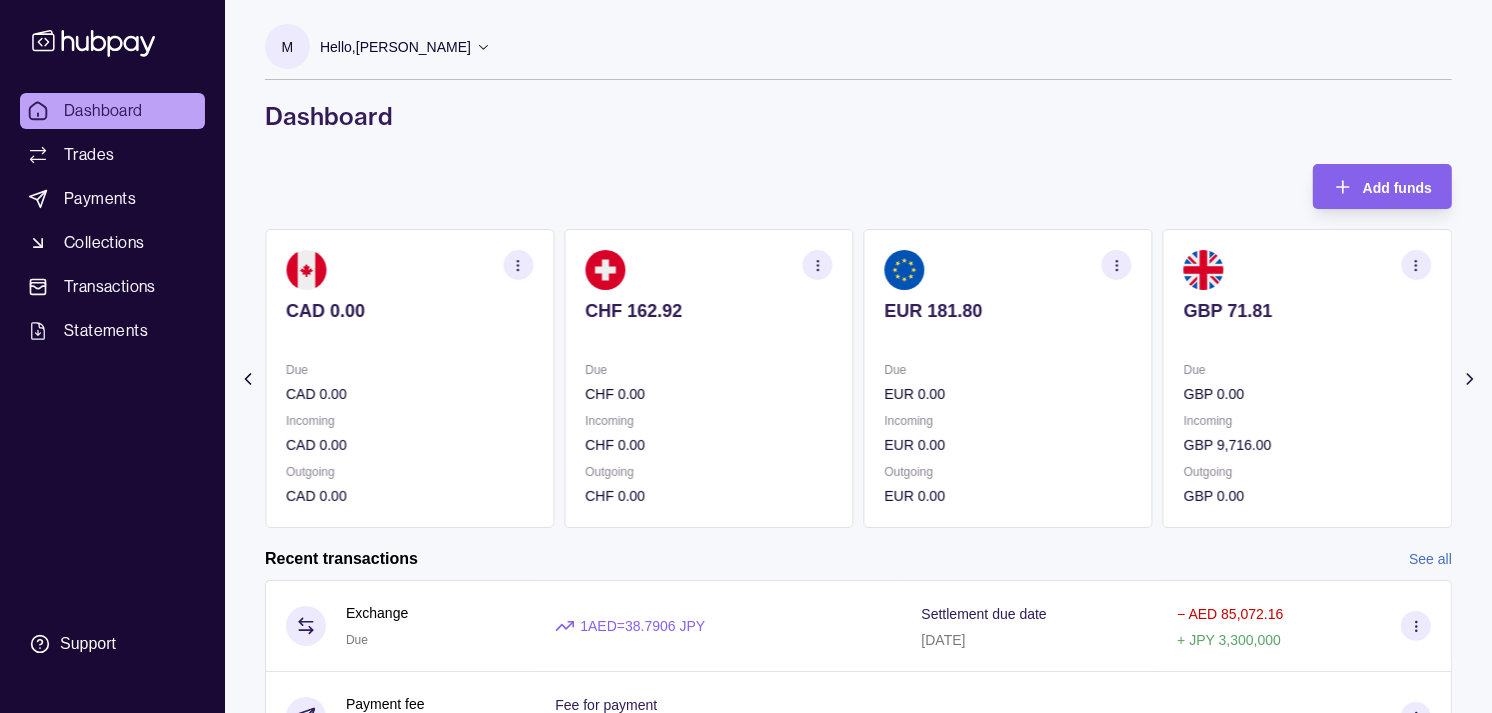 click on "EUR 0.00" at bounding box center [1008, 394] 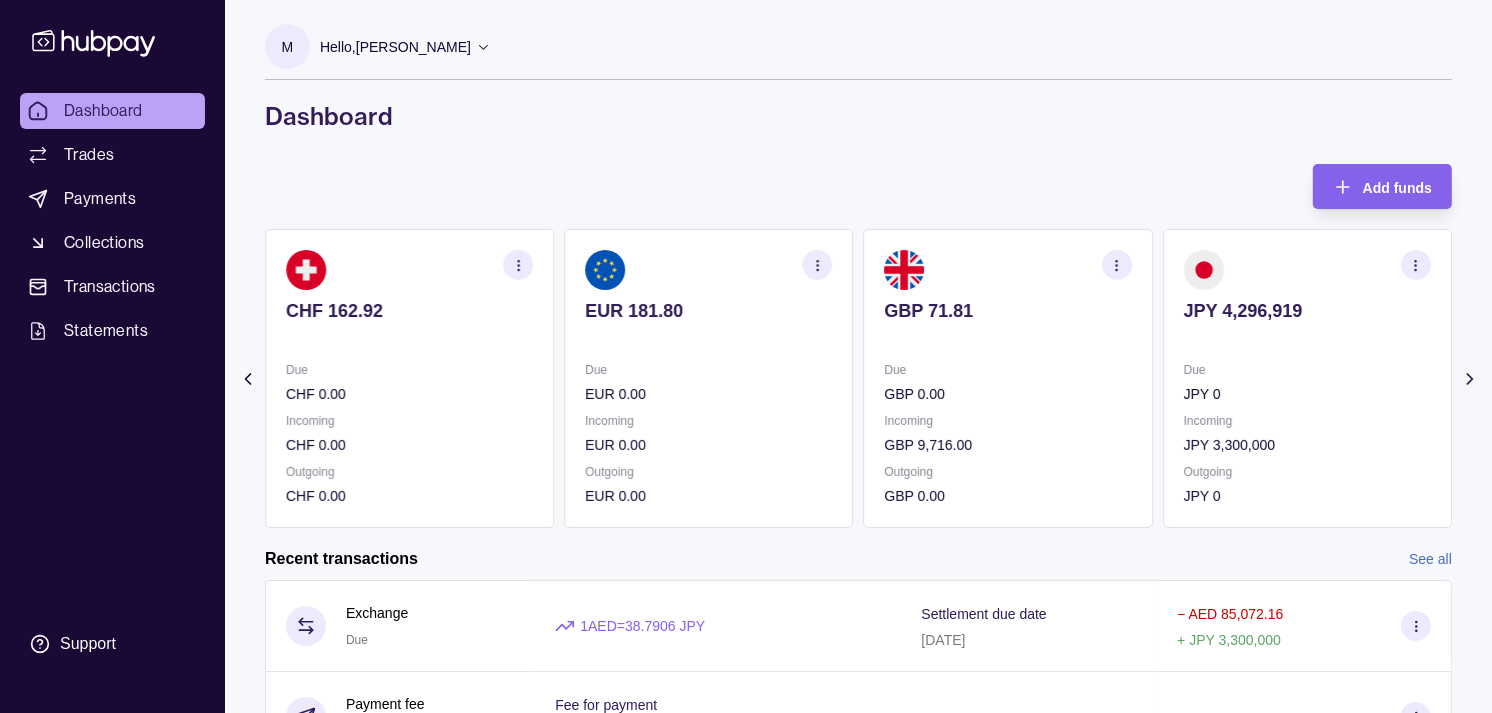 click on "GBP 0.00" at bounding box center [1008, 394] 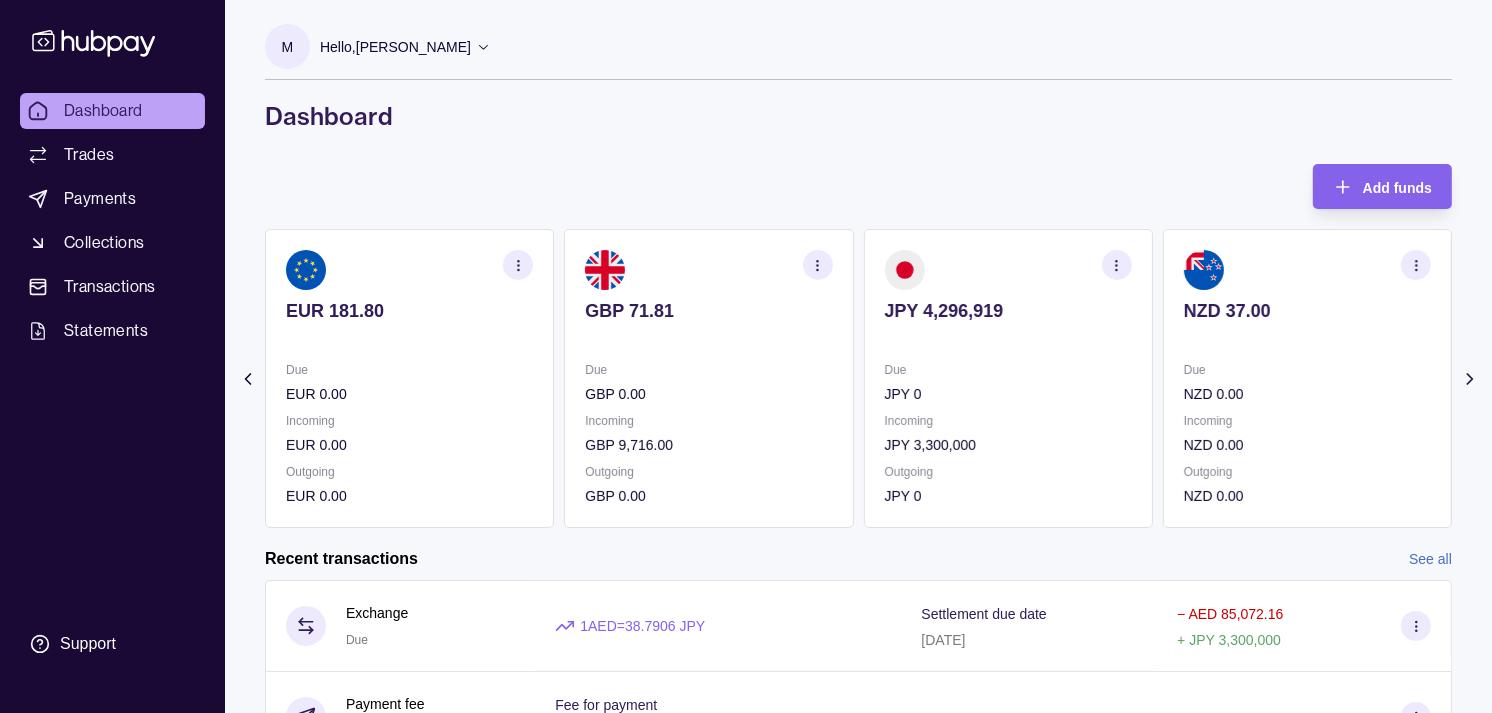 click on "JPY 0" at bounding box center [1008, 394] 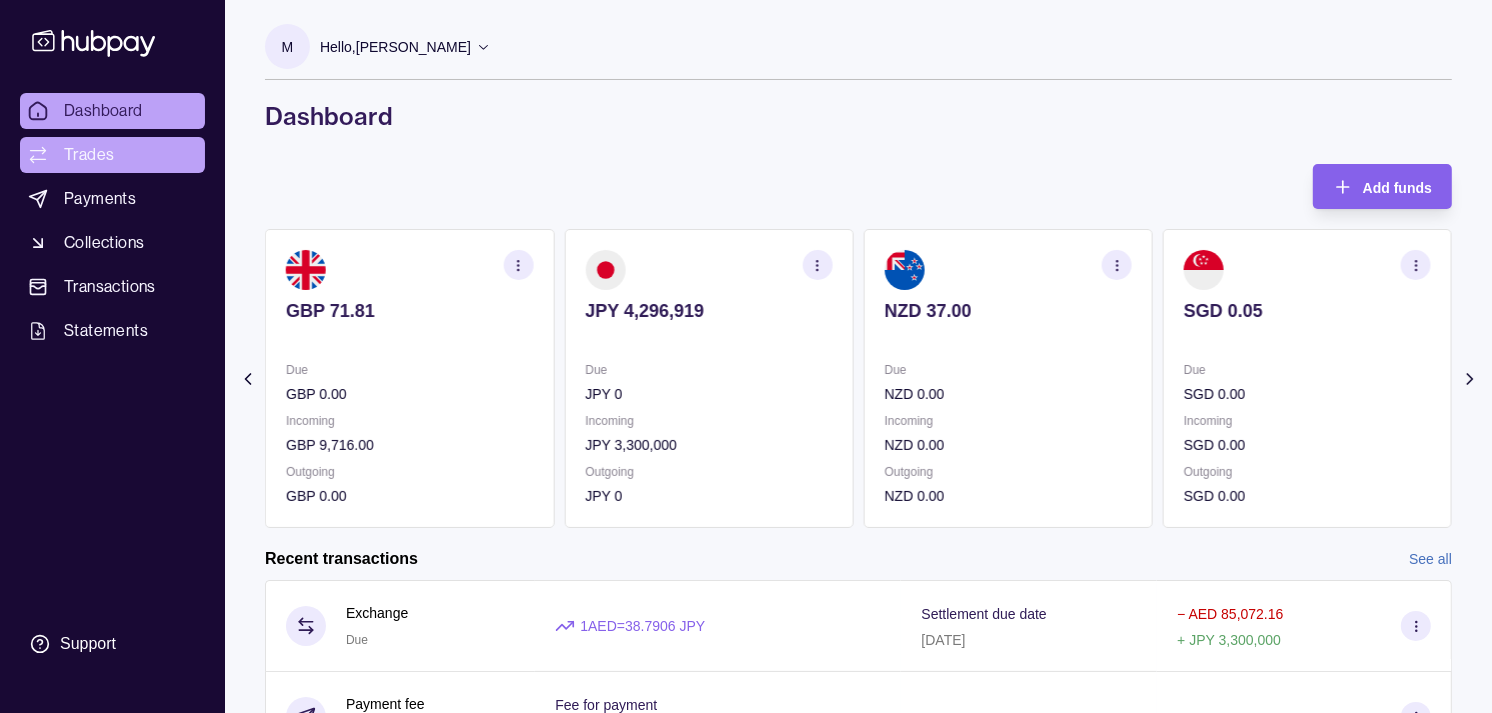click on "Trades" at bounding box center [89, 155] 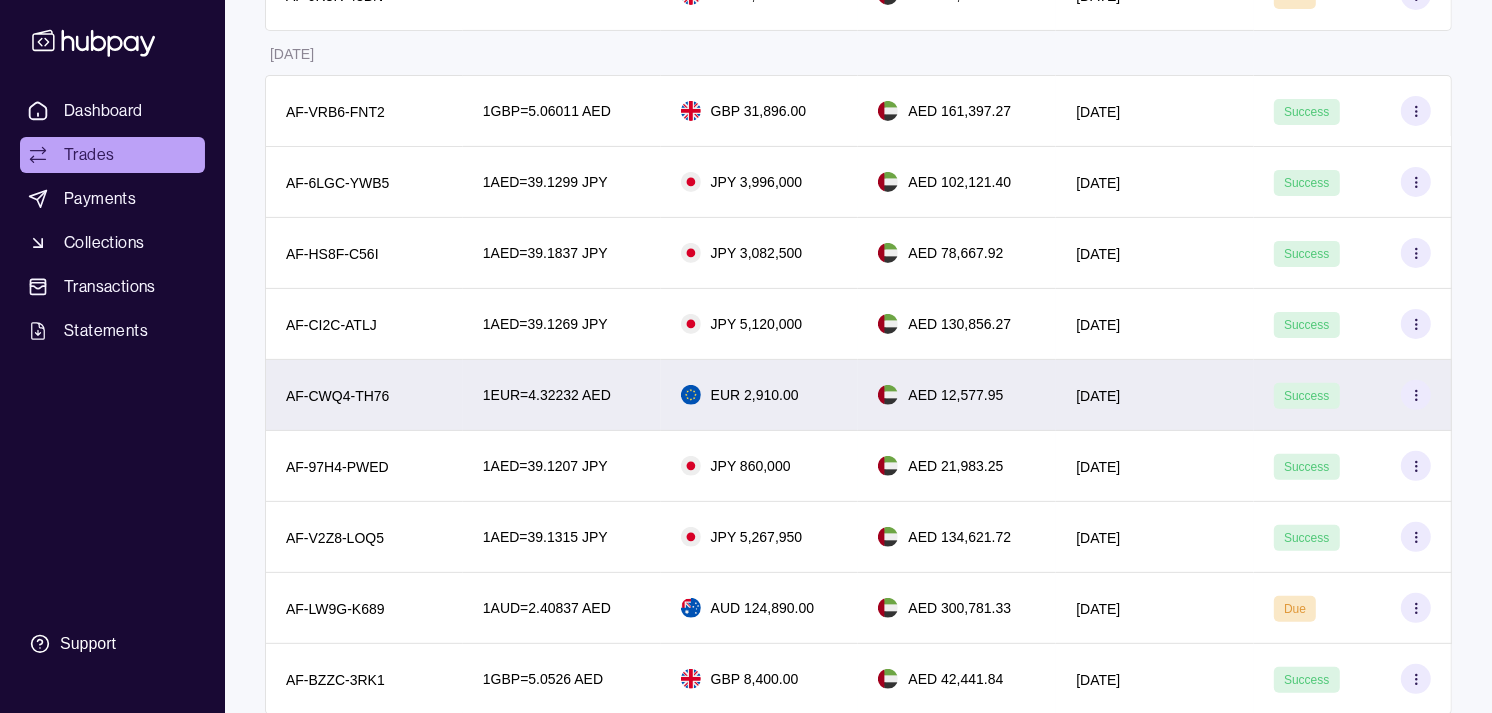 scroll, scrollTop: 0, scrollLeft: 0, axis: both 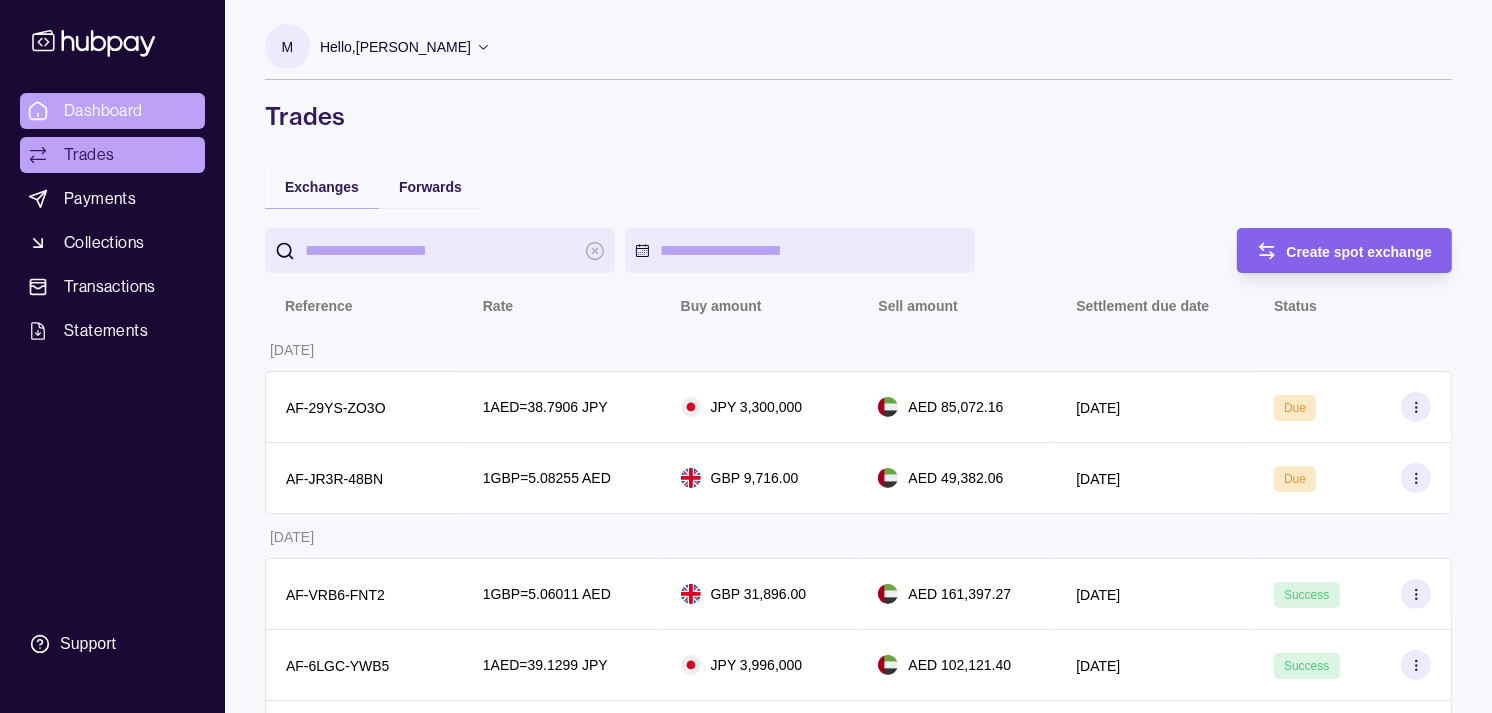 click on "Dashboard" at bounding box center [112, 111] 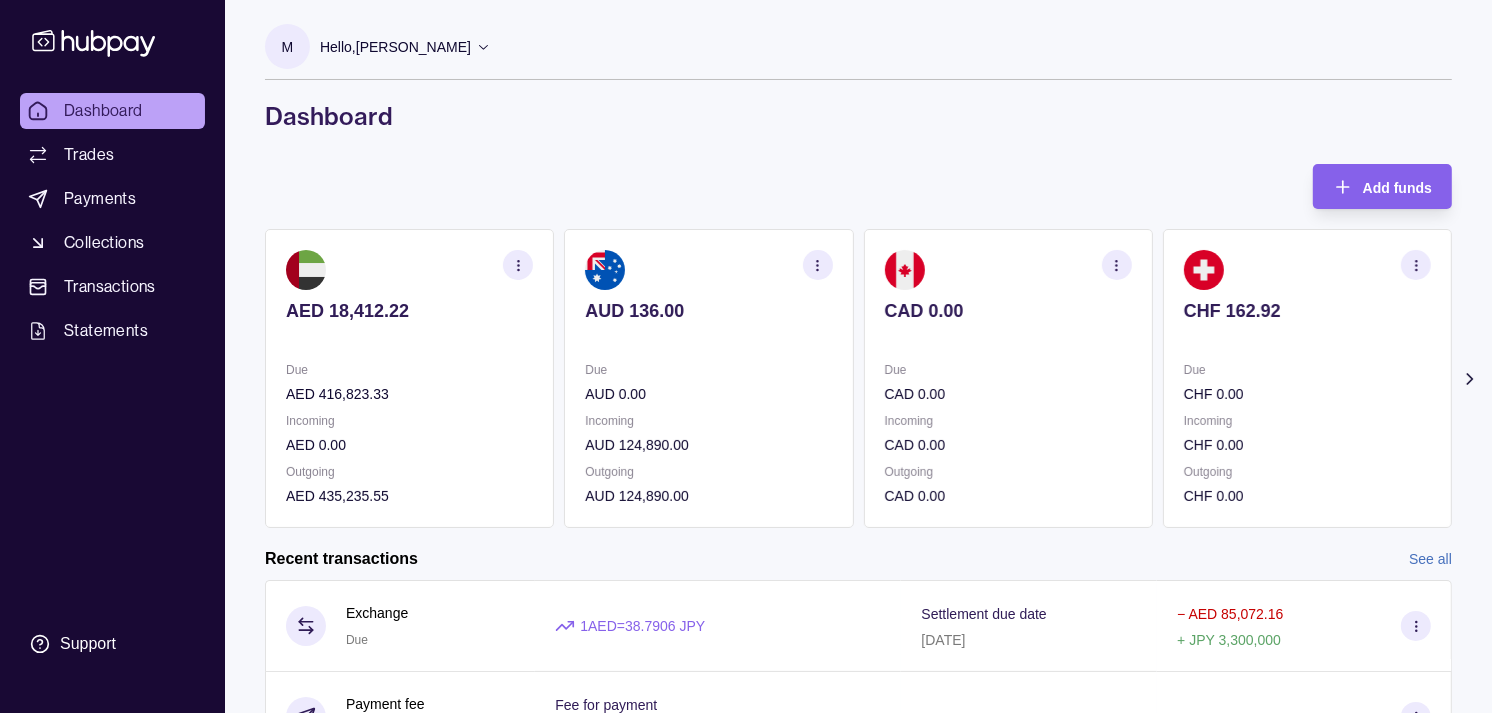 click on "CHF 0.00" at bounding box center (1307, 394) 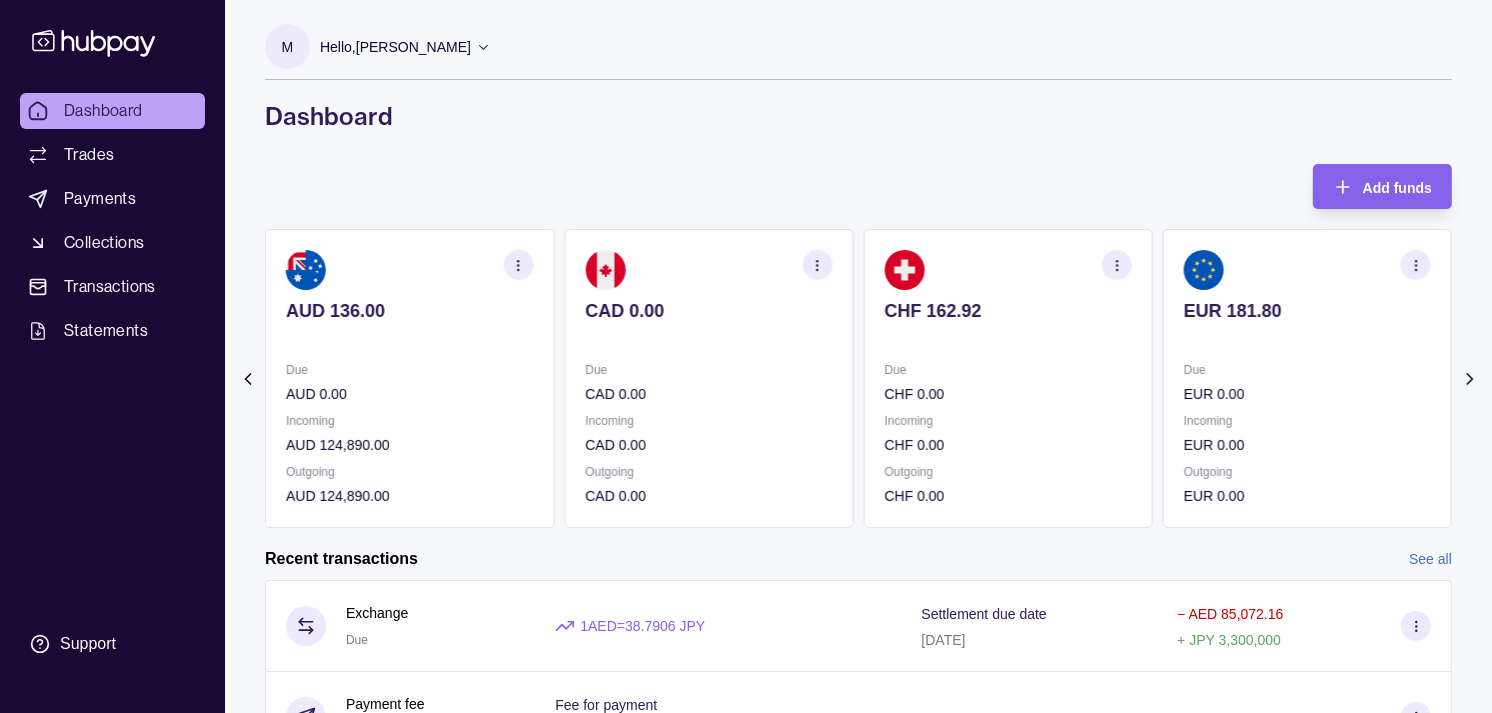 click on "Due EUR 0.00" at bounding box center (1307, 382) 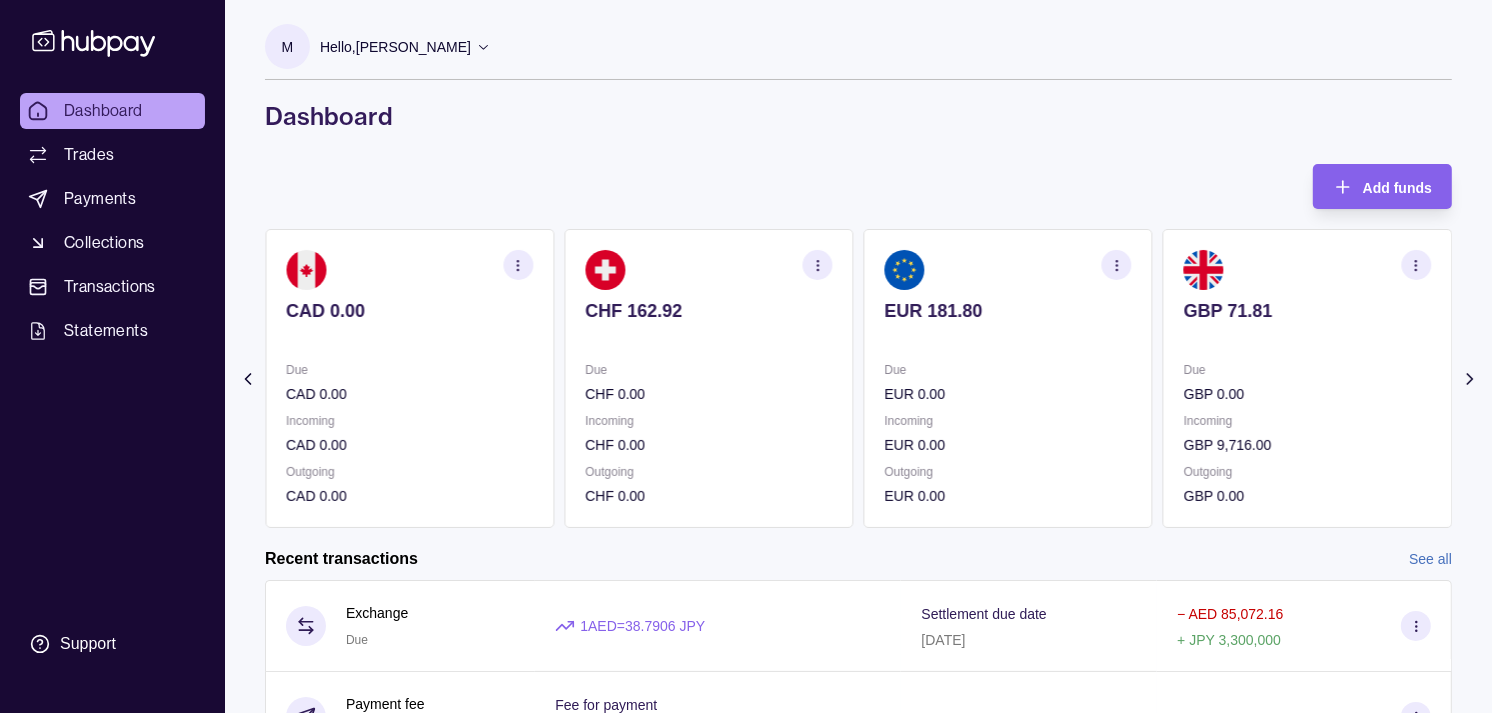 click on "GBP 71.81                                                                                                               Due GBP 0.00 Incoming GBP 9,716.00 Outgoing GBP 0.00" at bounding box center [1307, 378] 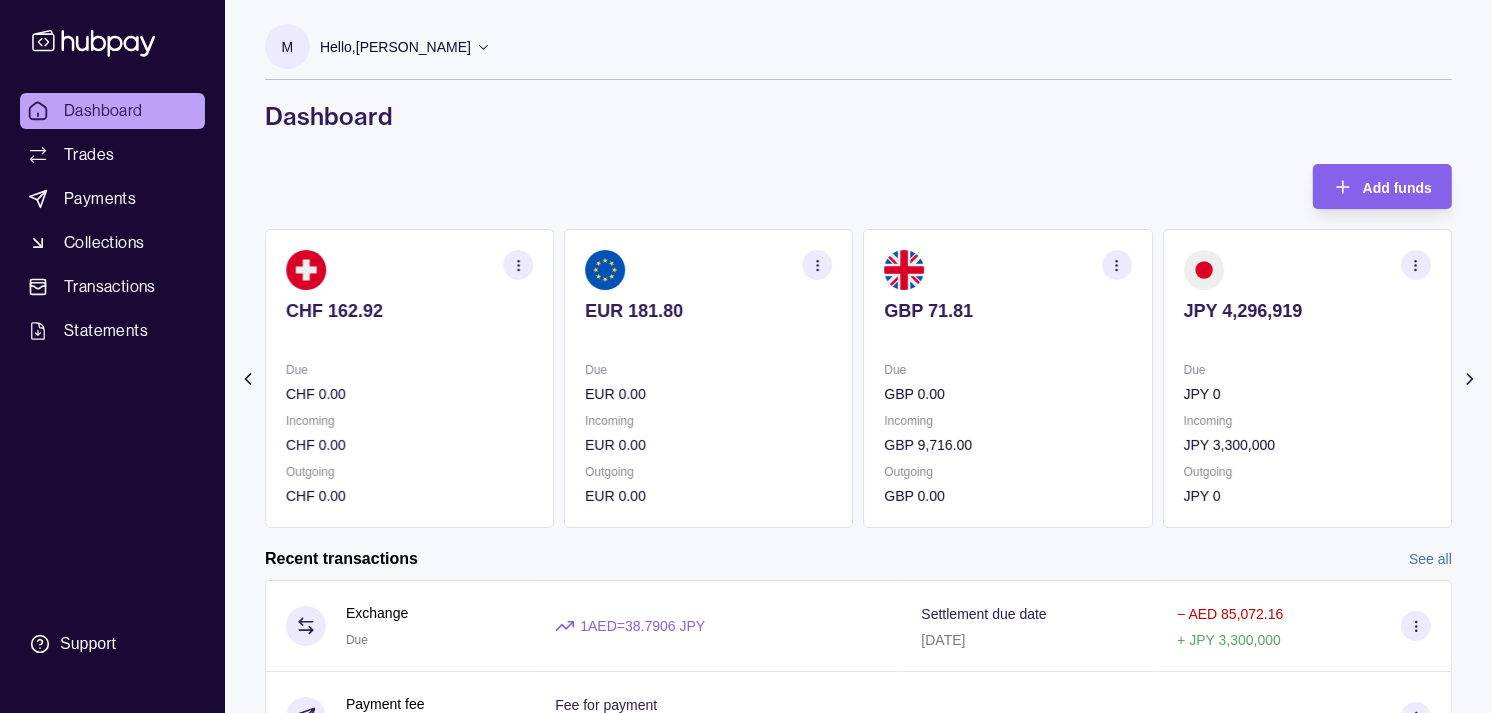 click on "Due" at bounding box center (1008, 370) 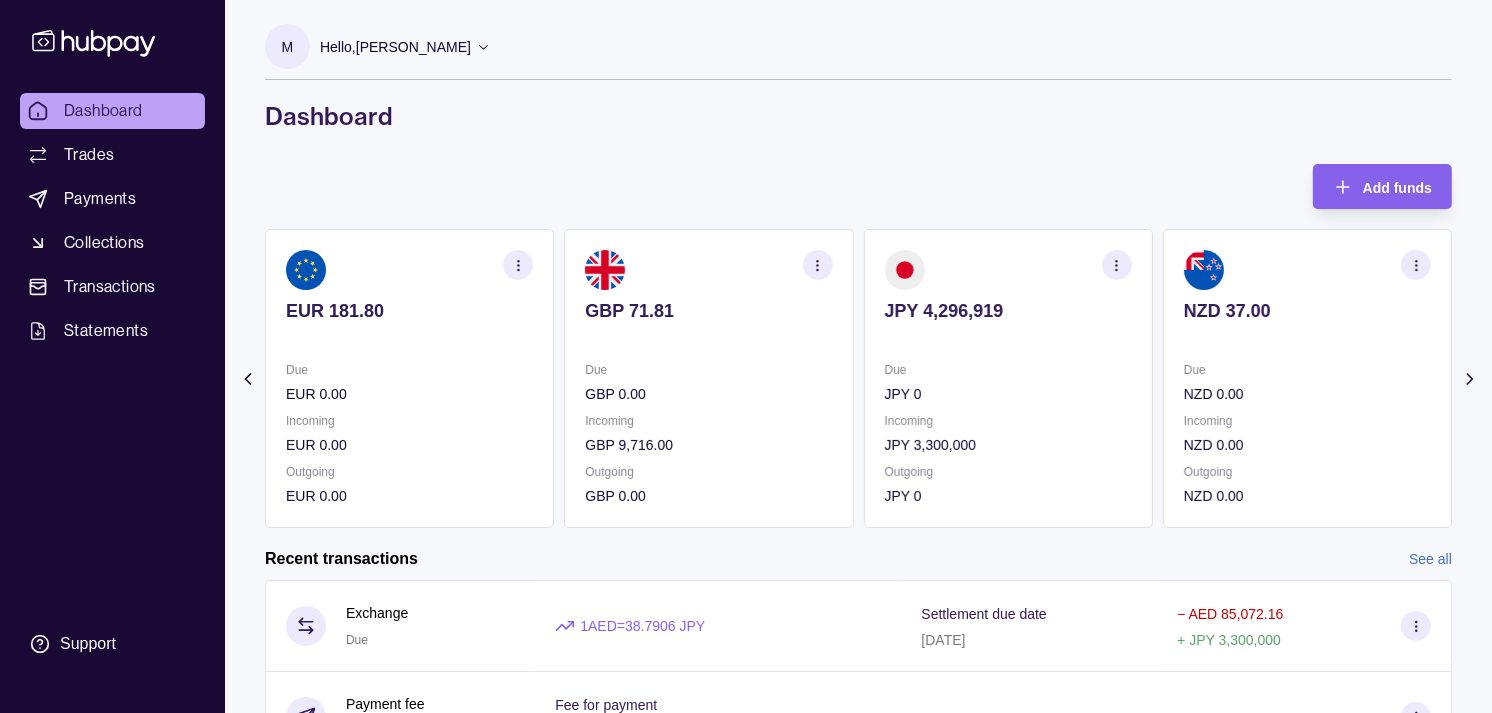 click on "GBP 0.00" at bounding box center [708, 394] 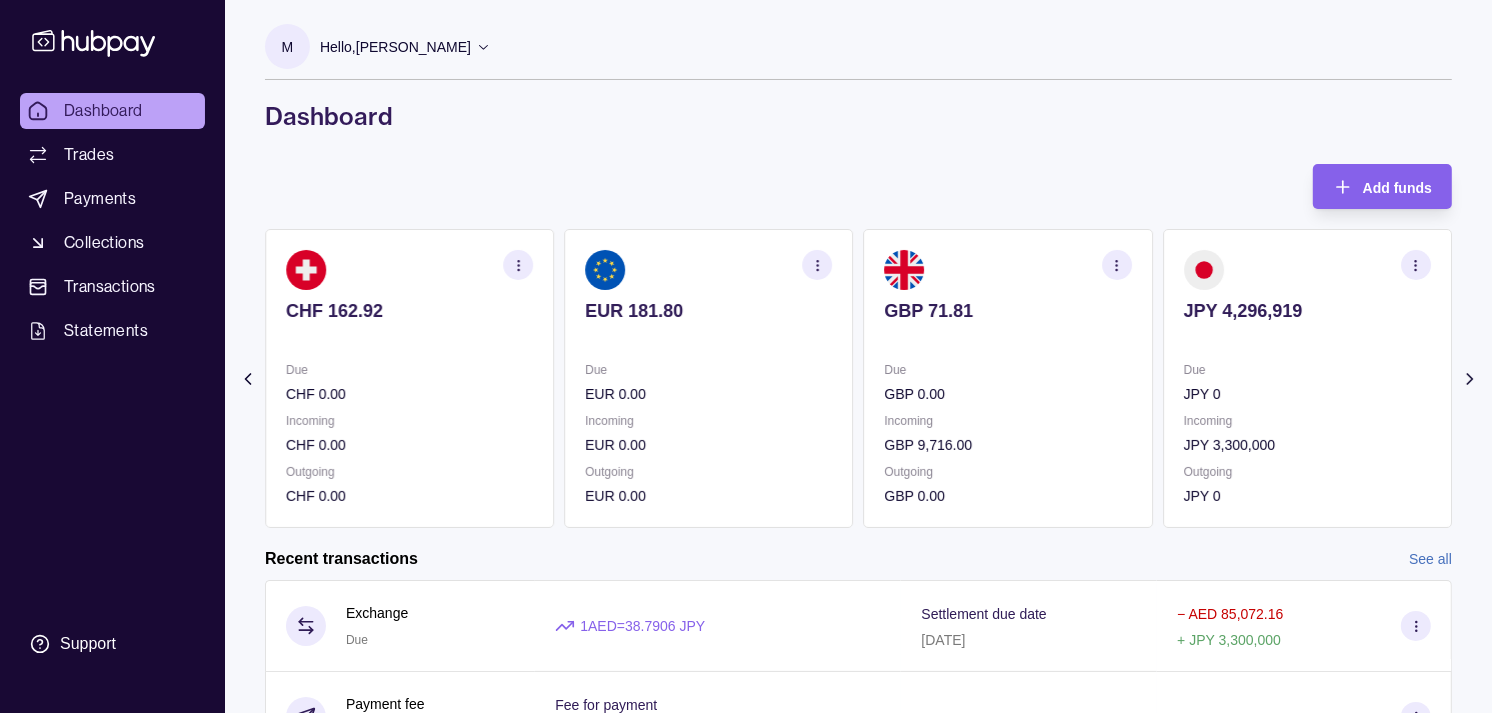click on "EUR 0.00" at bounding box center (708, 394) 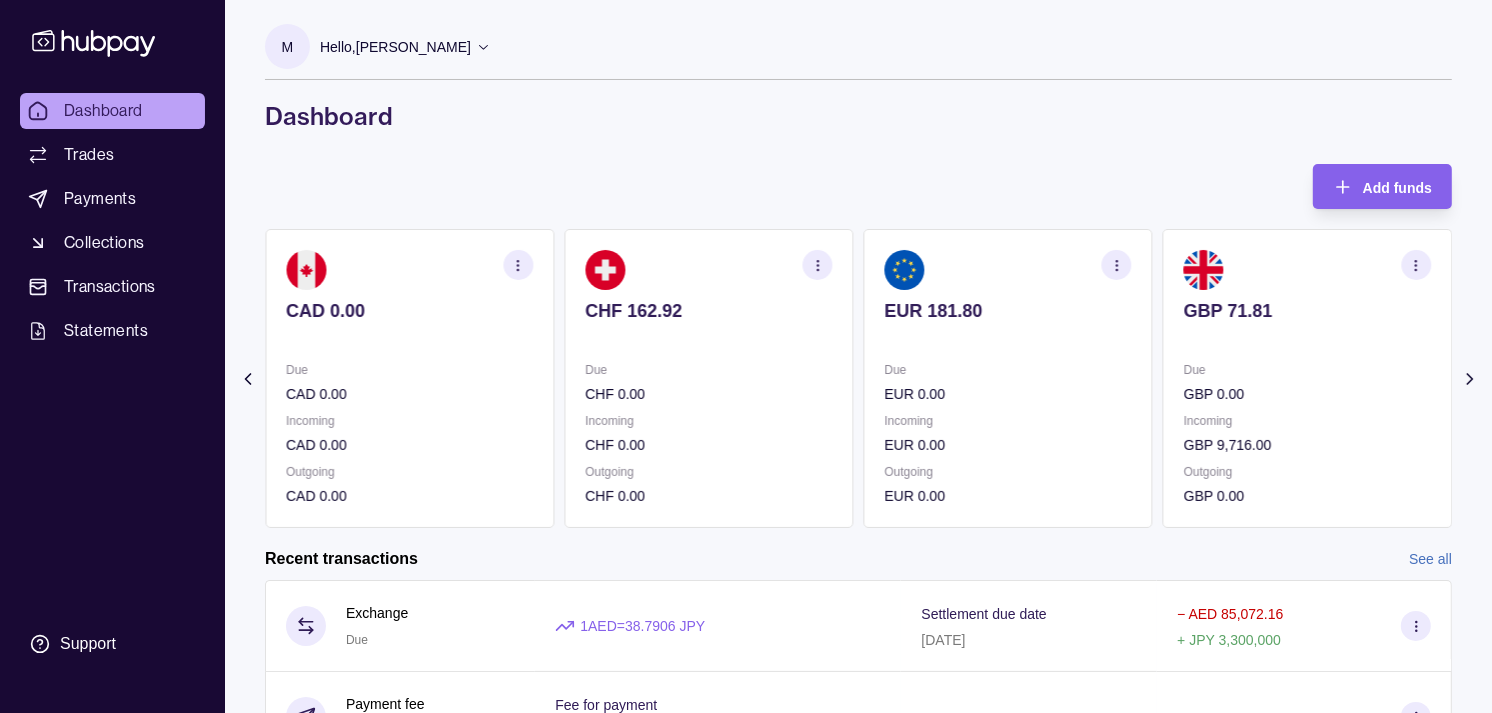 click on "CHF 0.00" at bounding box center [708, 394] 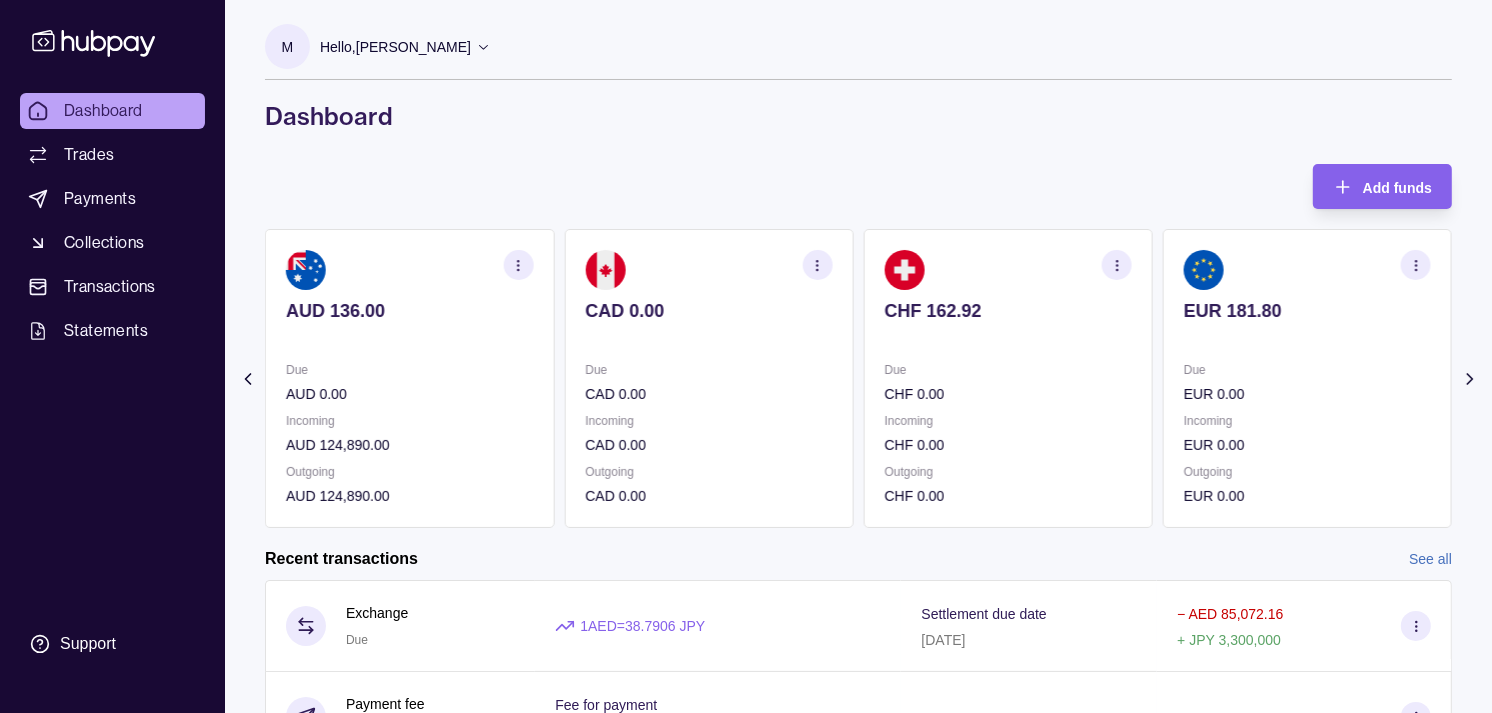 click on "CAD 0.00" at bounding box center [708, 394] 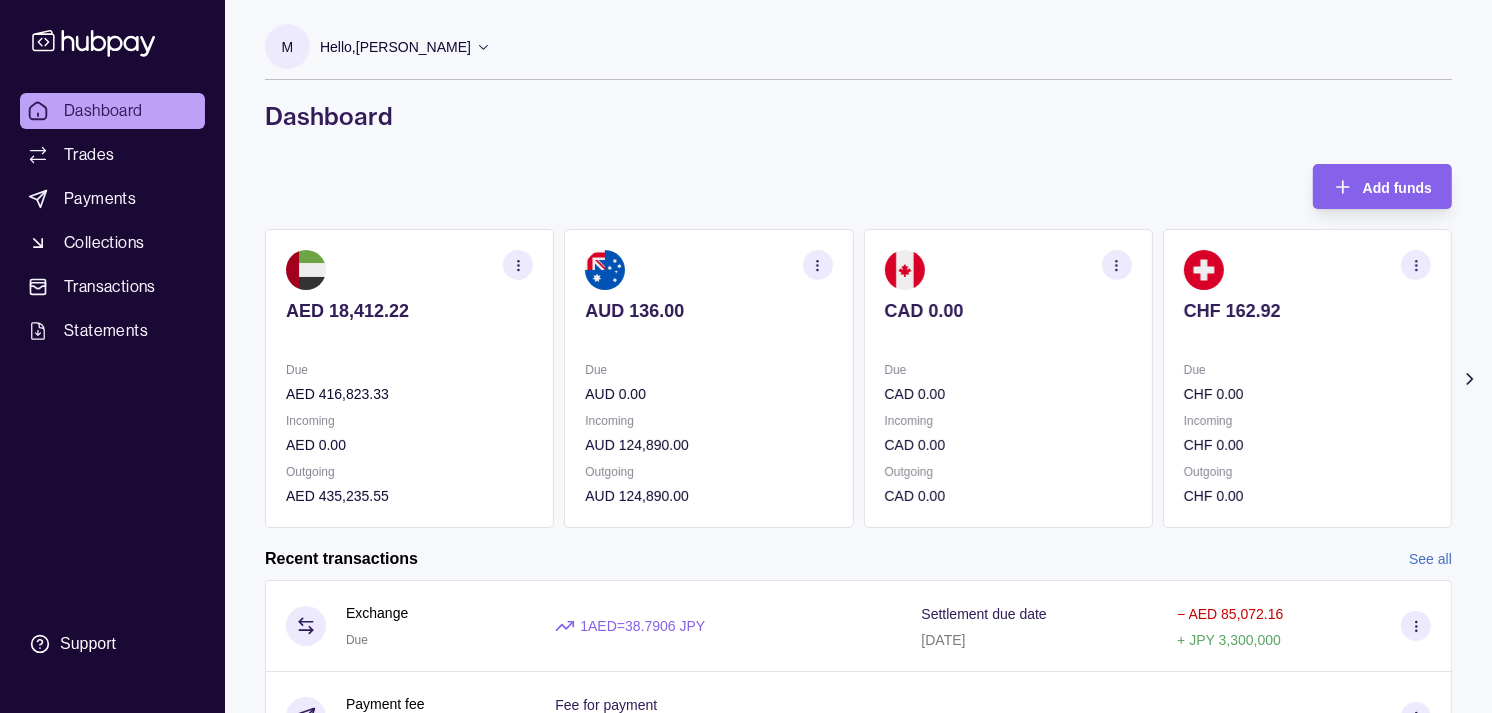 click on "AED 18,412.22                                                                                                               Due AED 416,823.33 Incoming AED 0.00 Outgoing AED 435,235.55 AUD 136.00                                                                                                               Due AUD 0.00 Incoming AUD 124,890.00 Outgoing AUD 124,890.00 CAD 0.00                                                                                                               Due CAD 0.00 Incoming CAD 0.00 Outgoing CAD 0.00 CHF 162.92                                                                                                               Due CHF 0.00 Incoming CHF 0.00 Outgoing CHF 0.00 EUR 181.80" at bounding box center [858, 378] 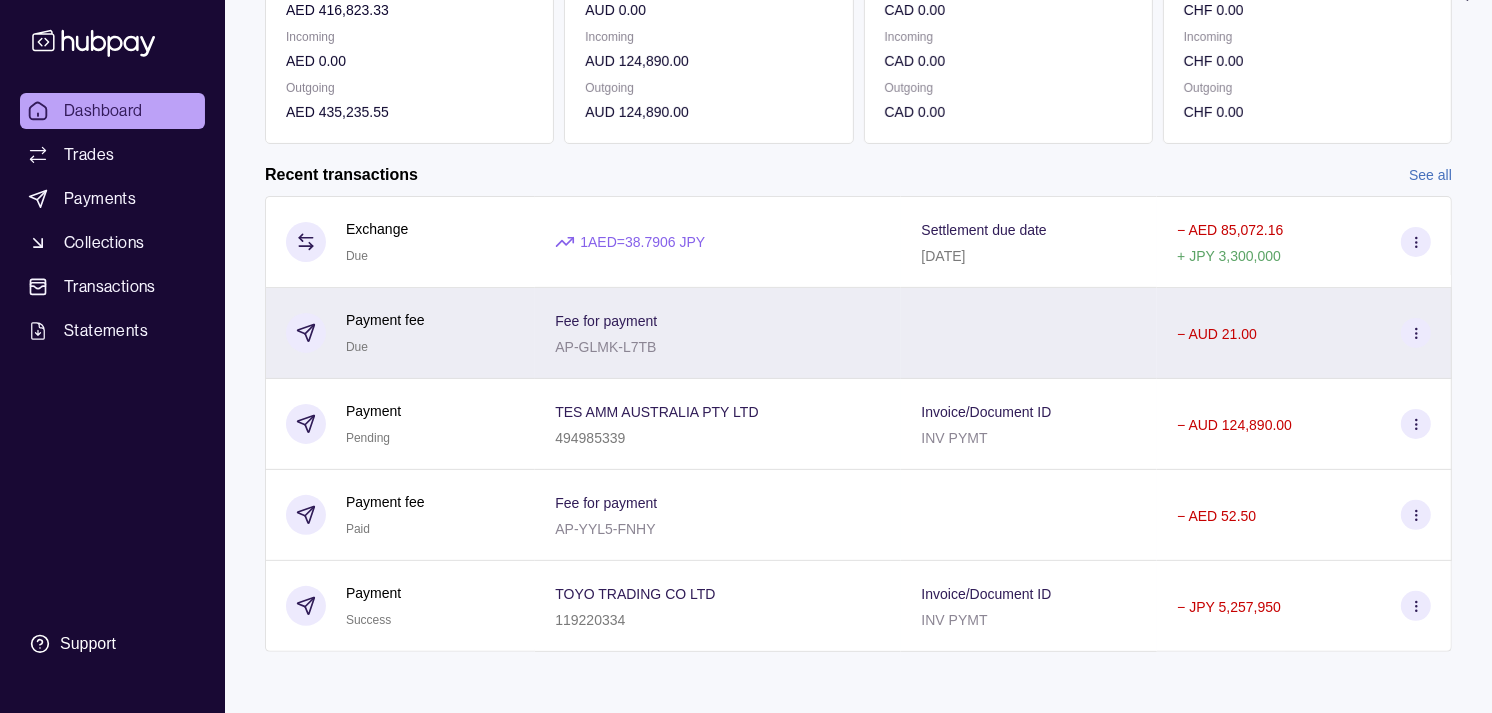 scroll, scrollTop: 390, scrollLeft: 0, axis: vertical 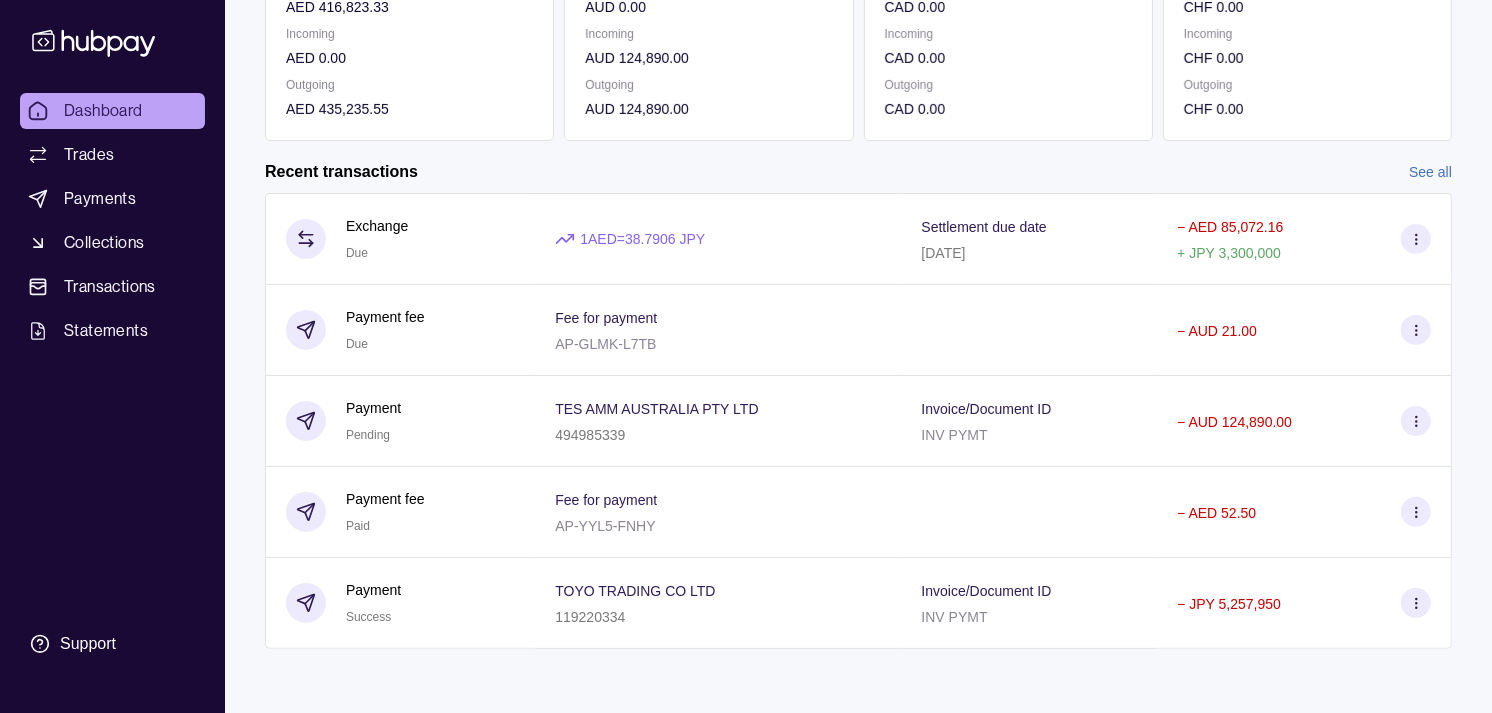 click on "Dashboard" at bounding box center (103, 111) 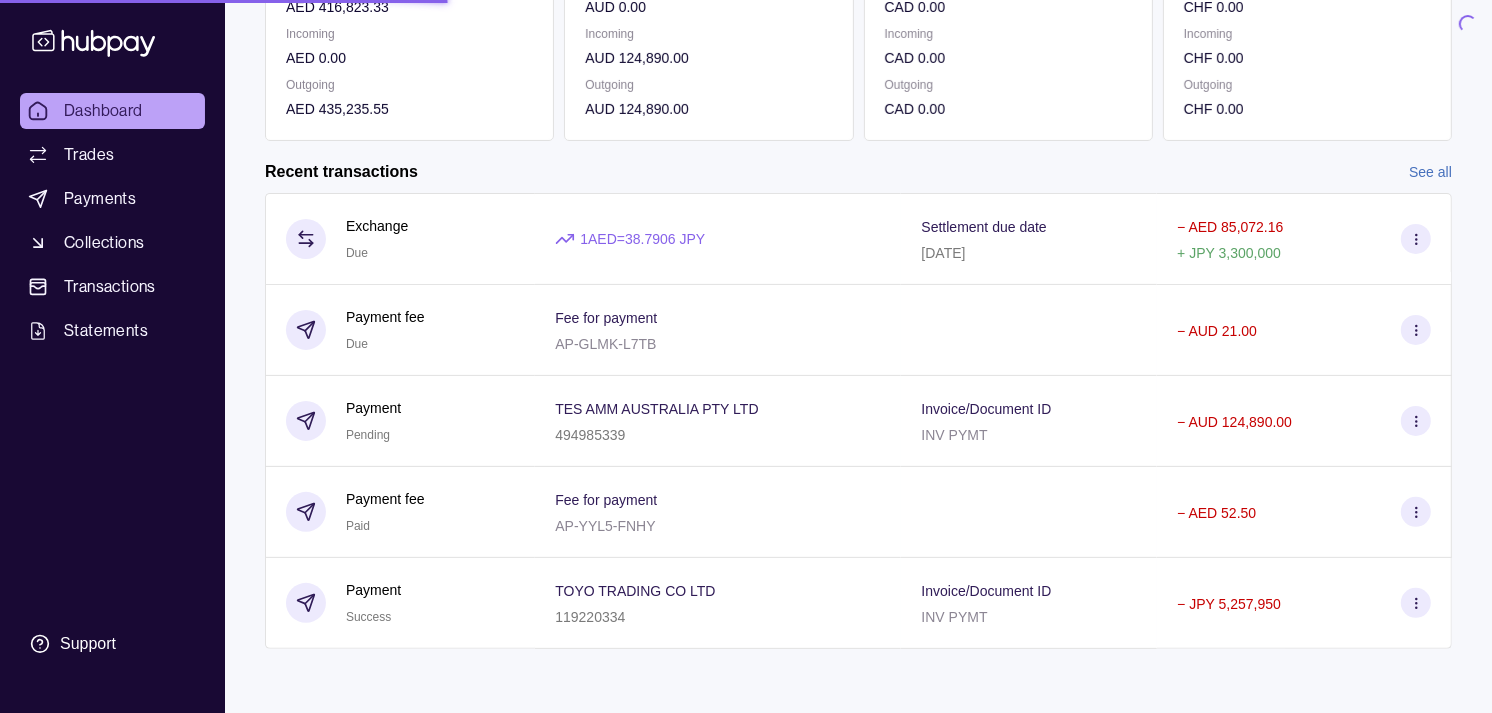 scroll, scrollTop: 0, scrollLeft: 0, axis: both 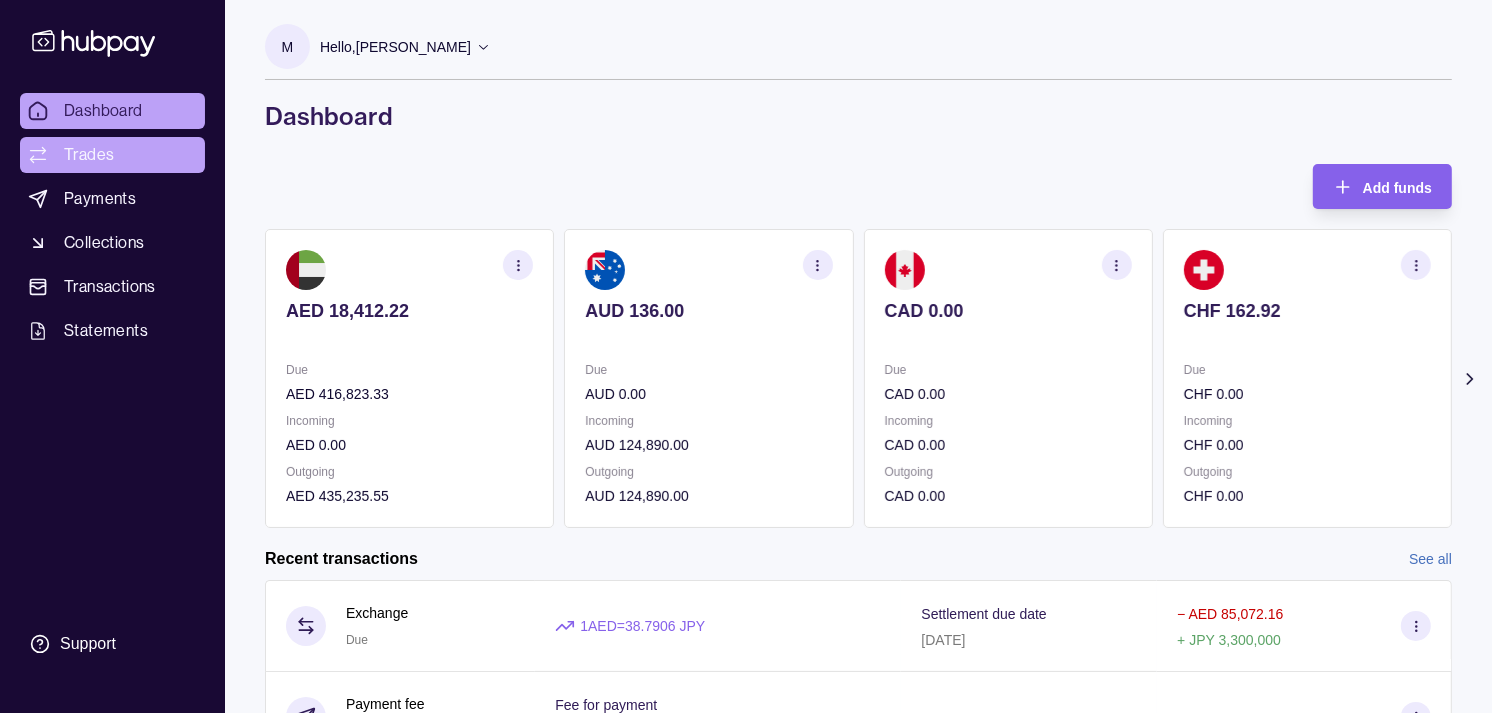 click on "Trades" at bounding box center [89, 155] 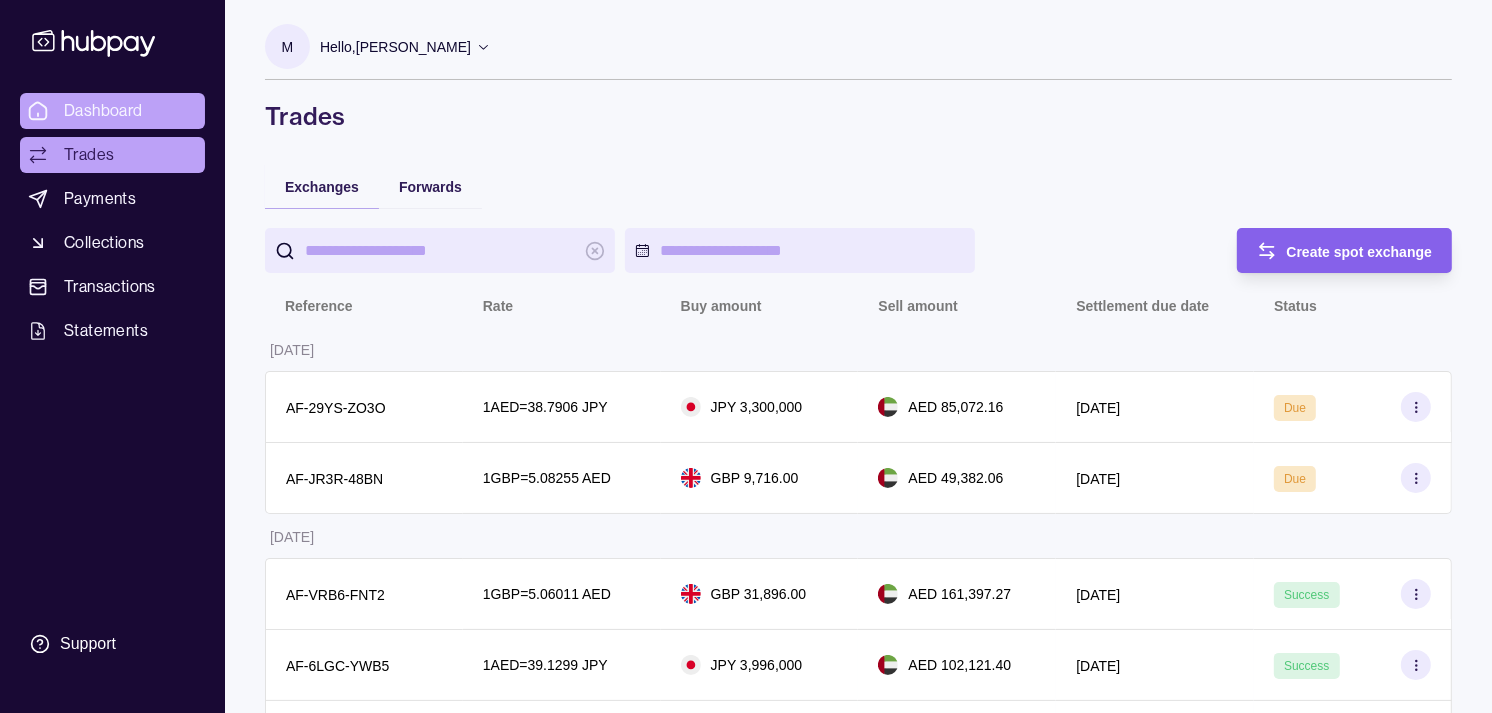 click on "Dashboard" at bounding box center (103, 111) 